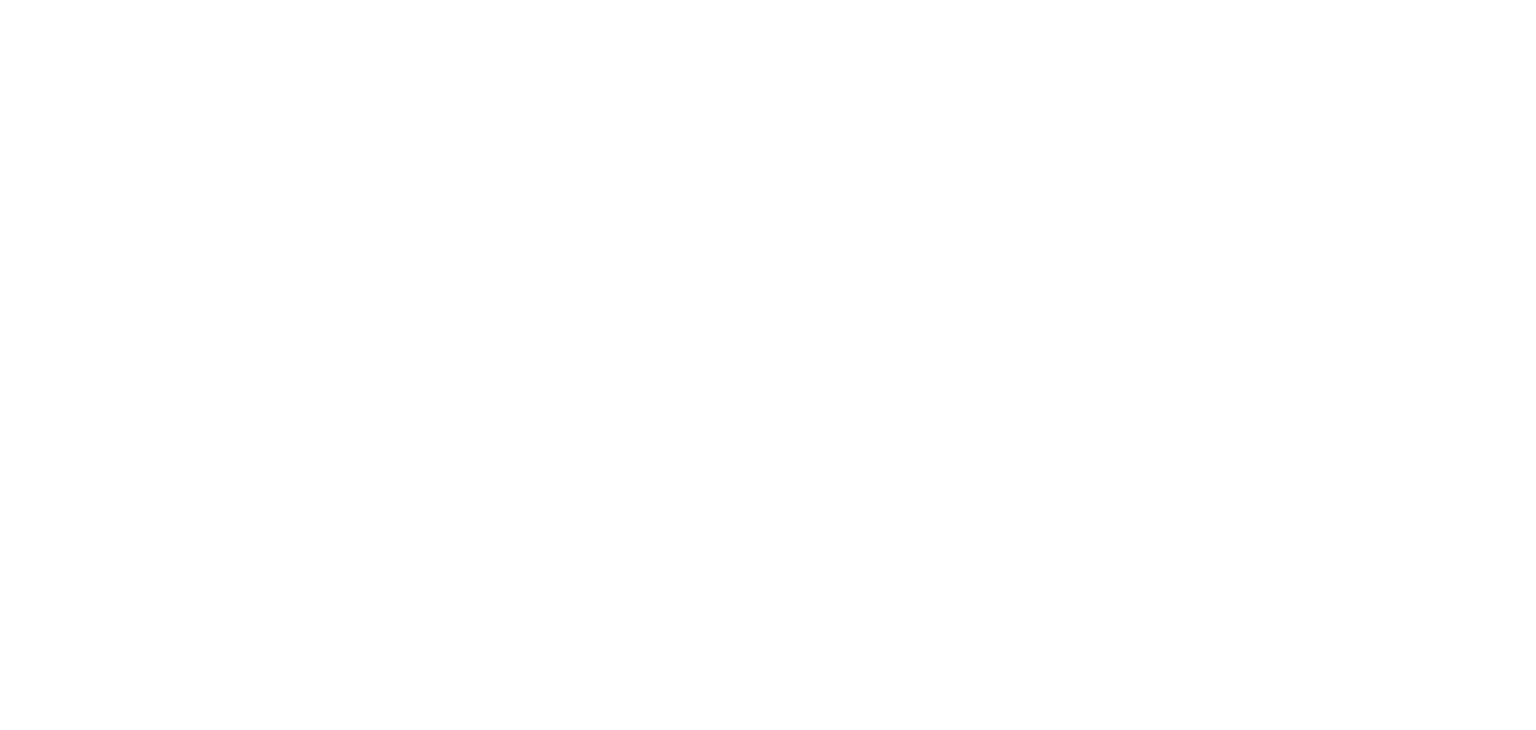 scroll, scrollTop: 0, scrollLeft: 0, axis: both 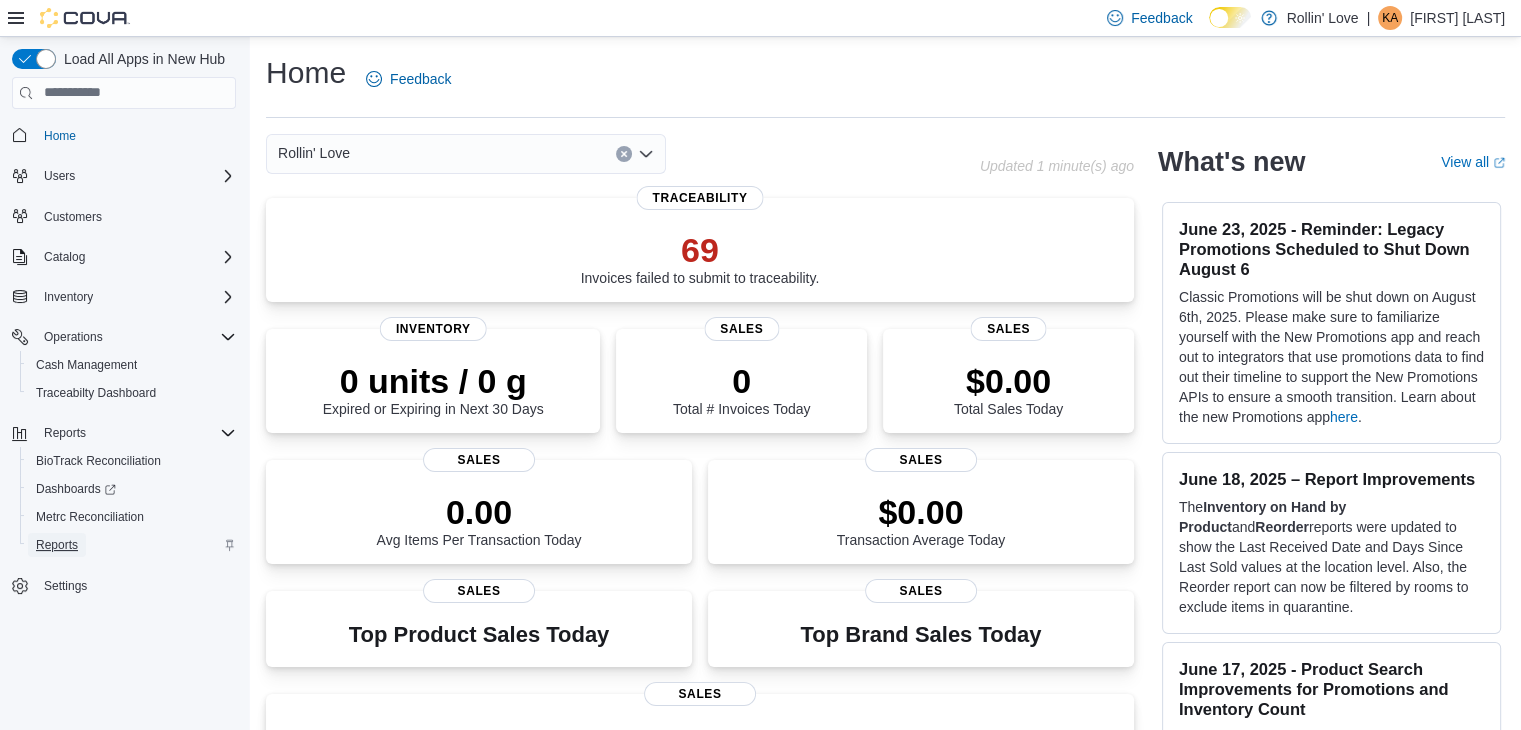 click on "Reports" at bounding box center (57, 545) 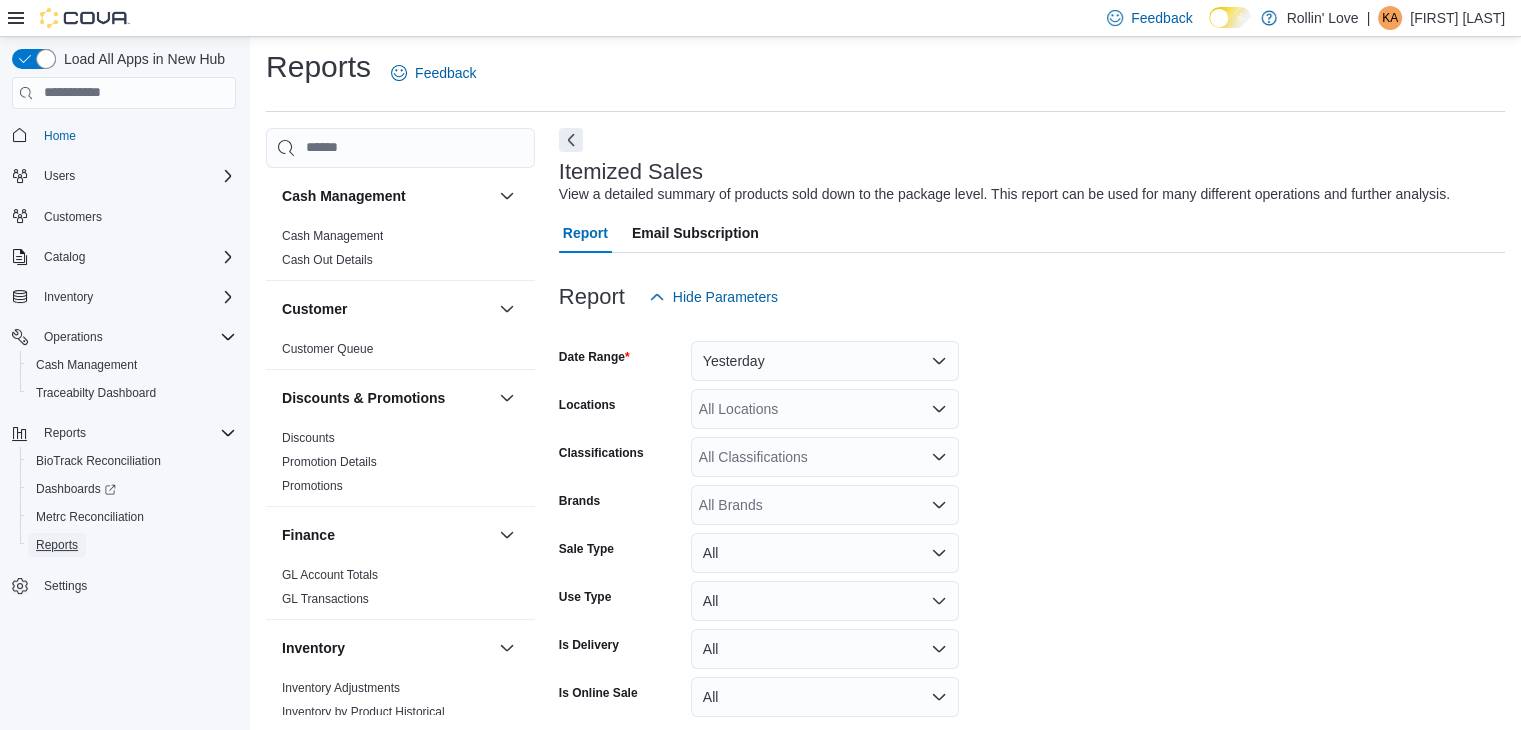 scroll, scrollTop: 0, scrollLeft: 0, axis: both 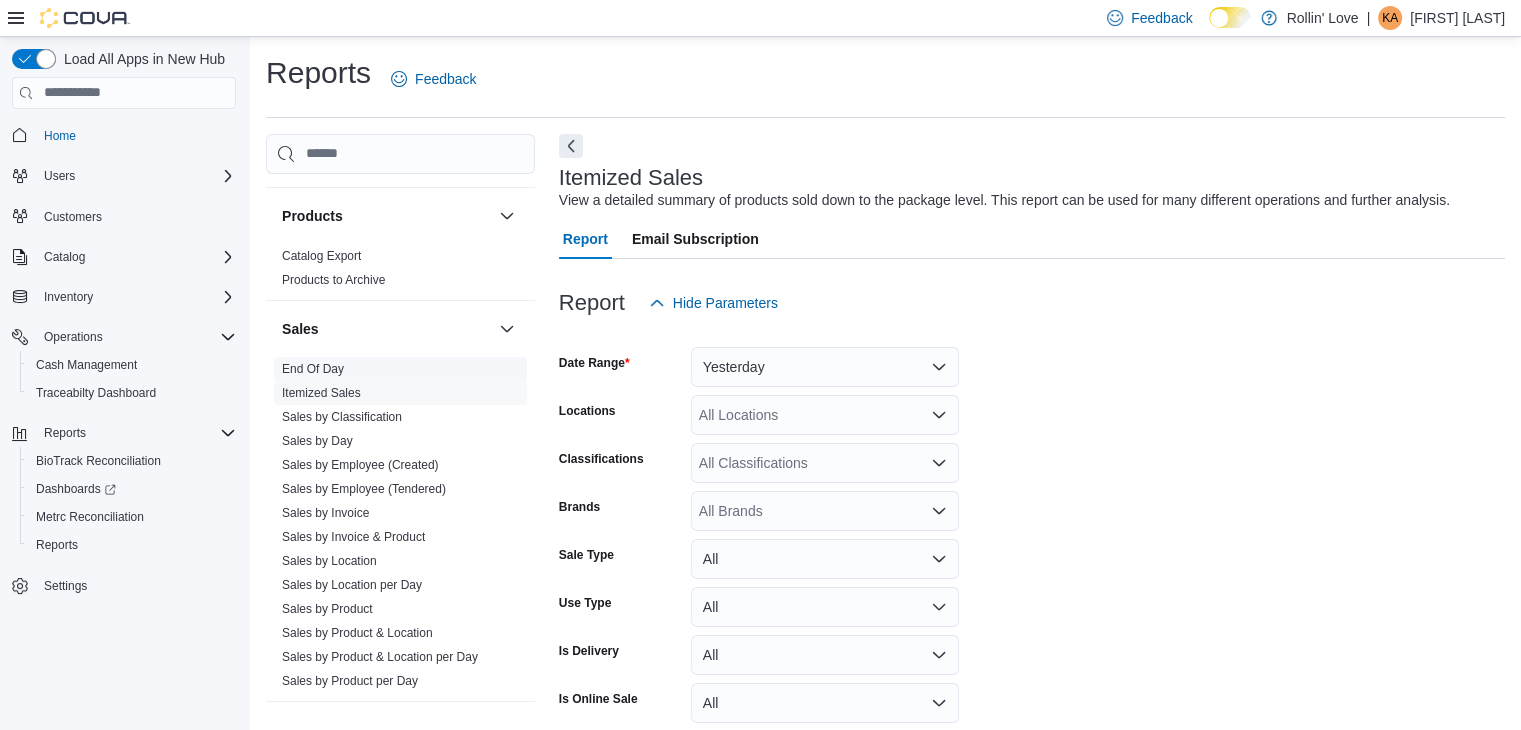 click on "End Of Day" at bounding box center [313, 369] 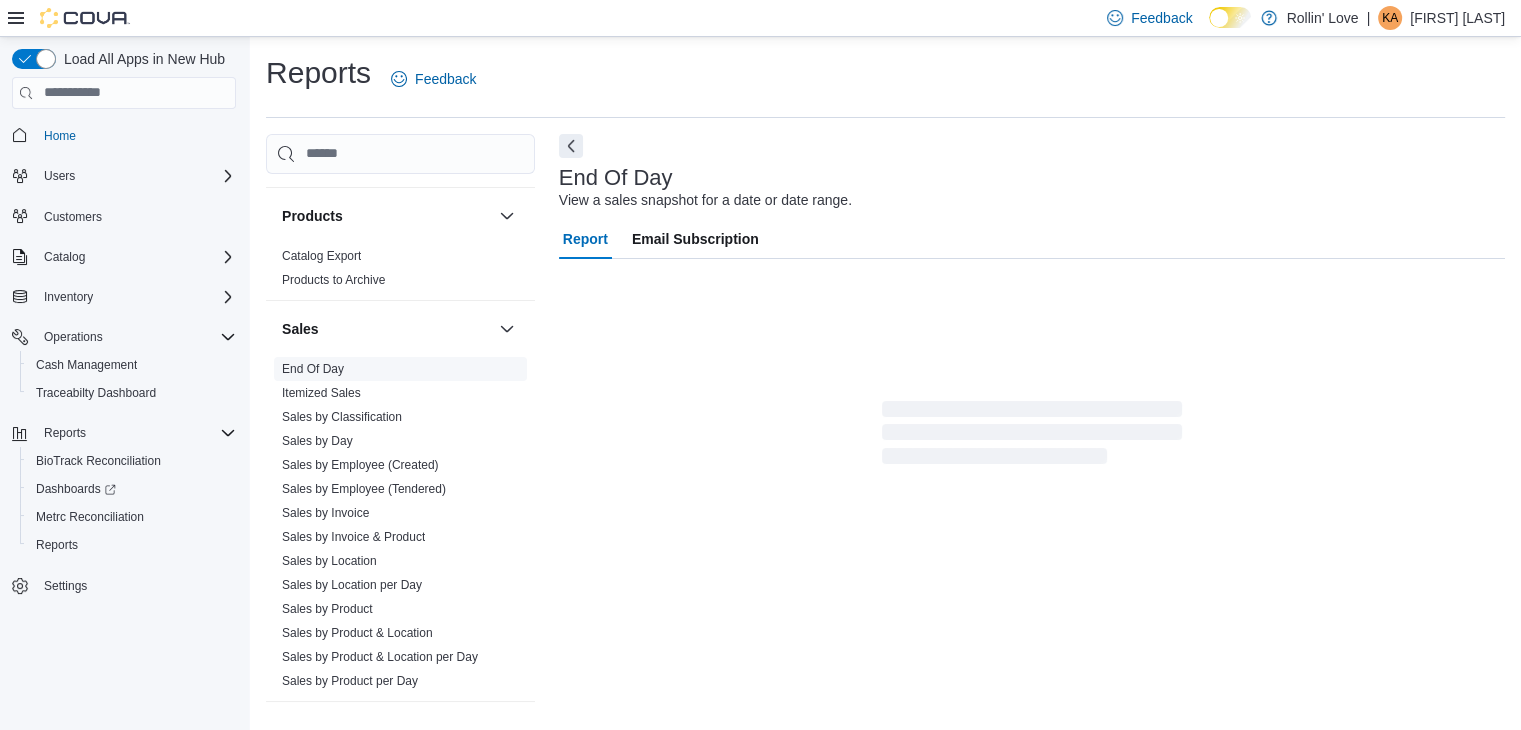 scroll, scrollTop: 7, scrollLeft: 0, axis: vertical 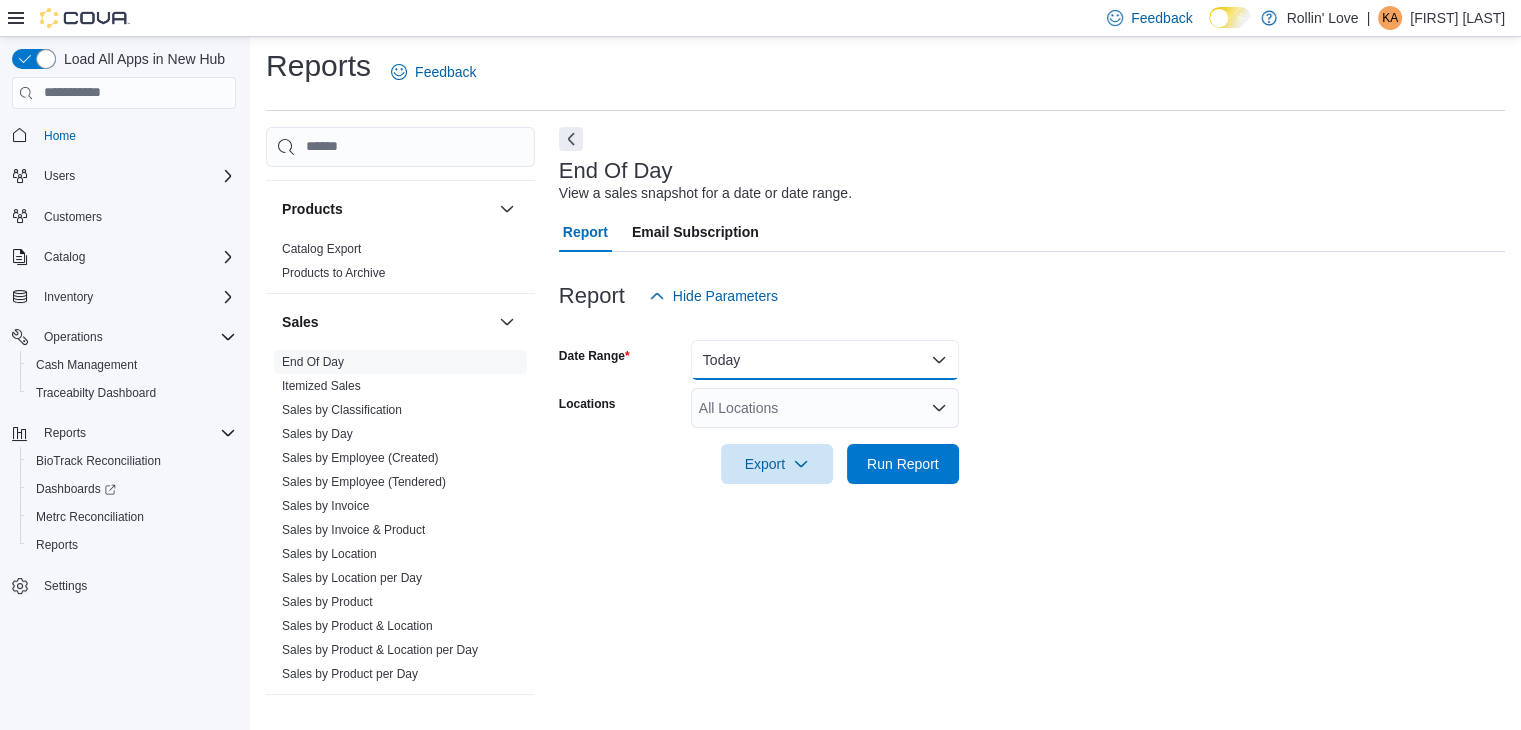 click on "Today" at bounding box center [825, 360] 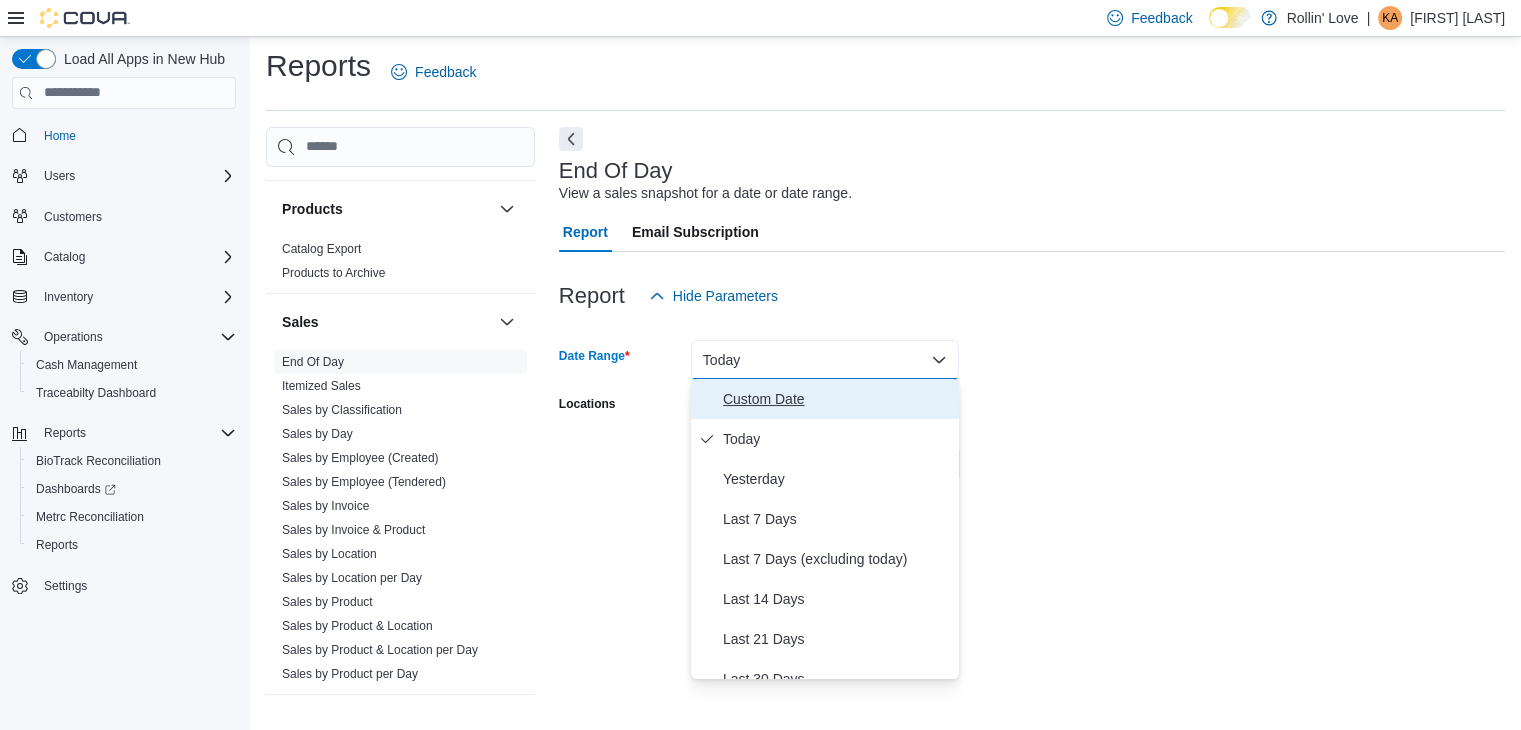 click on "Custom Date" at bounding box center [837, 399] 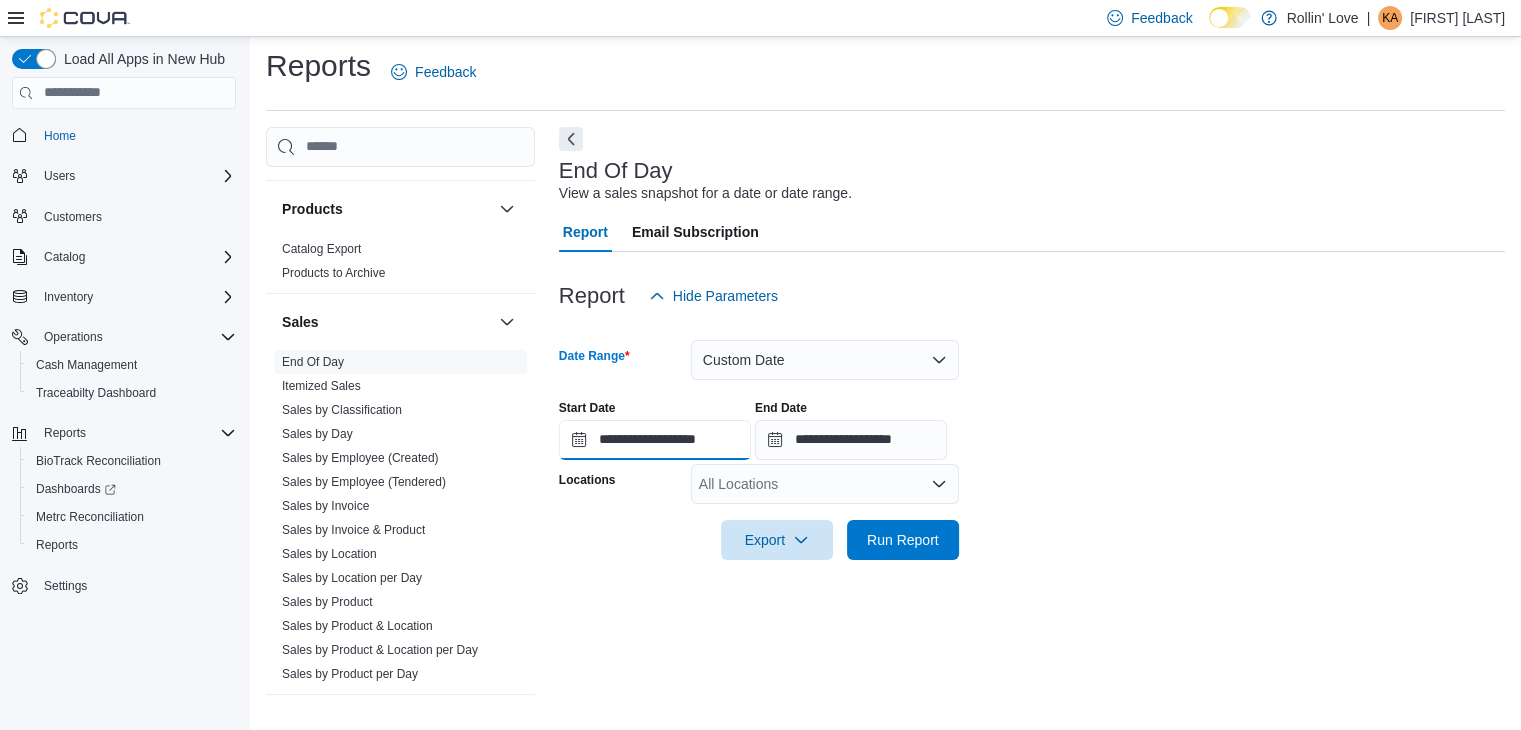 click on "**********" at bounding box center [655, 440] 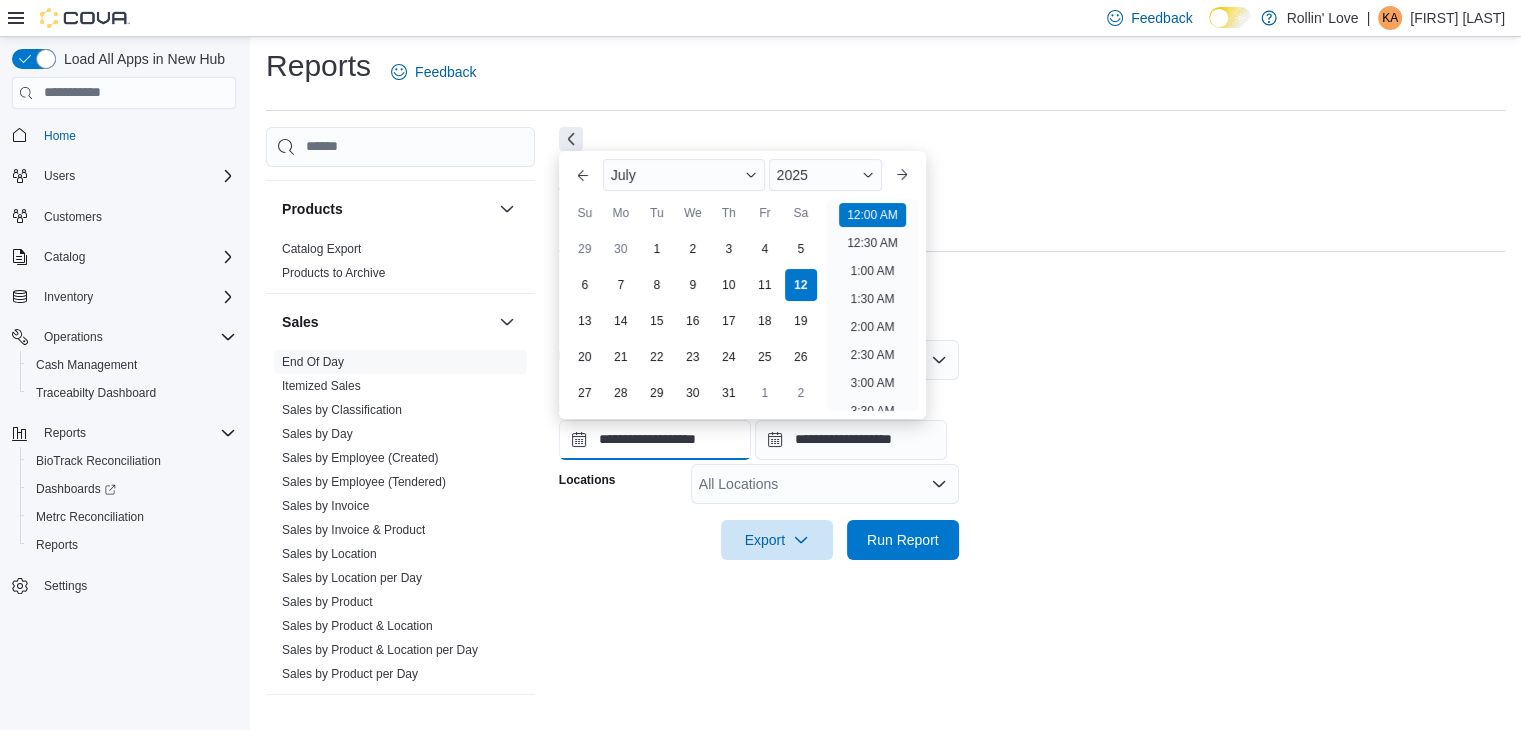 scroll, scrollTop: 62, scrollLeft: 0, axis: vertical 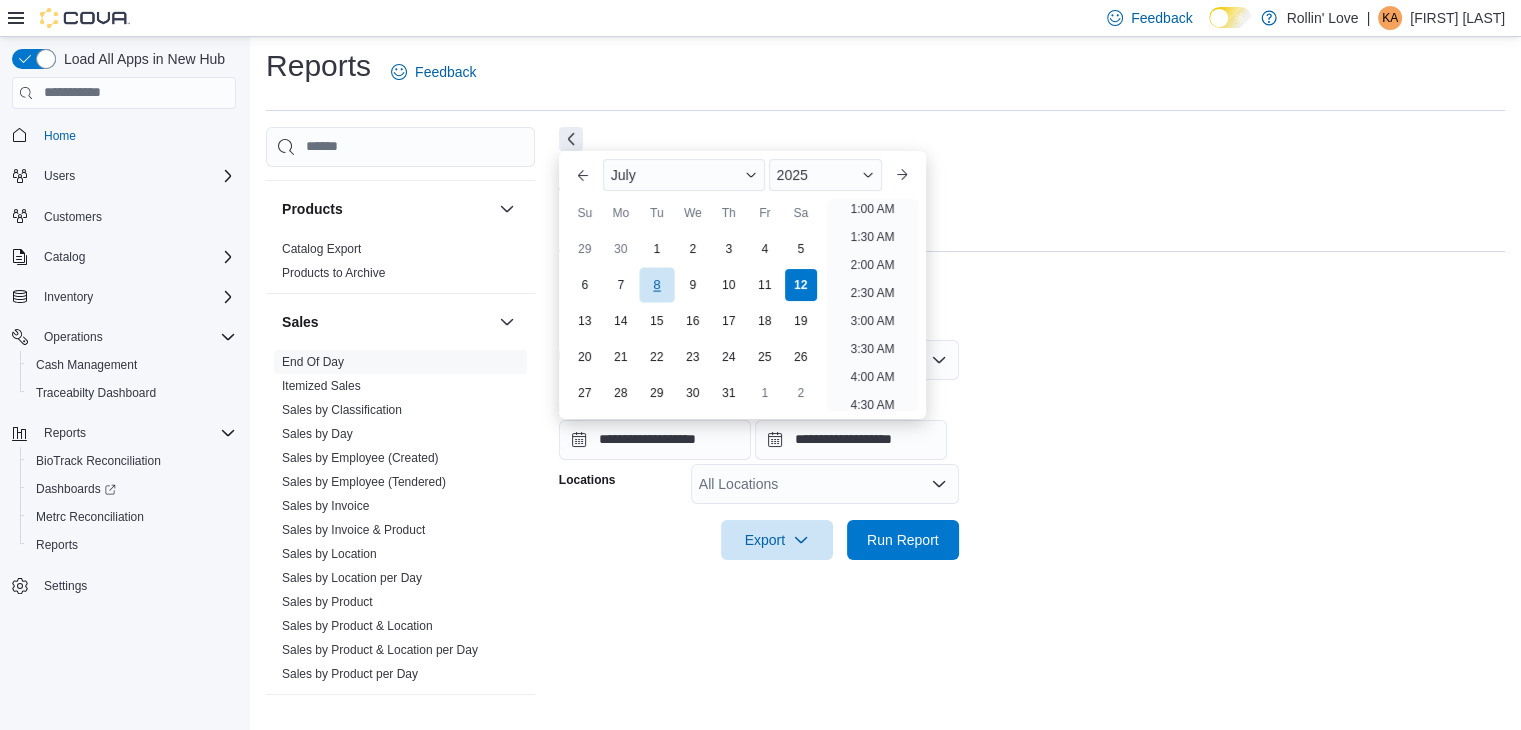 click on "8" at bounding box center [656, 285] 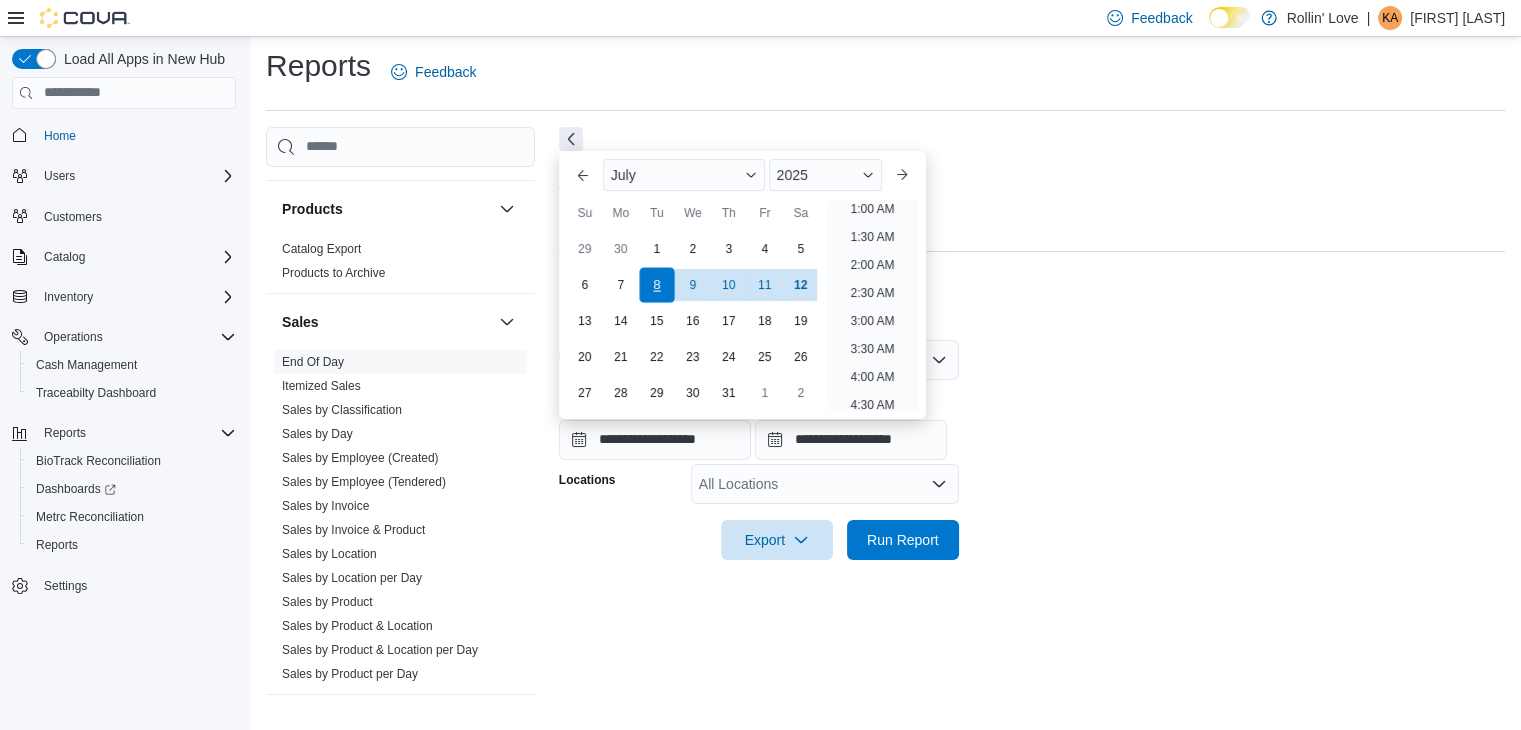 scroll, scrollTop: 4, scrollLeft: 0, axis: vertical 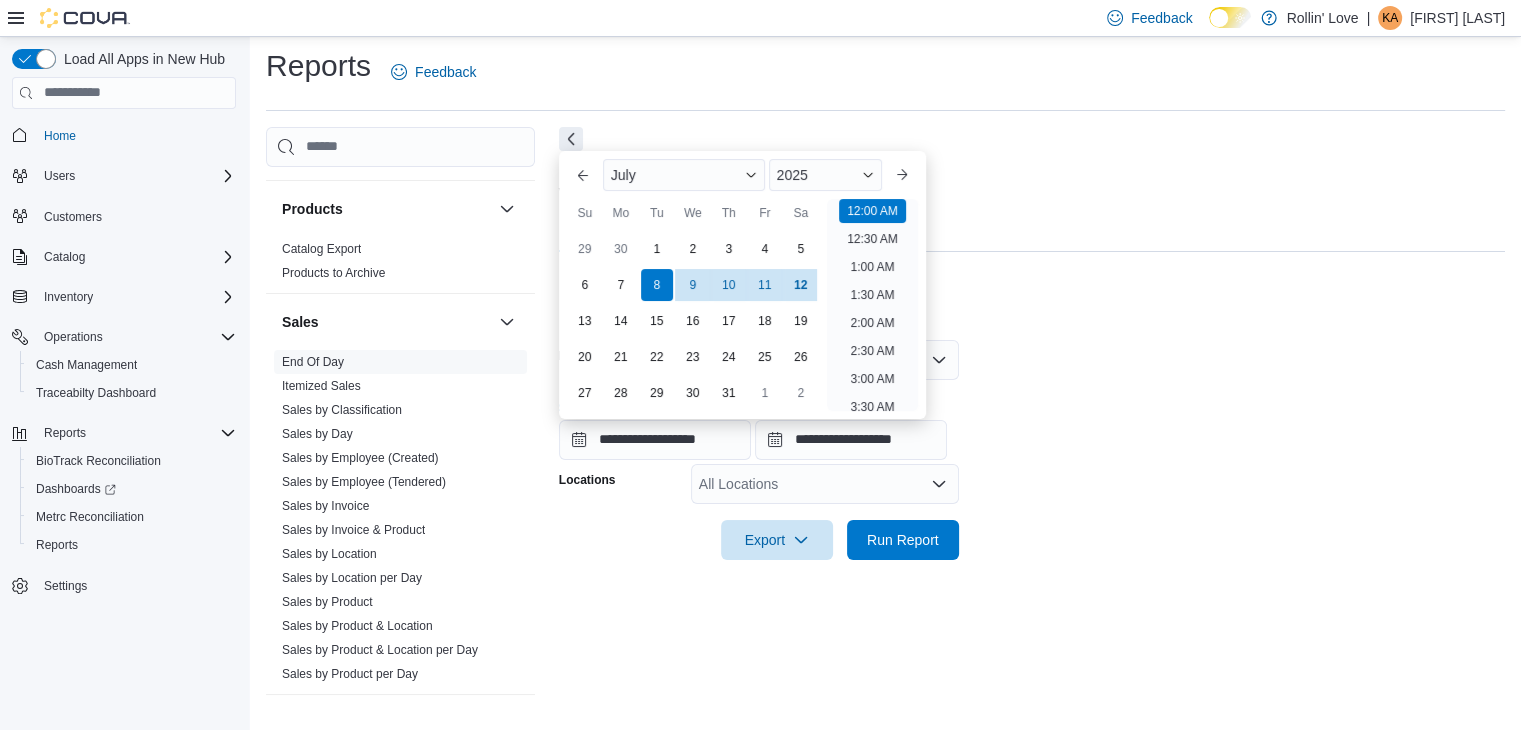 click on "**********" at bounding box center [1032, 422] 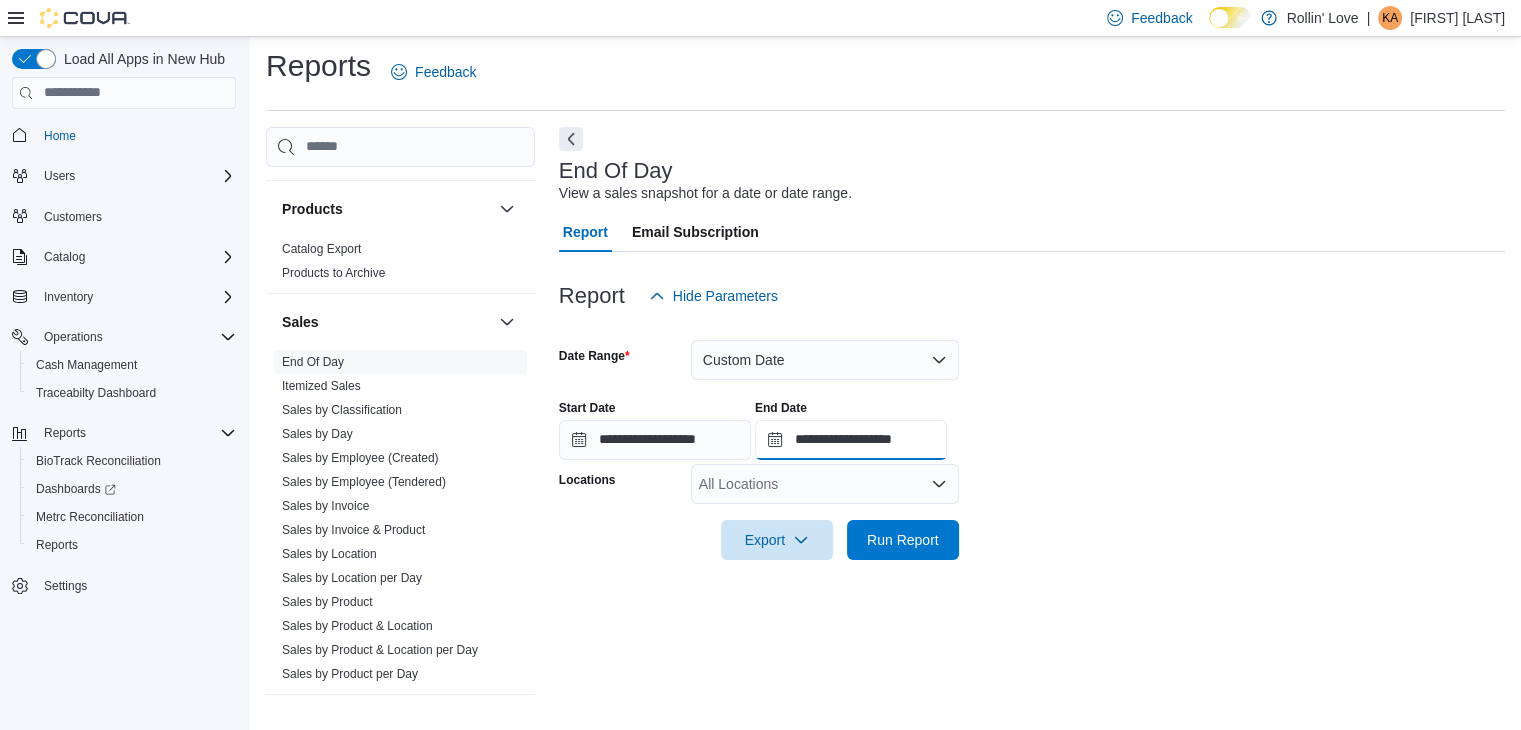 click on "**********" at bounding box center [851, 440] 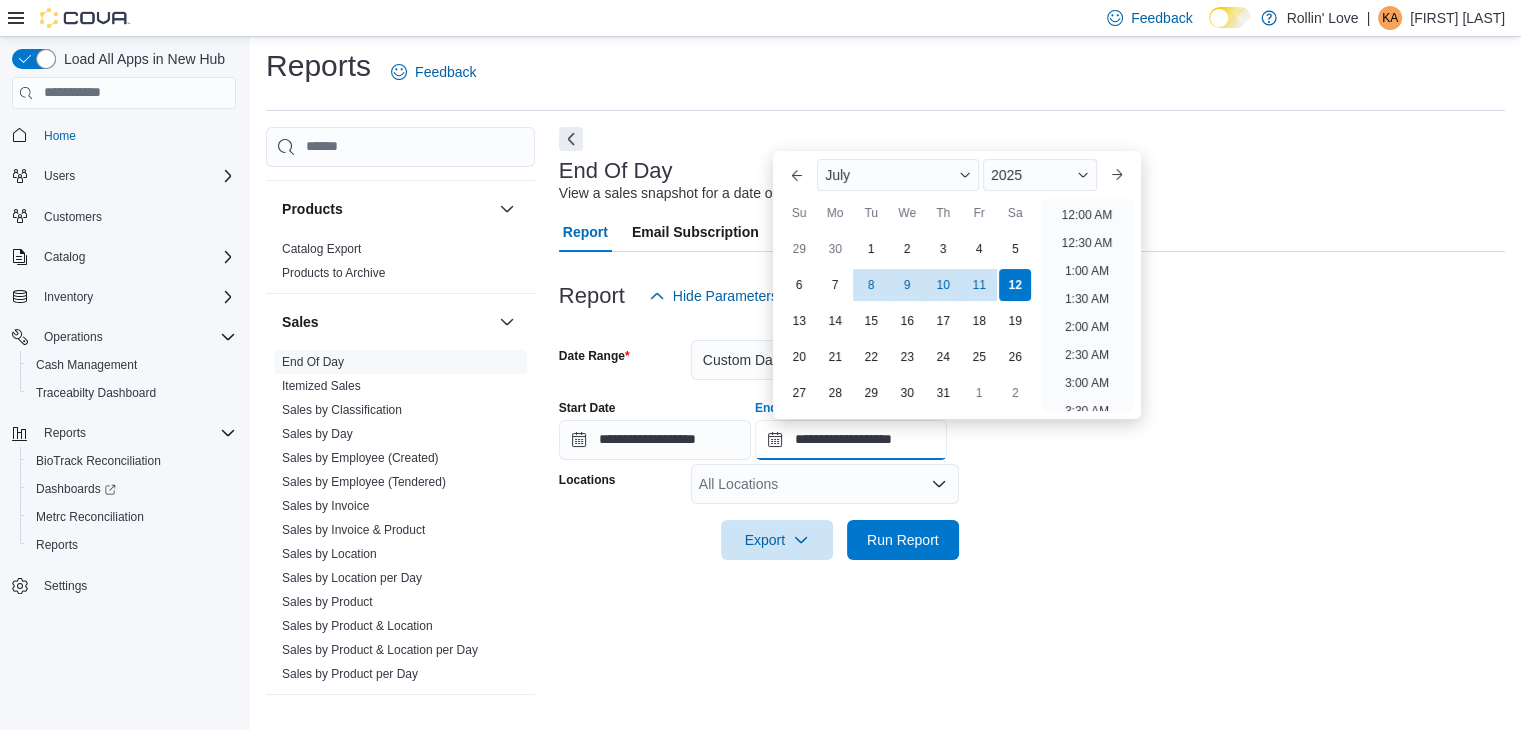 scroll, scrollTop: 1136, scrollLeft: 0, axis: vertical 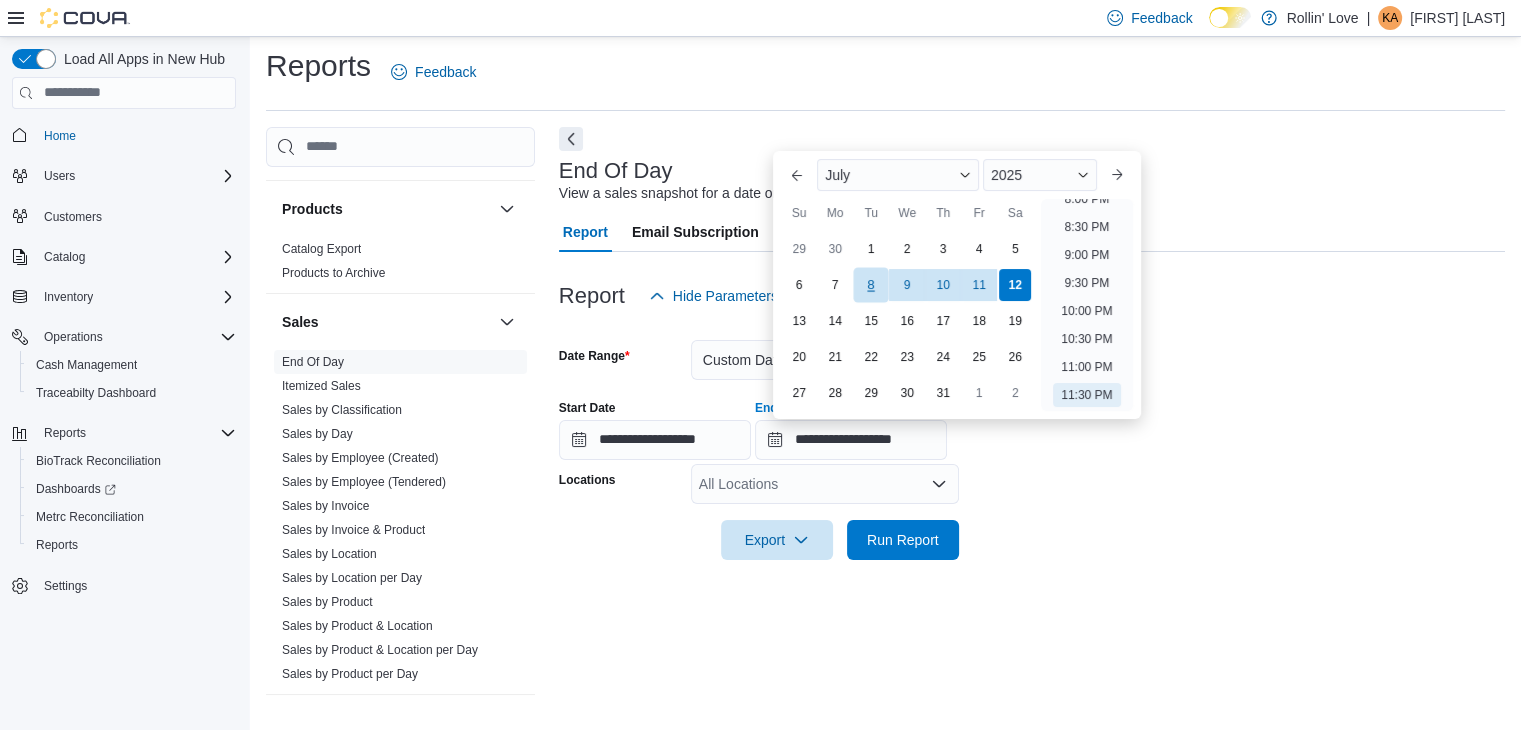 click on "8" at bounding box center (871, 285) 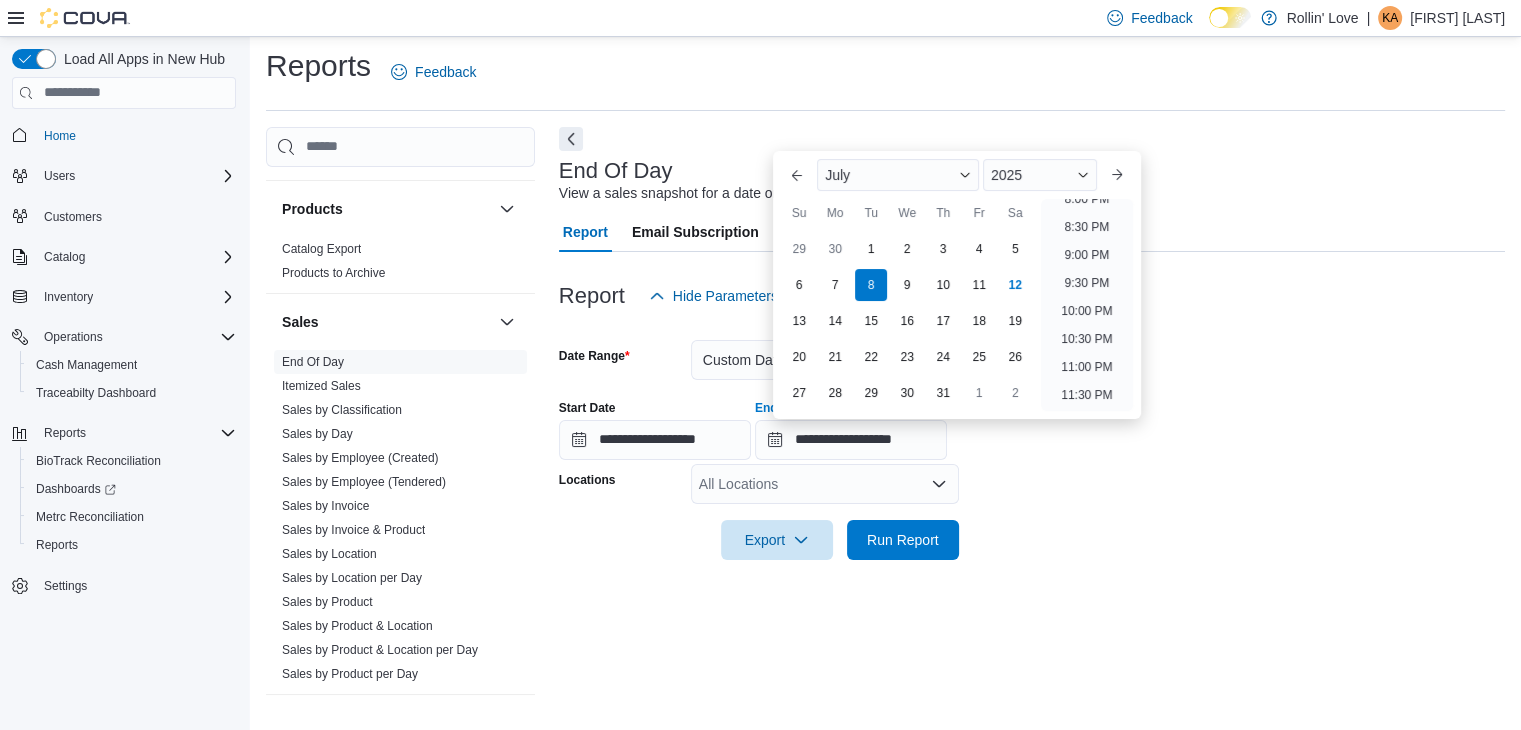 click on "**********" at bounding box center [1032, 438] 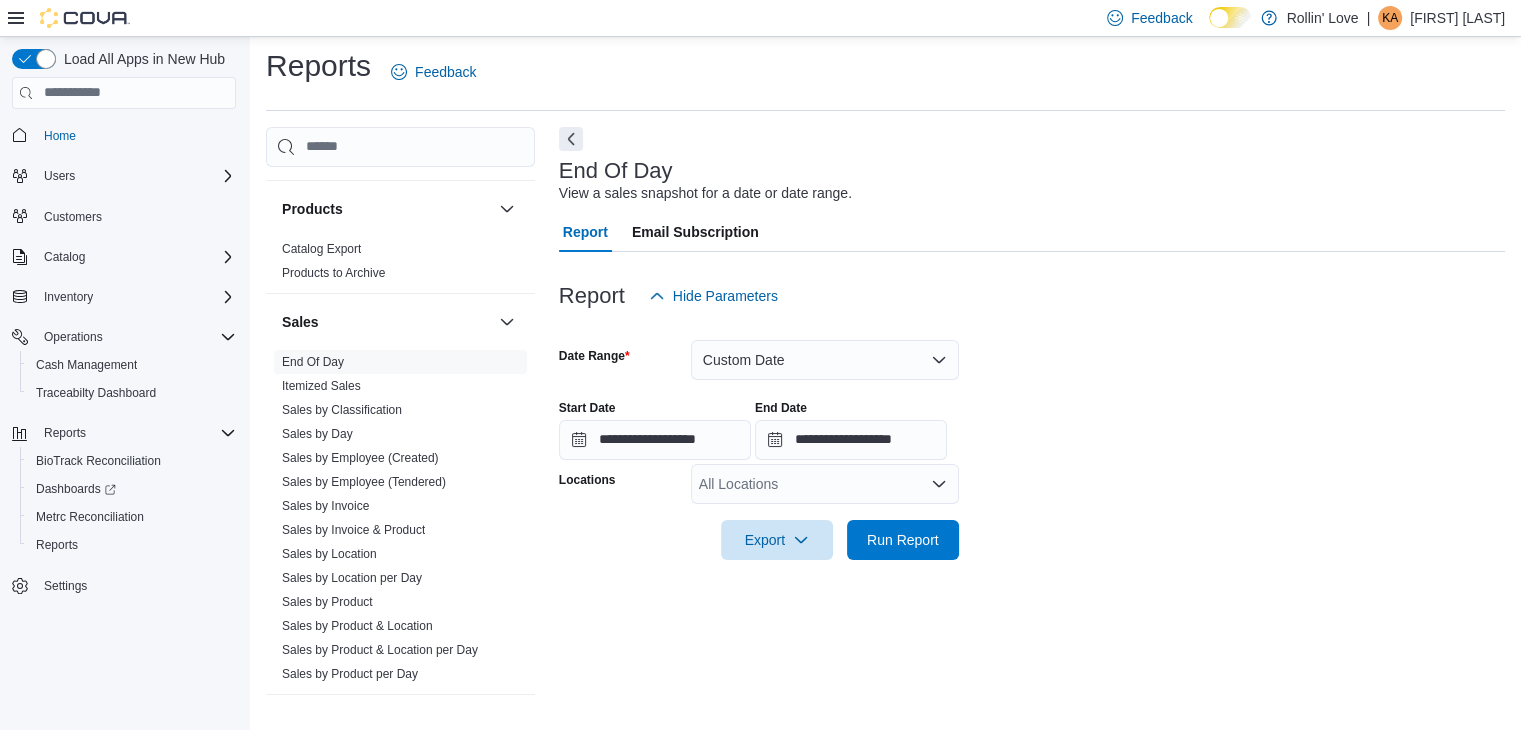 click on "All Locations" at bounding box center [825, 484] 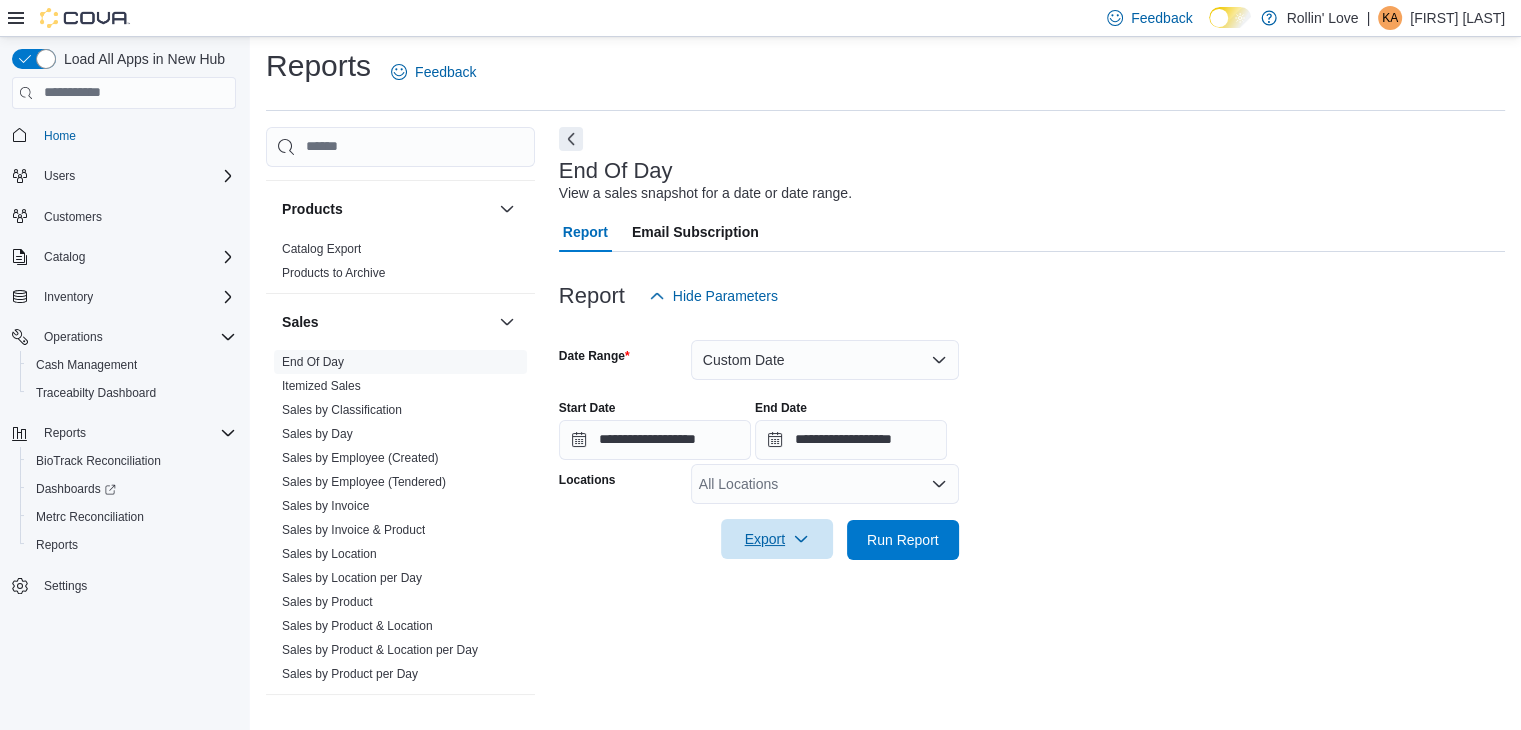 click 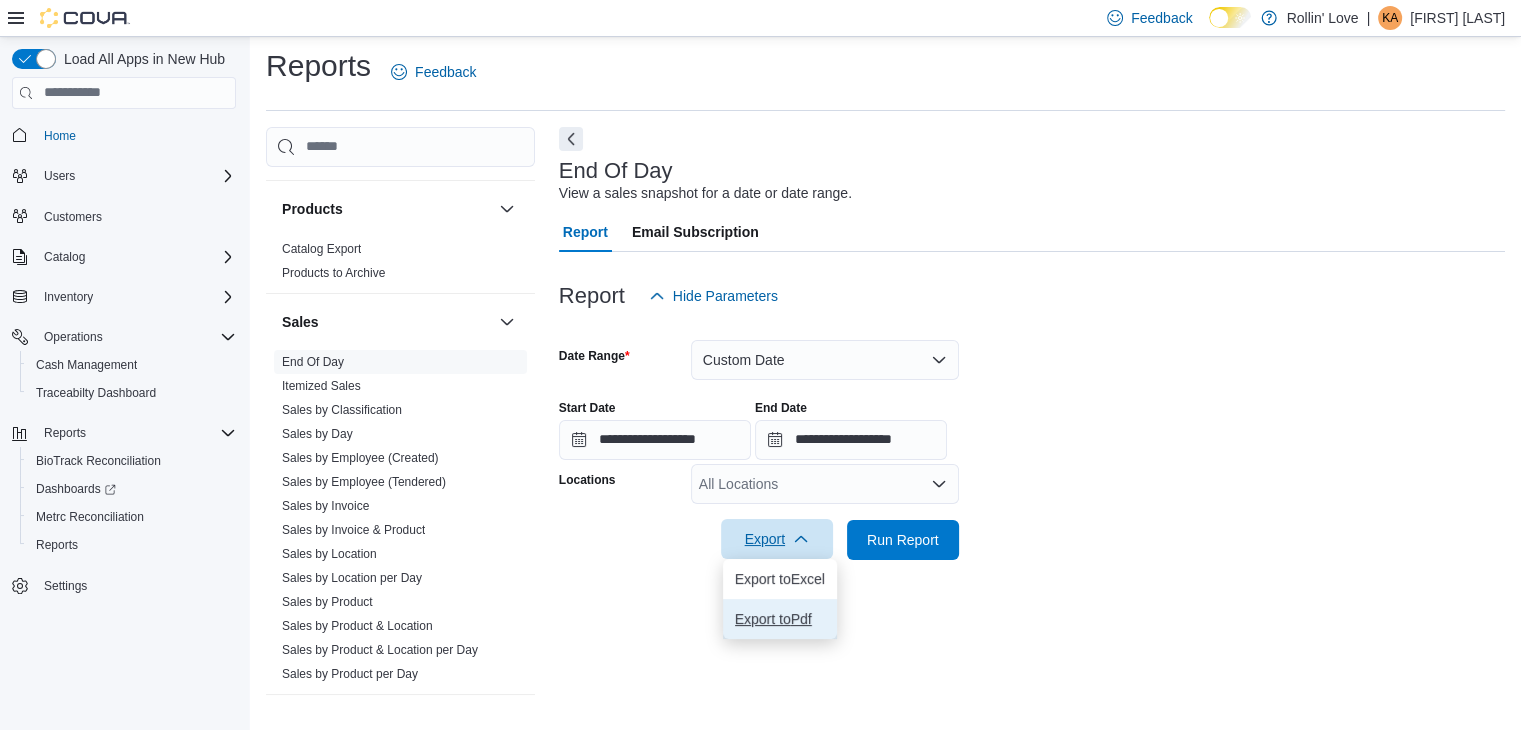click on "Export to  Pdf" at bounding box center (780, 619) 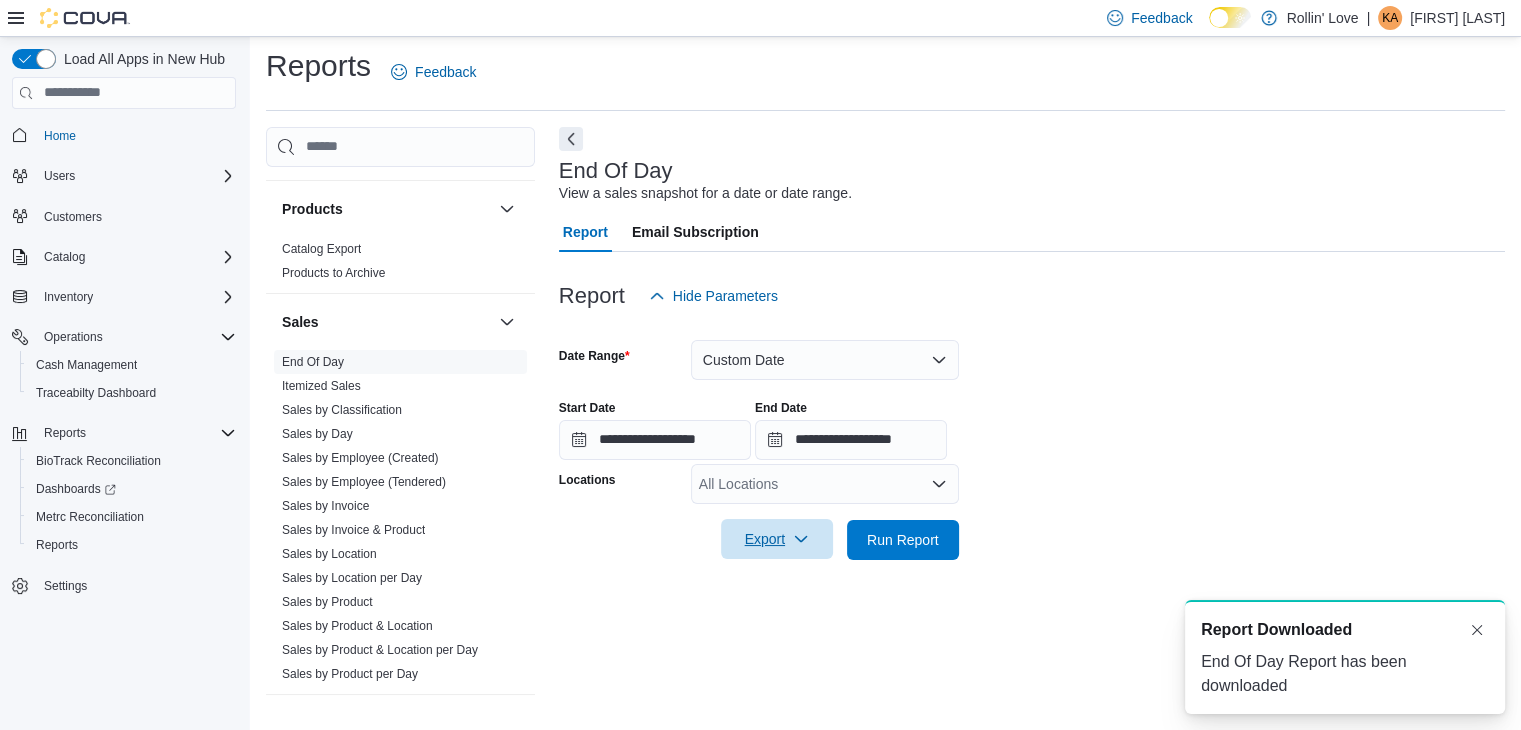 scroll, scrollTop: 0, scrollLeft: 0, axis: both 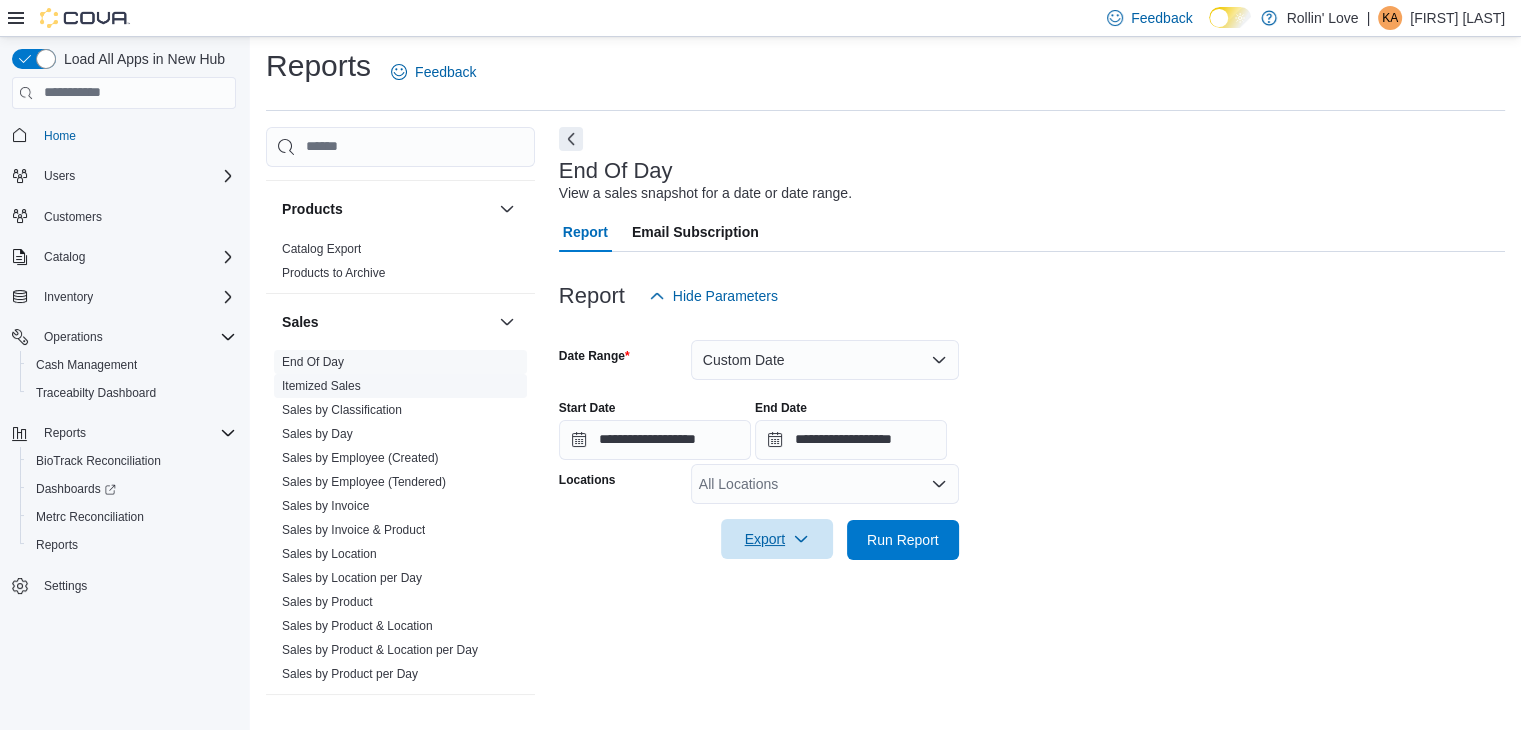 click on "Itemized Sales" at bounding box center [321, 386] 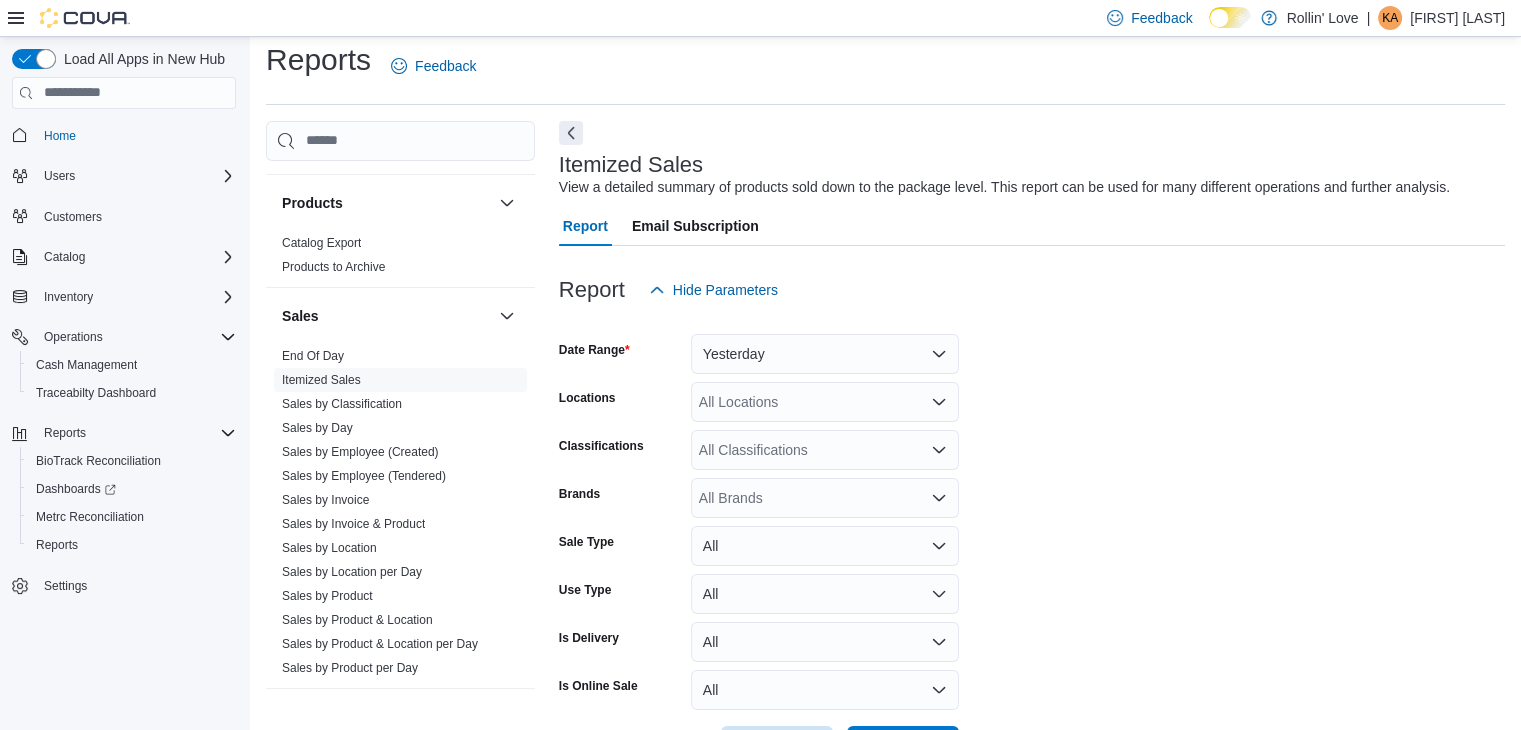 scroll, scrollTop: 46, scrollLeft: 0, axis: vertical 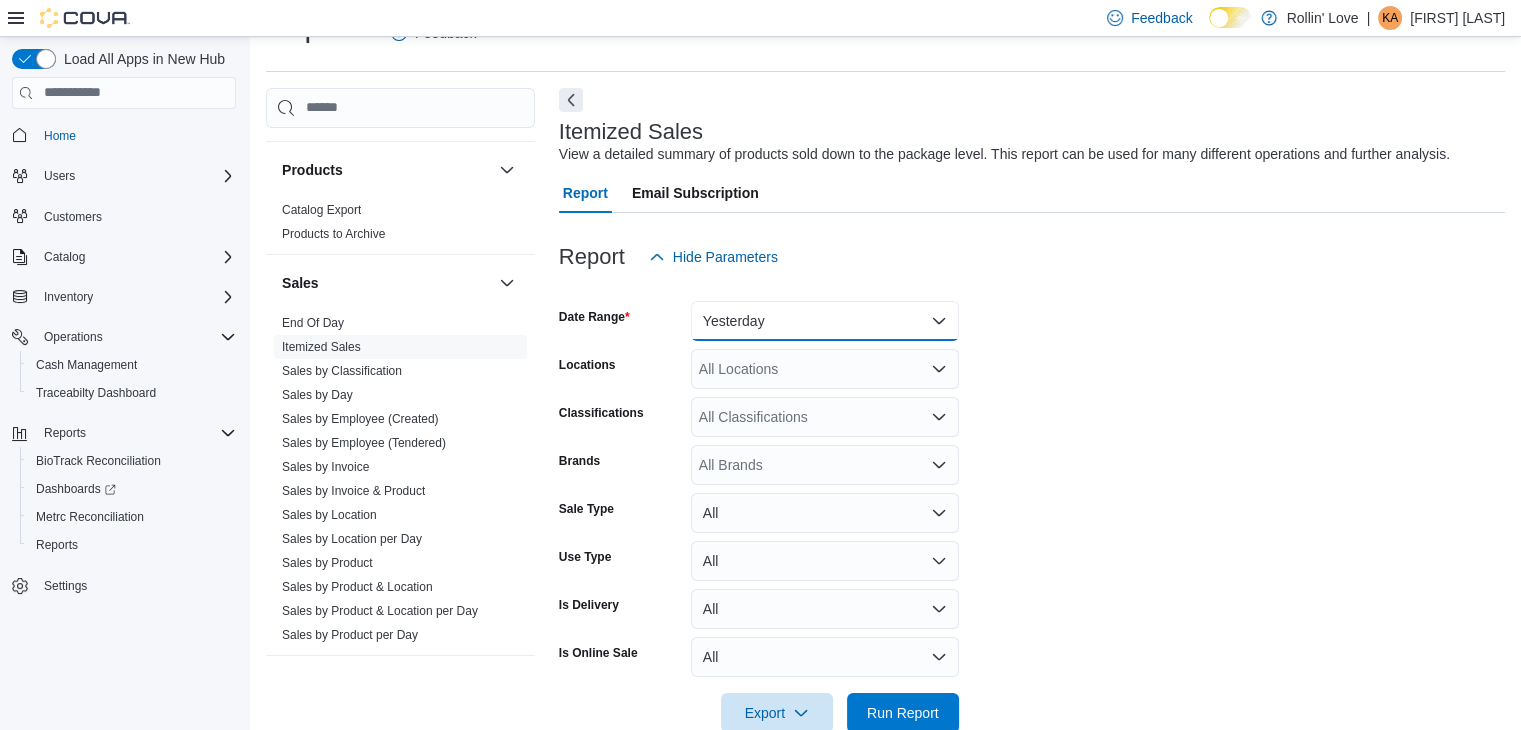 click on "Yesterday" at bounding box center [825, 321] 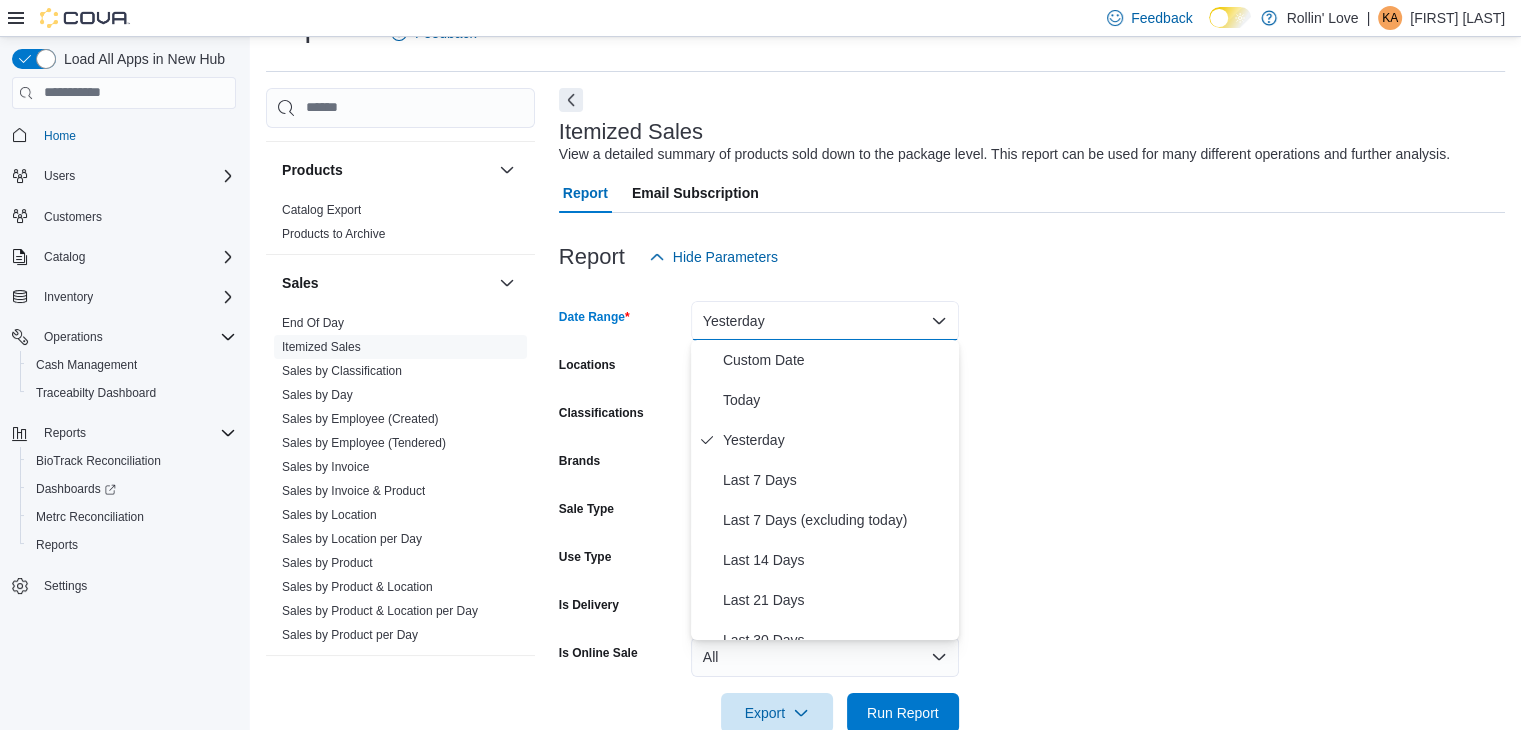 click on "Yesterday" at bounding box center [825, 321] 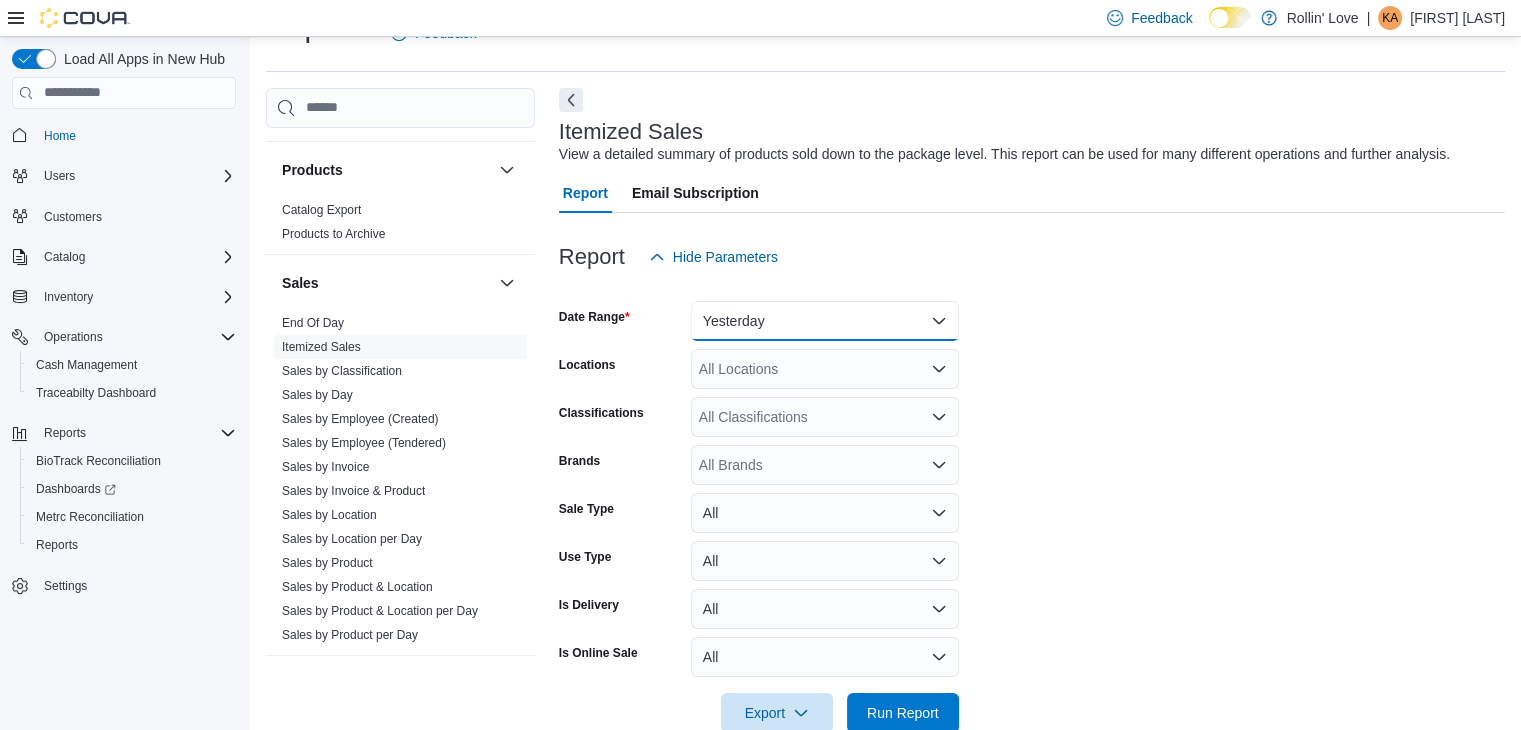 click on "Yesterday" at bounding box center [825, 321] 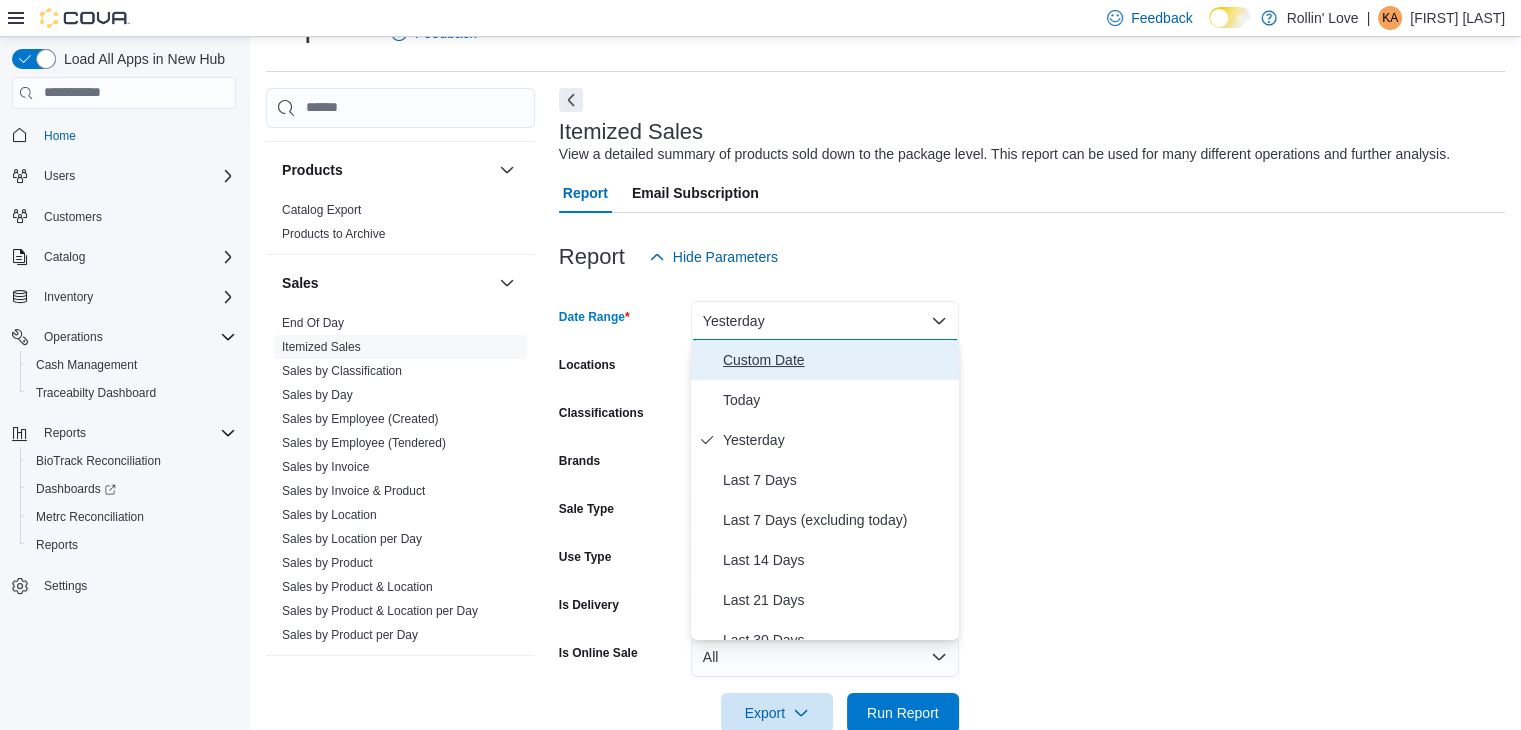 click on "Custom Date" at bounding box center (837, 360) 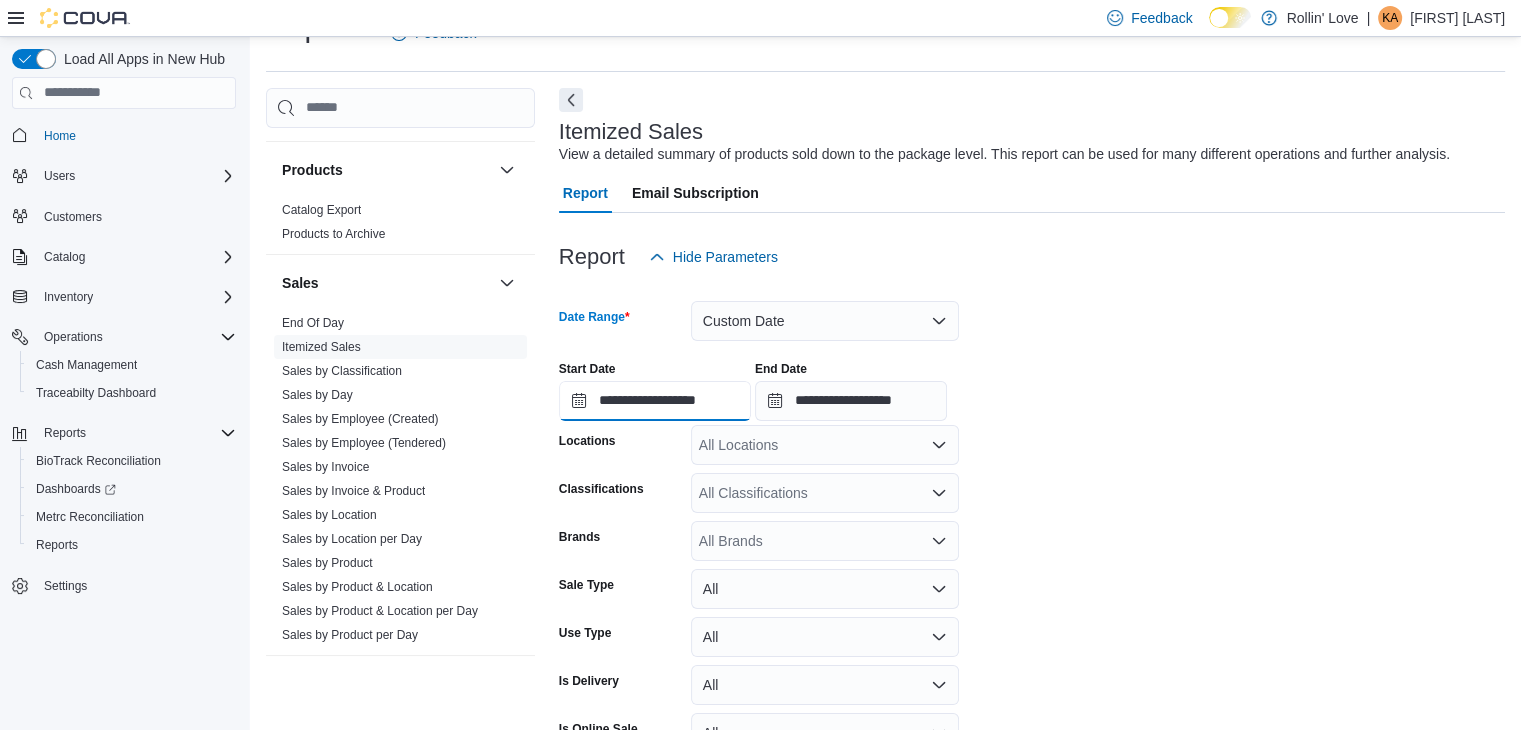 click on "**********" at bounding box center (655, 401) 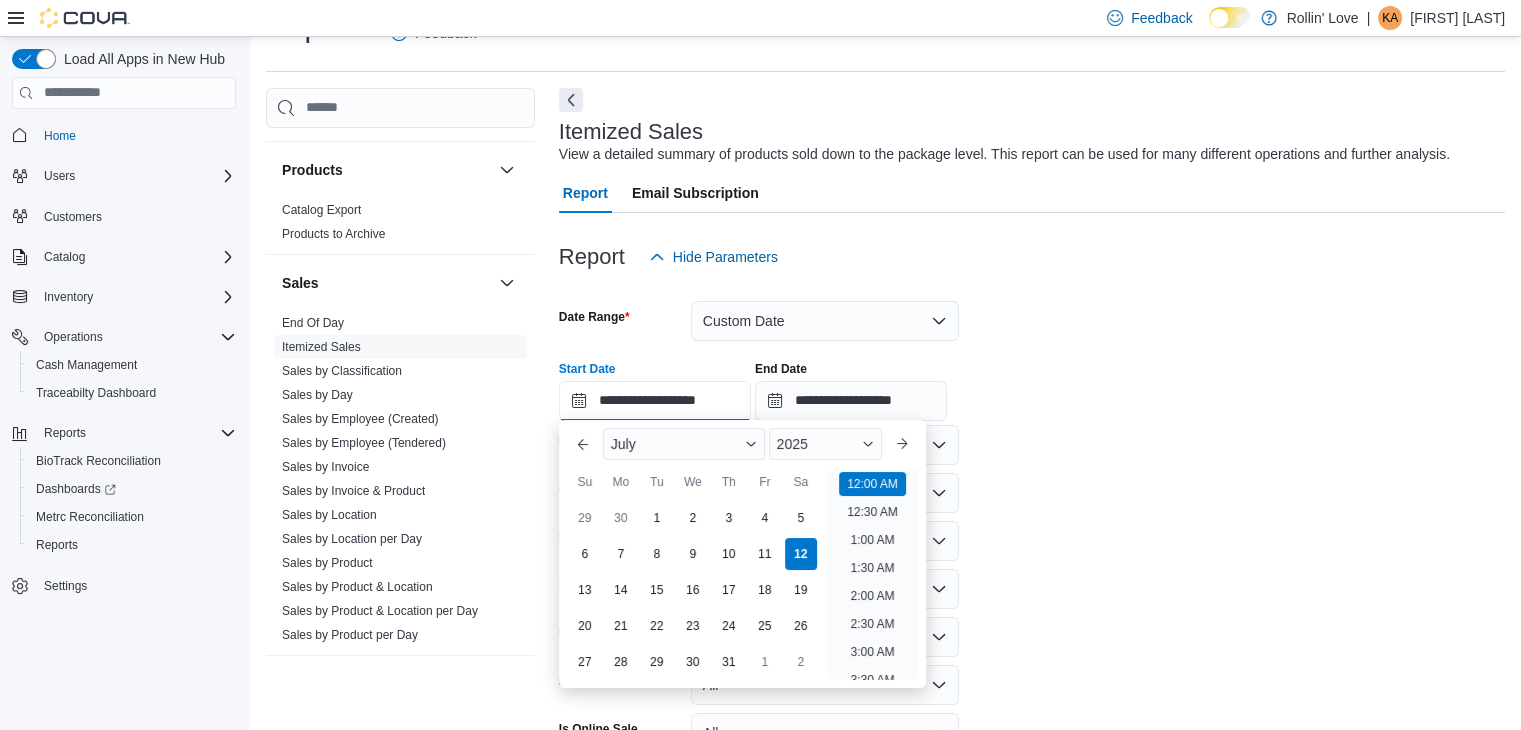 scroll, scrollTop: 62, scrollLeft: 0, axis: vertical 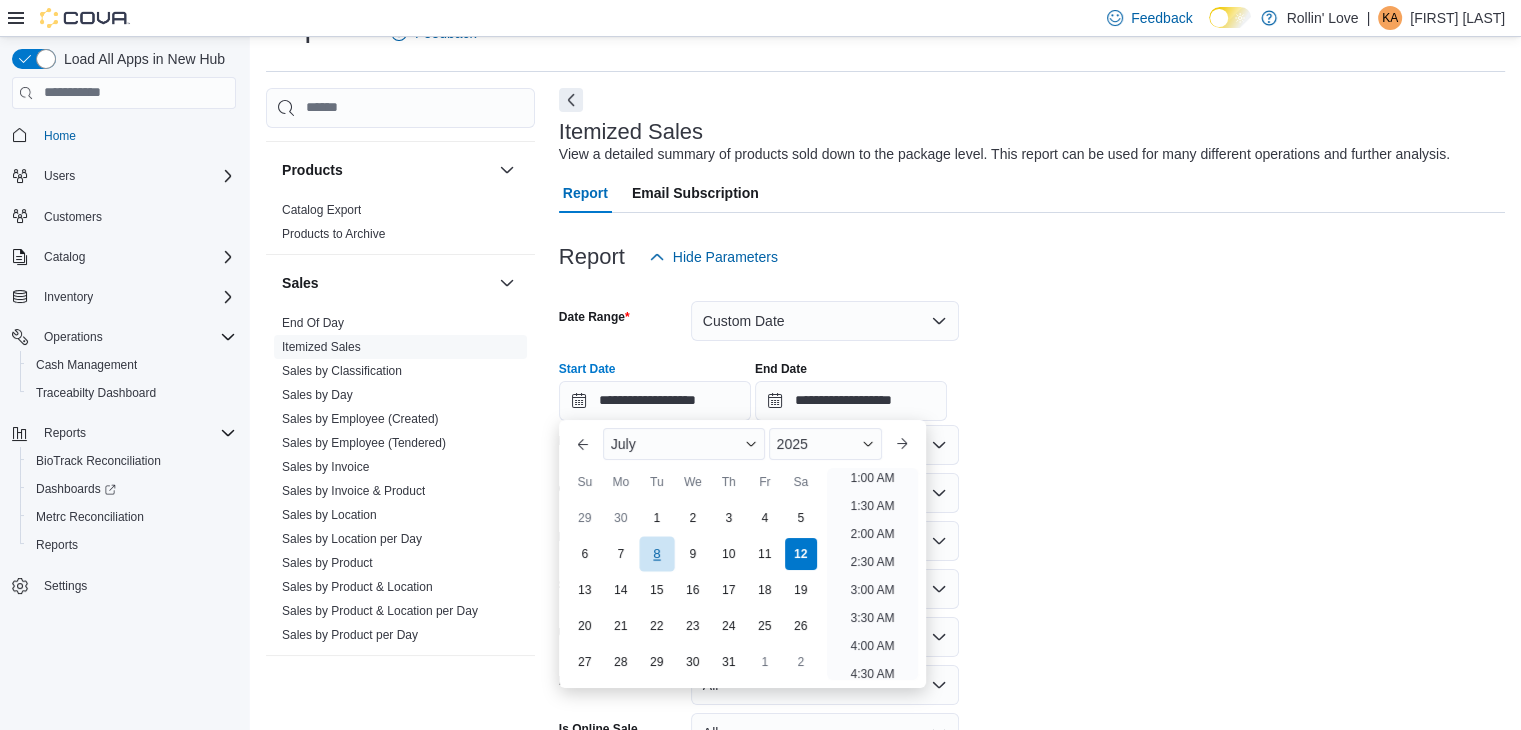 click on "8" at bounding box center (656, 554) 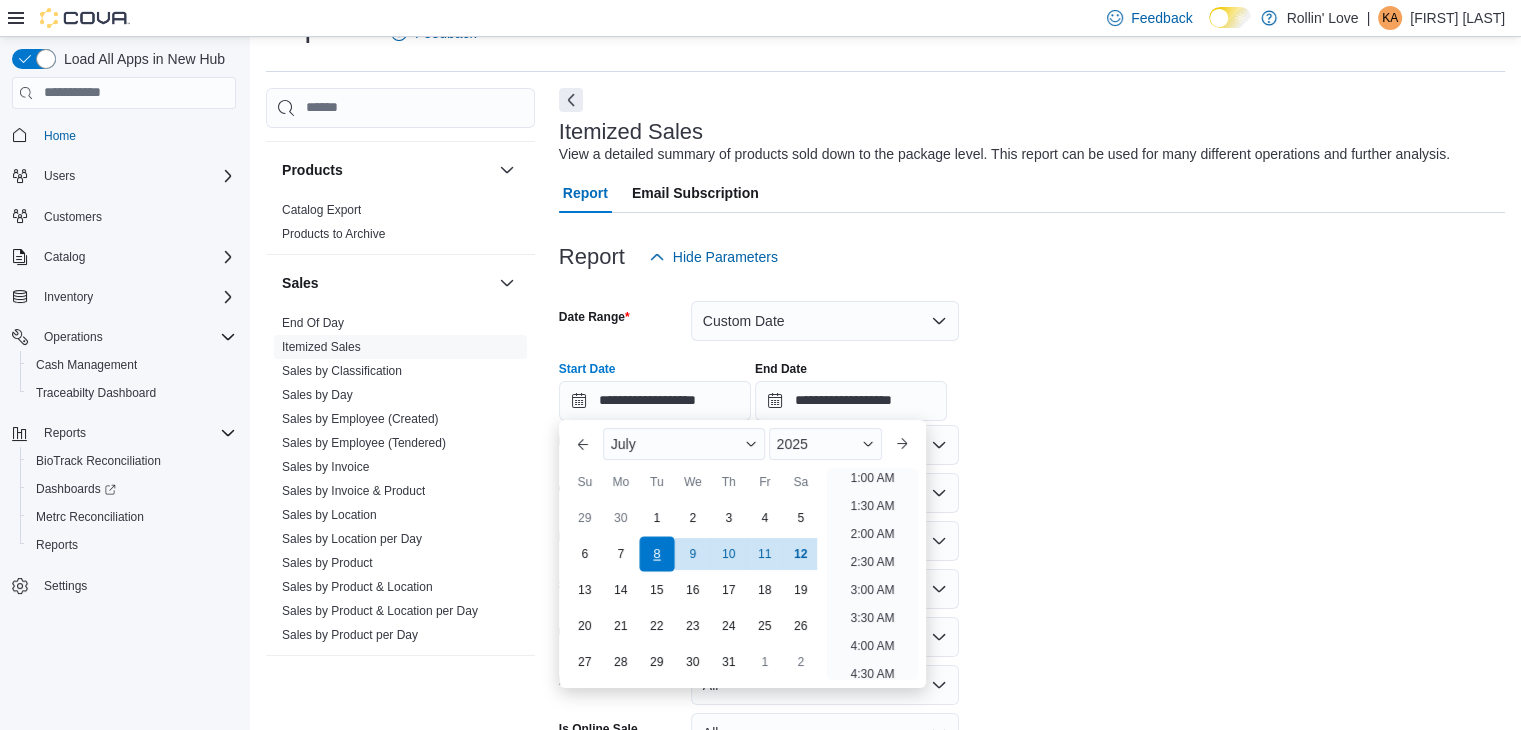 scroll, scrollTop: 4, scrollLeft: 0, axis: vertical 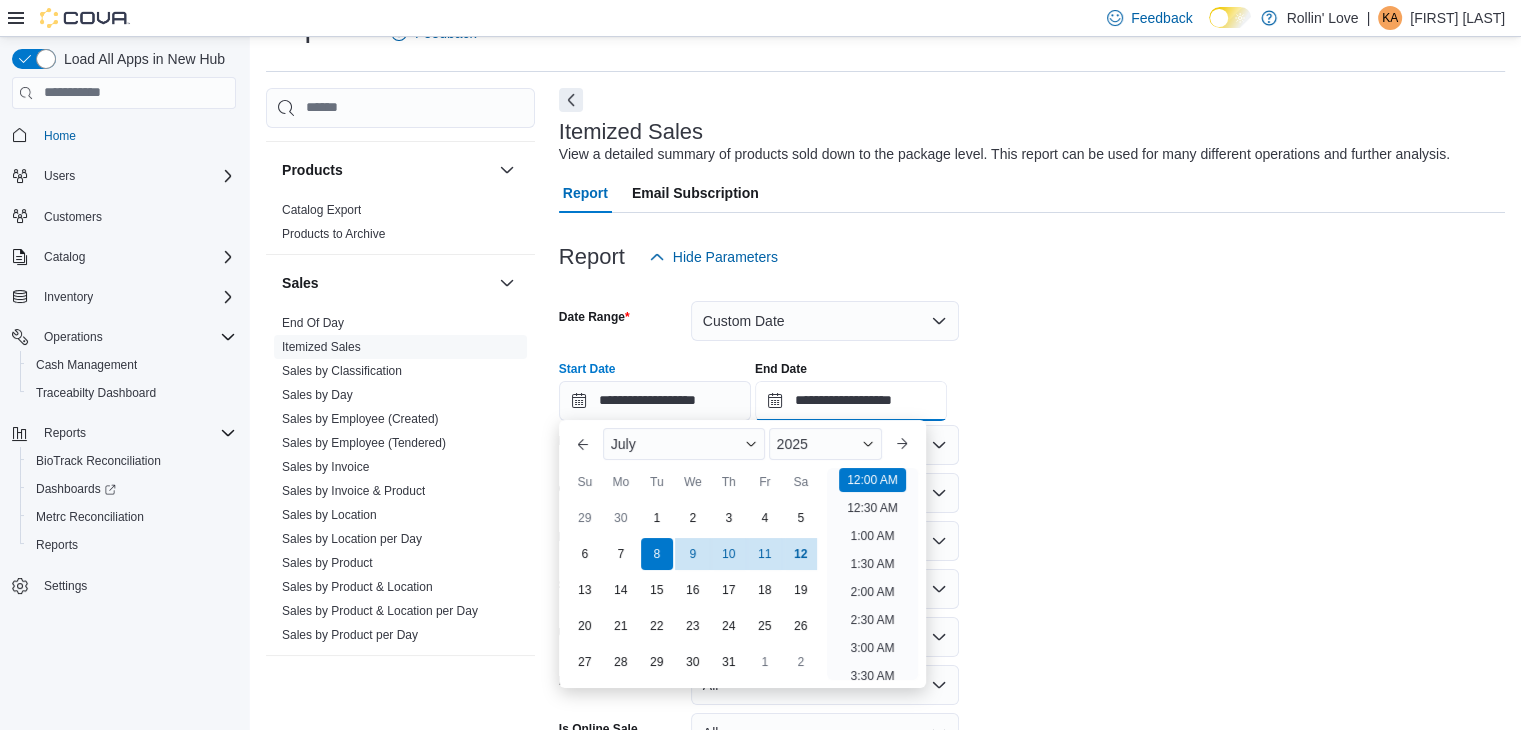 click on "**********" at bounding box center [851, 401] 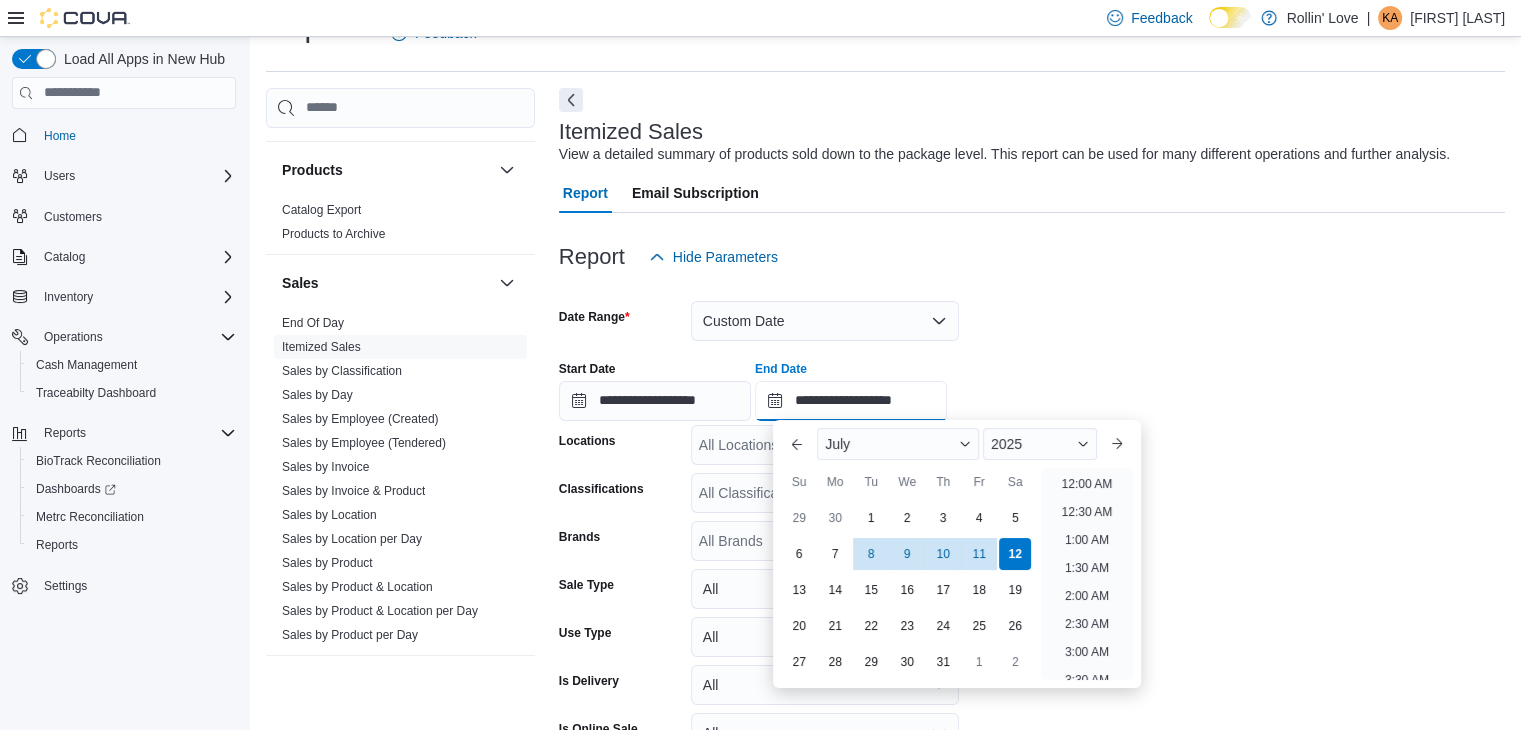 scroll, scrollTop: 1136, scrollLeft: 0, axis: vertical 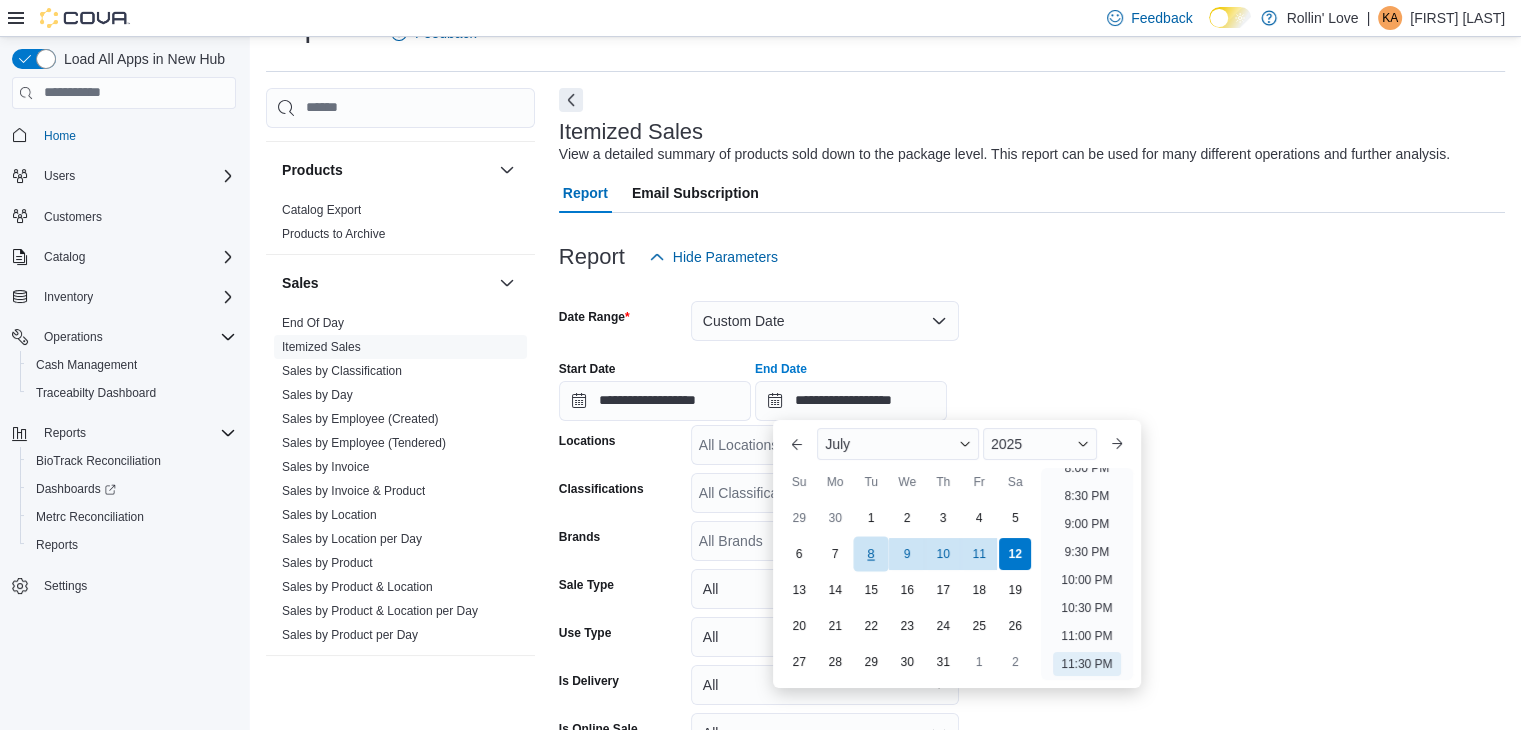 click on "8" at bounding box center (871, 554) 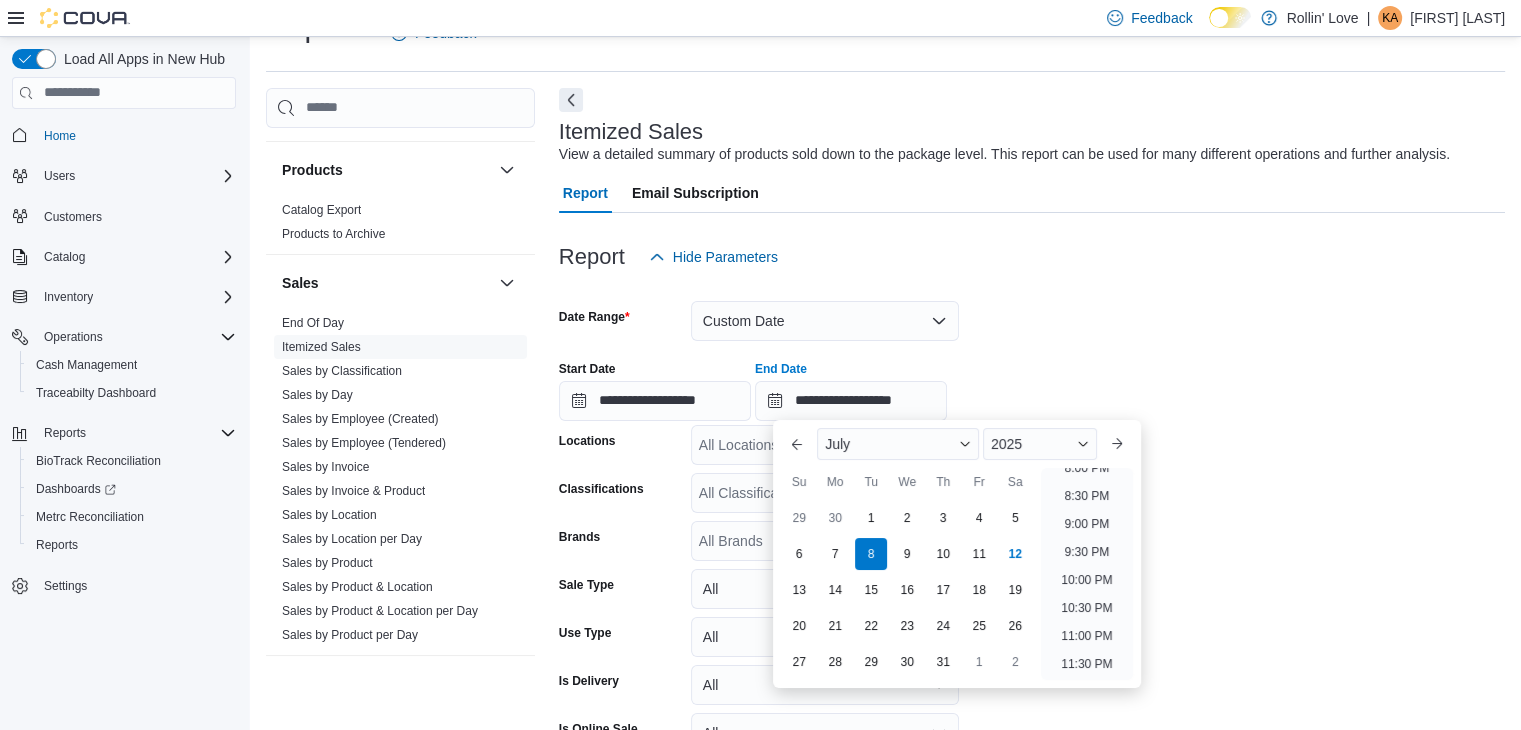 click on "**********" at bounding box center [1032, 383] 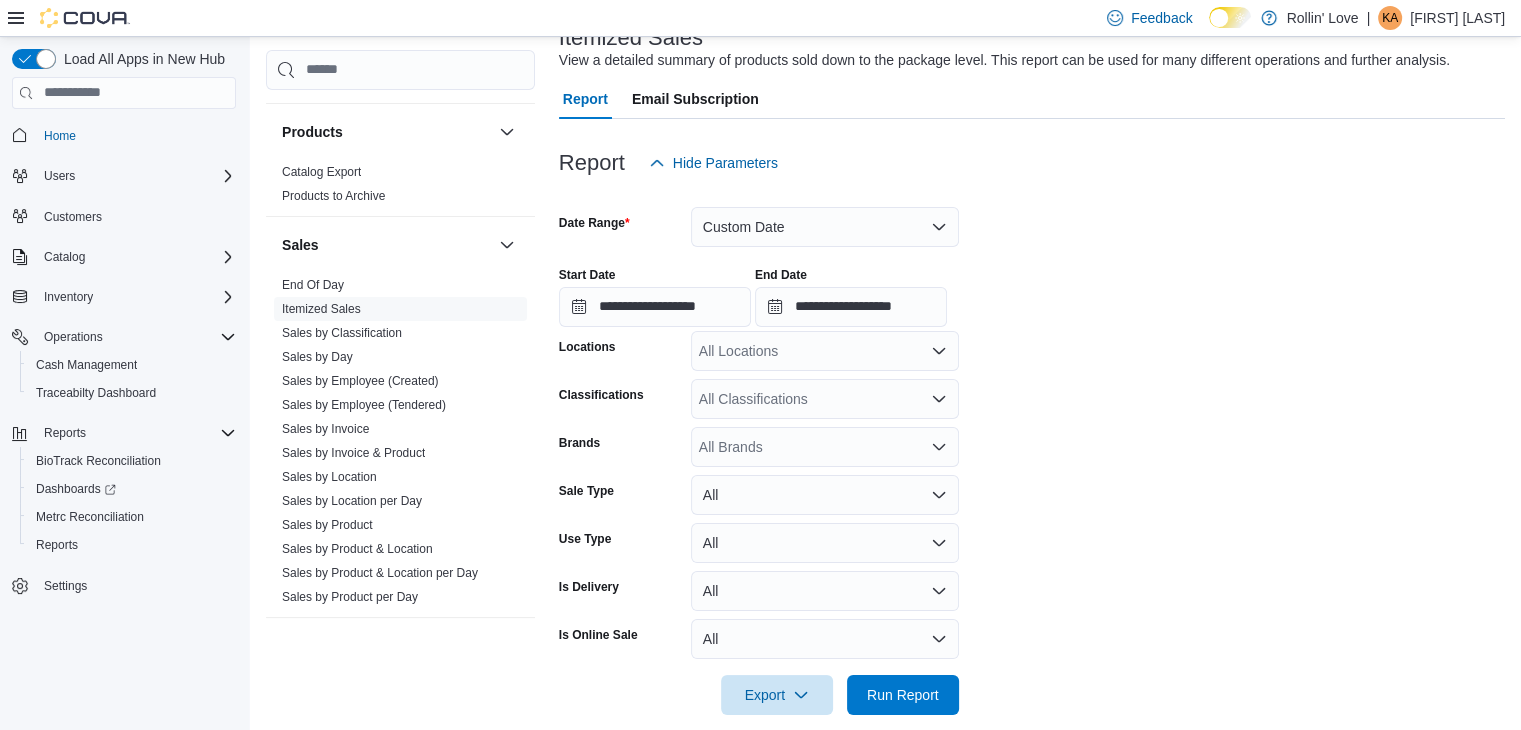 scroll, scrollTop: 146, scrollLeft: 0, axis: vertical 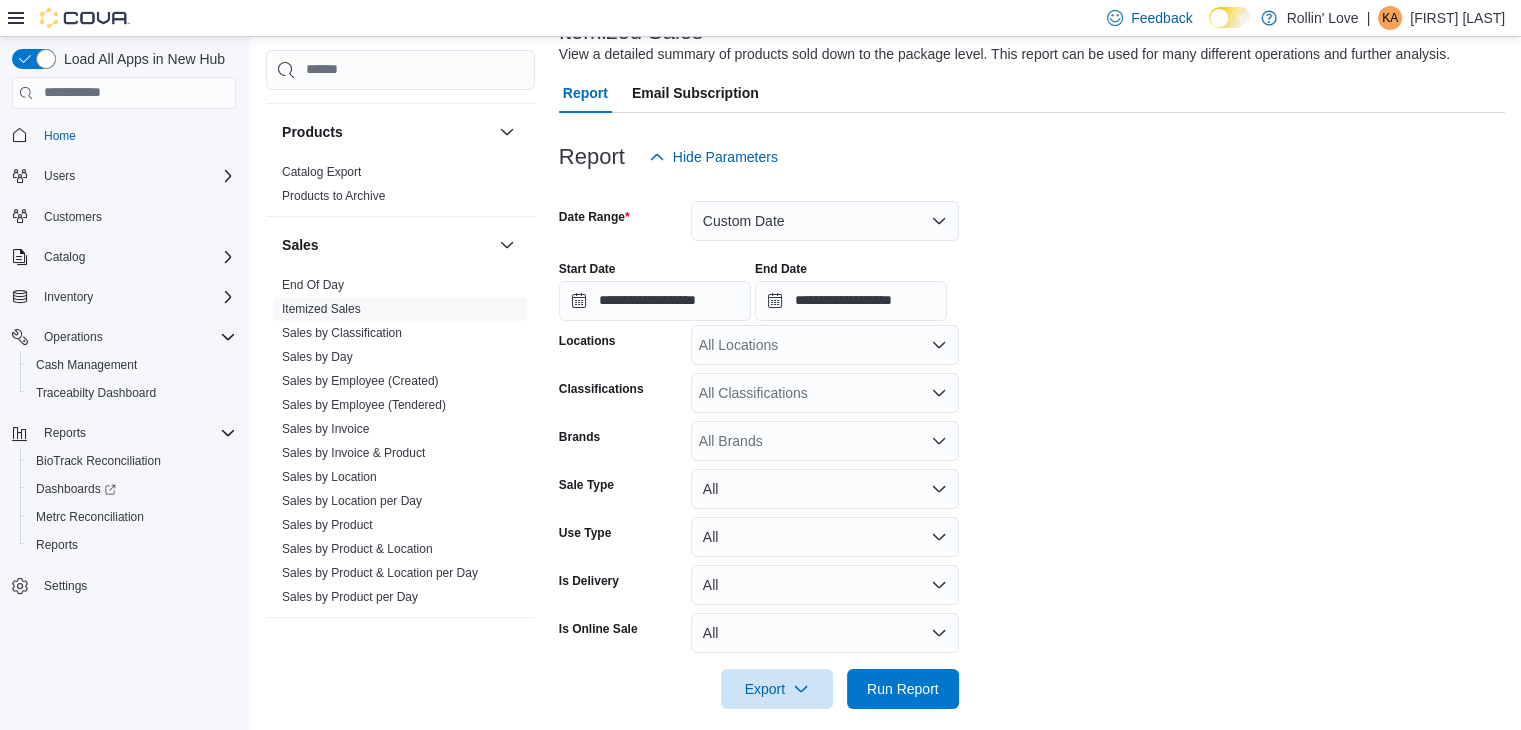 click on "All Locations" at bounding box center [825, 345] 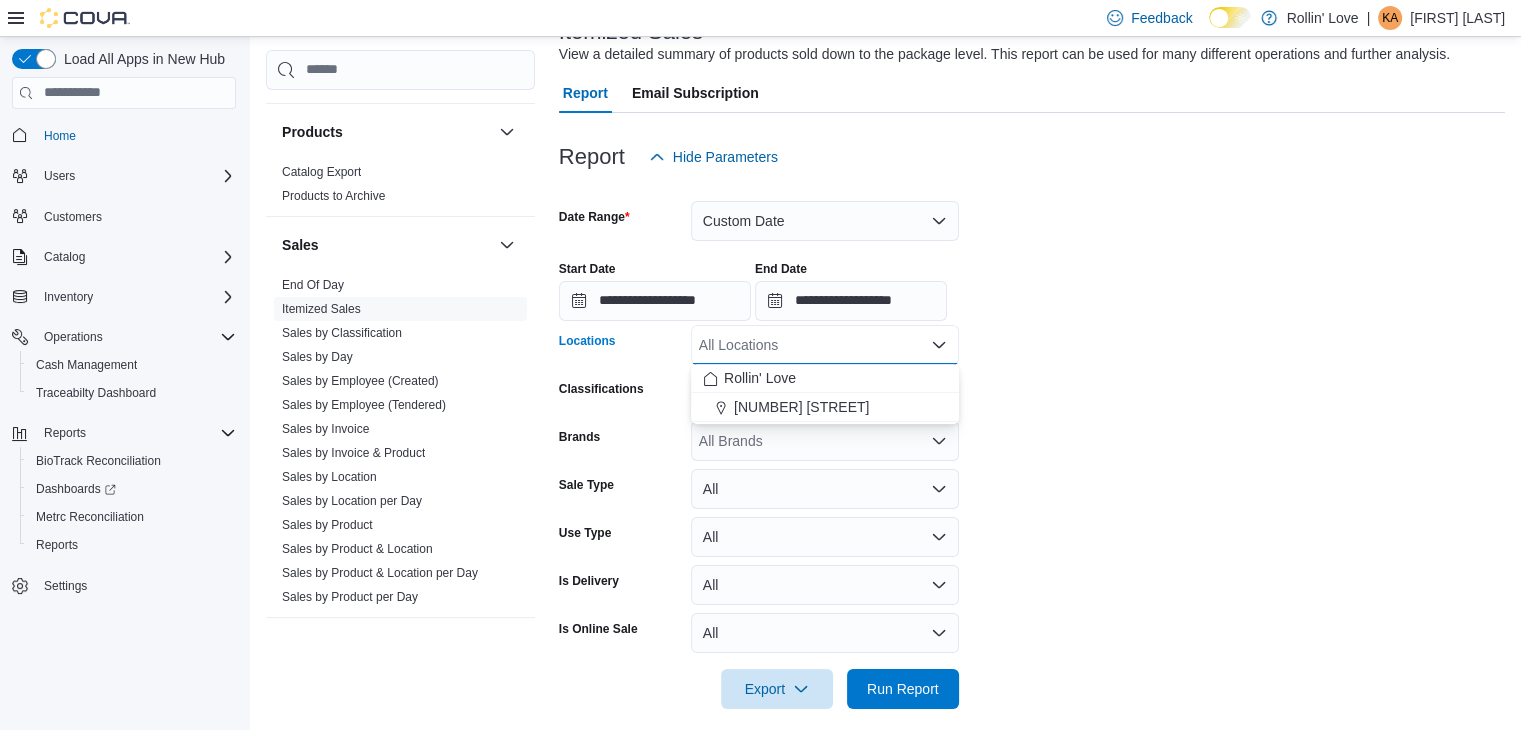 click on "All Locations" at bounding box center [825, 345] 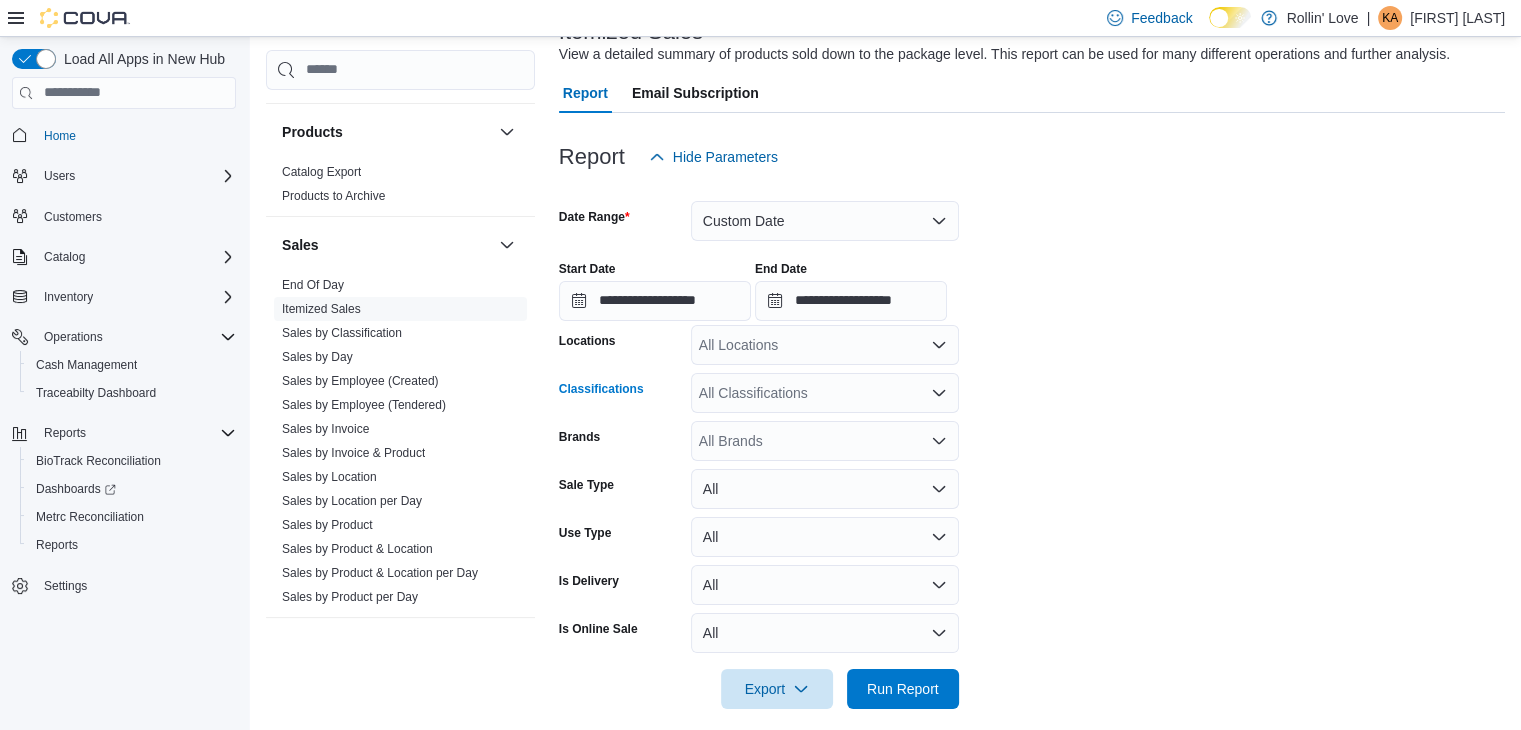 click on "All Classifications" at bounding box center (825, 393) 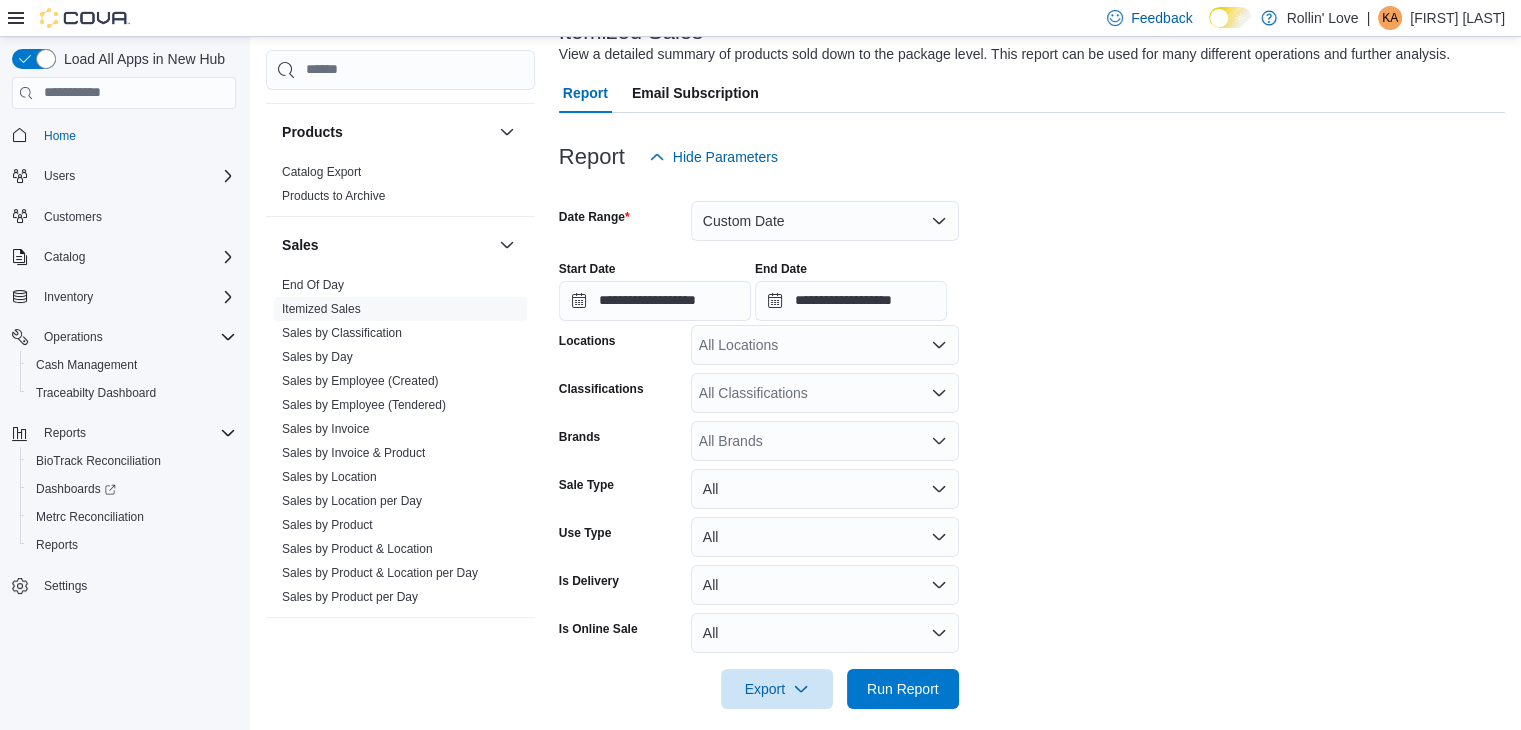 click on "**********" at bounding box center (1032, 443) 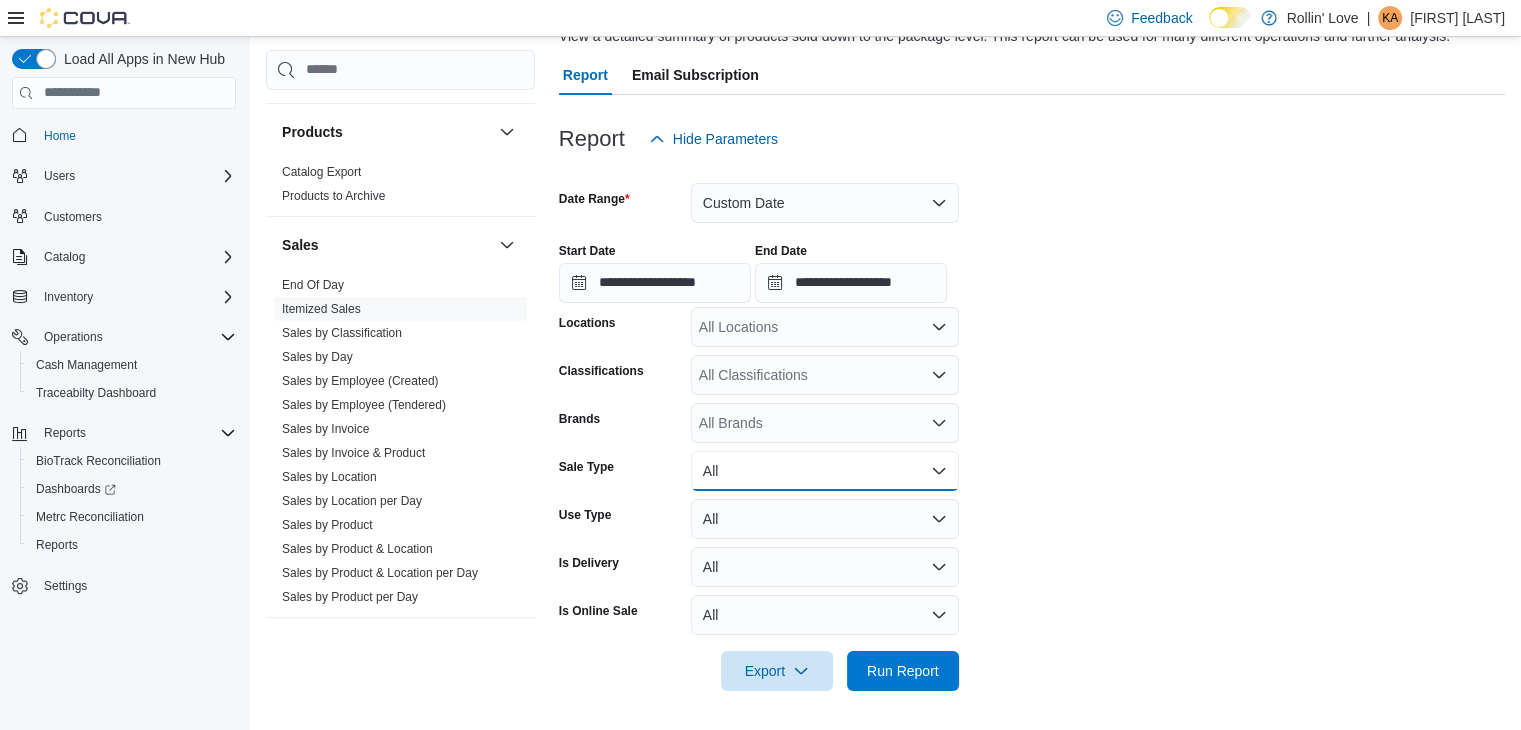 click on "All" at bounding box center [825, 471] 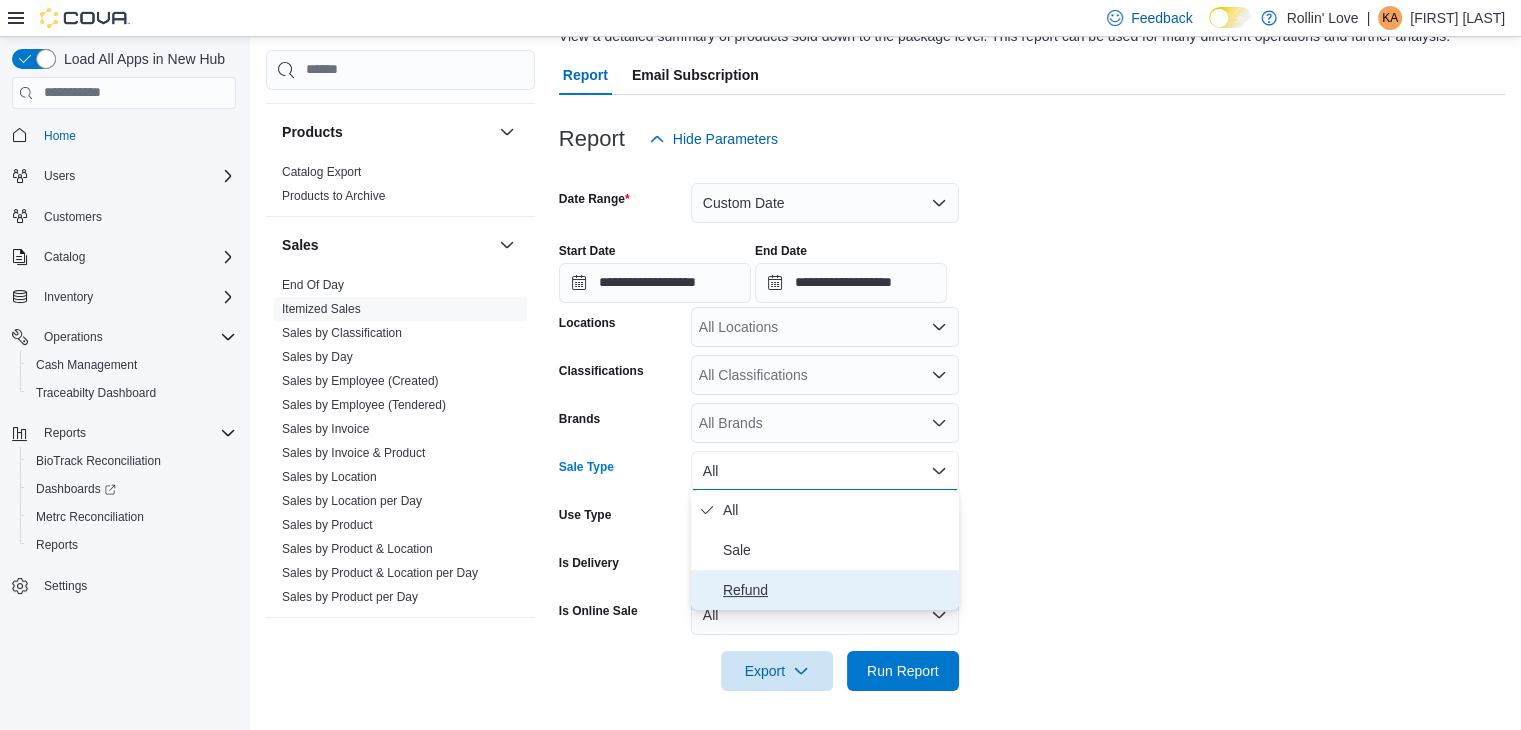 click on "Refund" at bounding box center (837, 590) 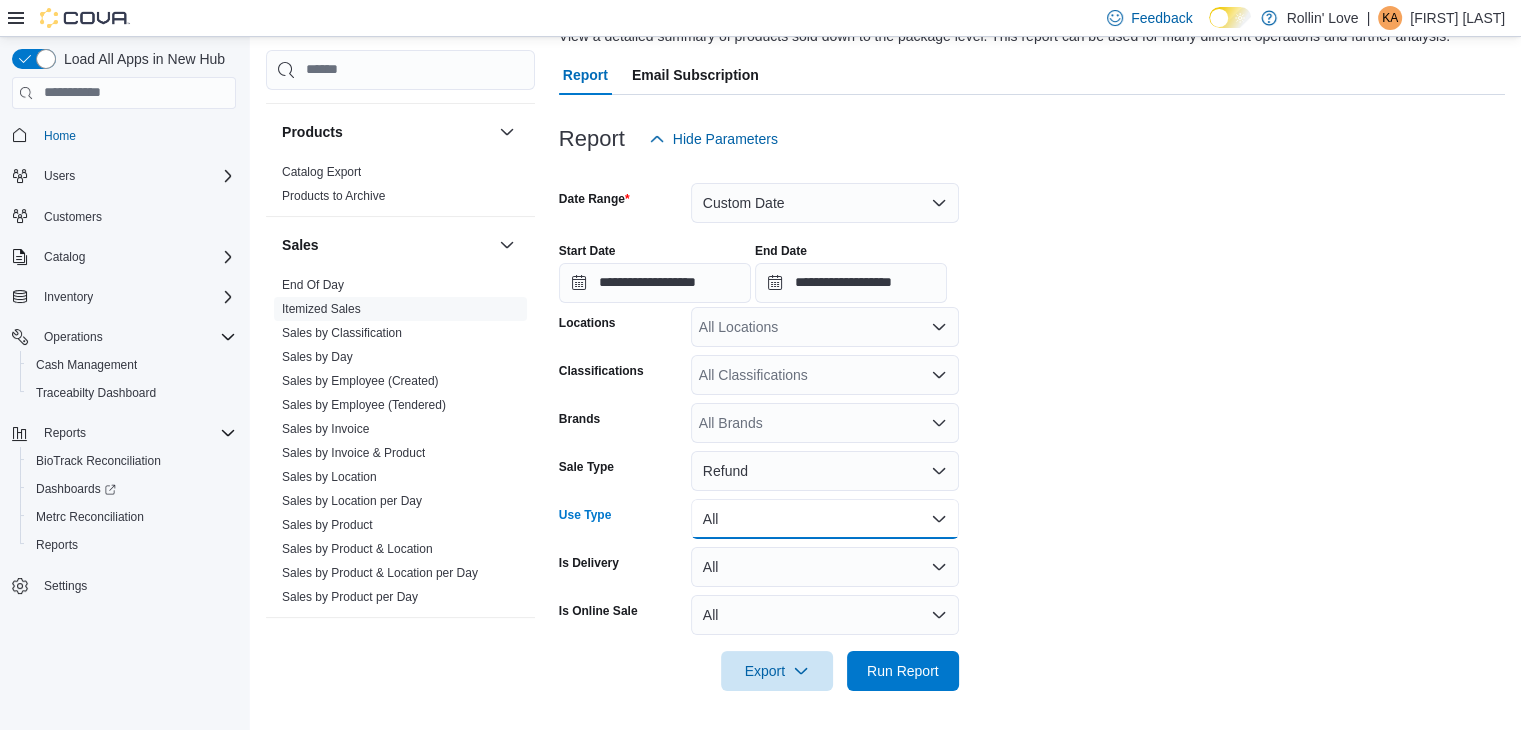 click on "All" at bounding box center (825, 519) 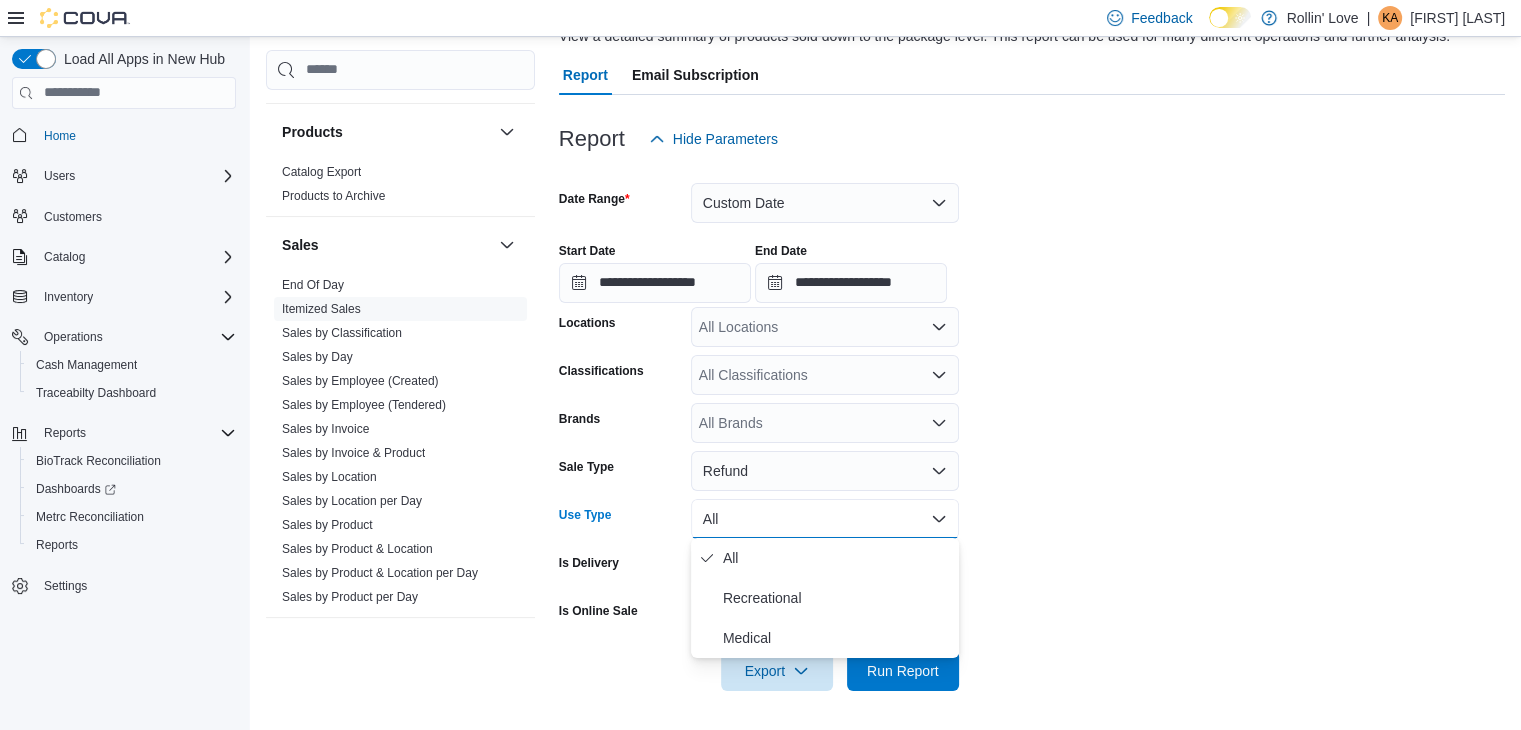 click on "**********" at bounding box center (1032, 425) 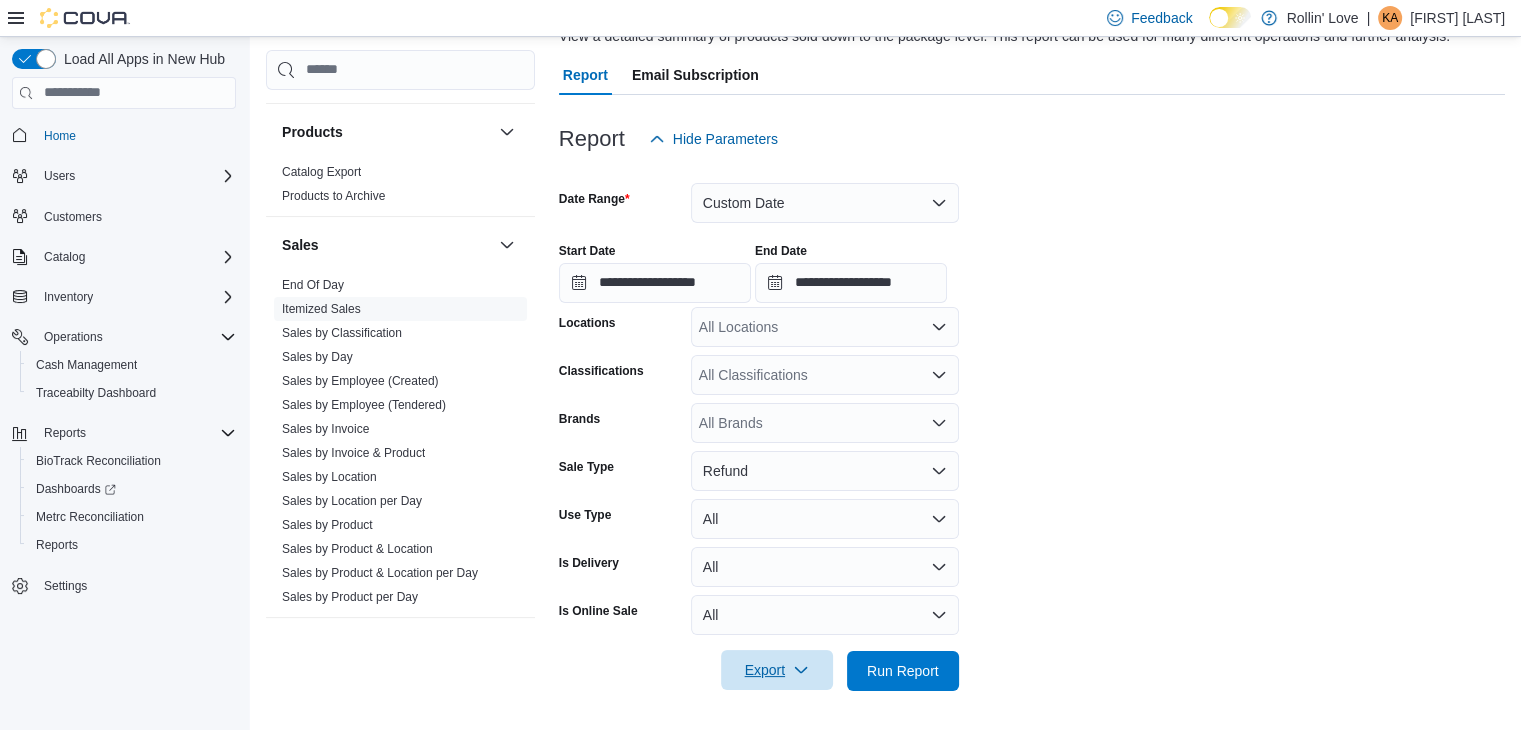 click 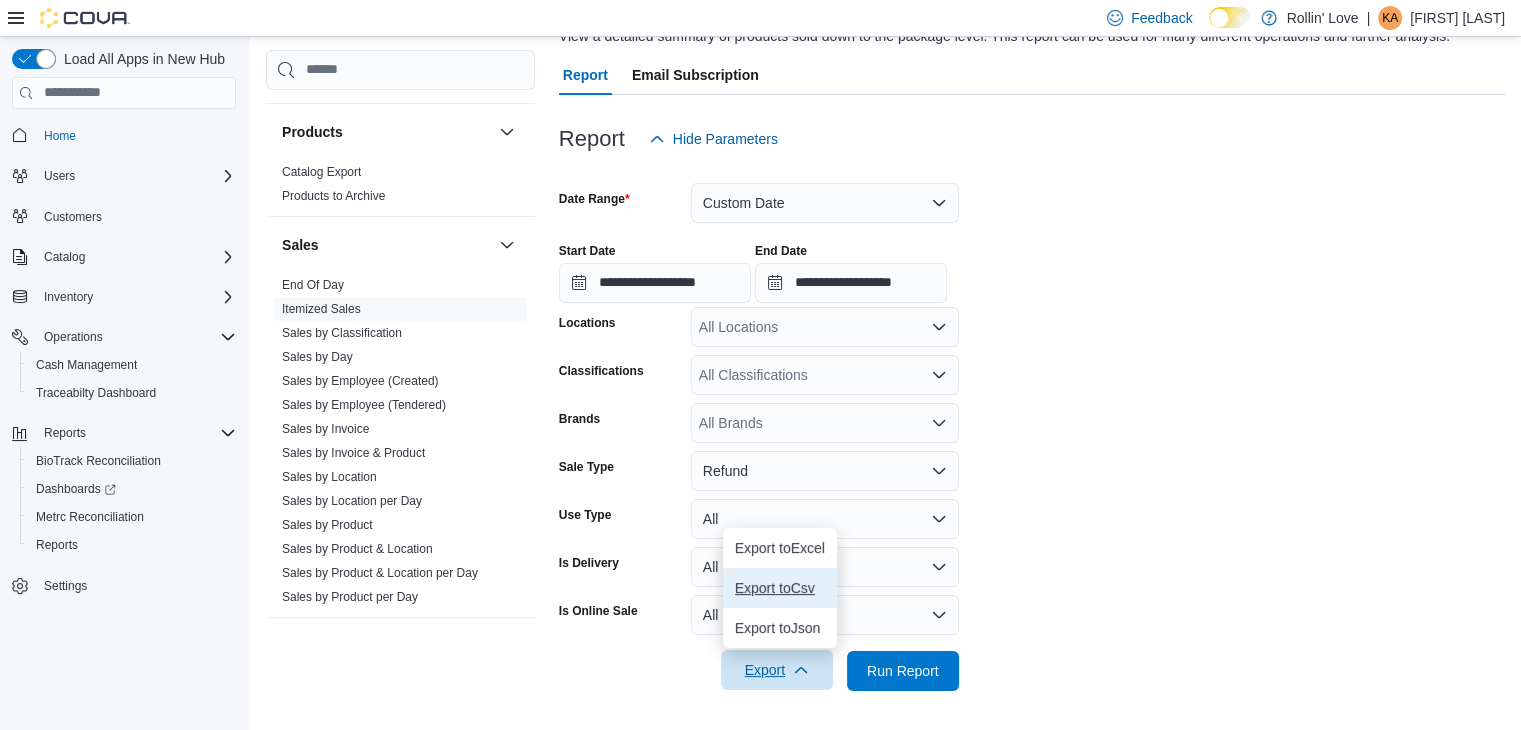 click on "Export to  Csv" at bounding box center [780, 588] 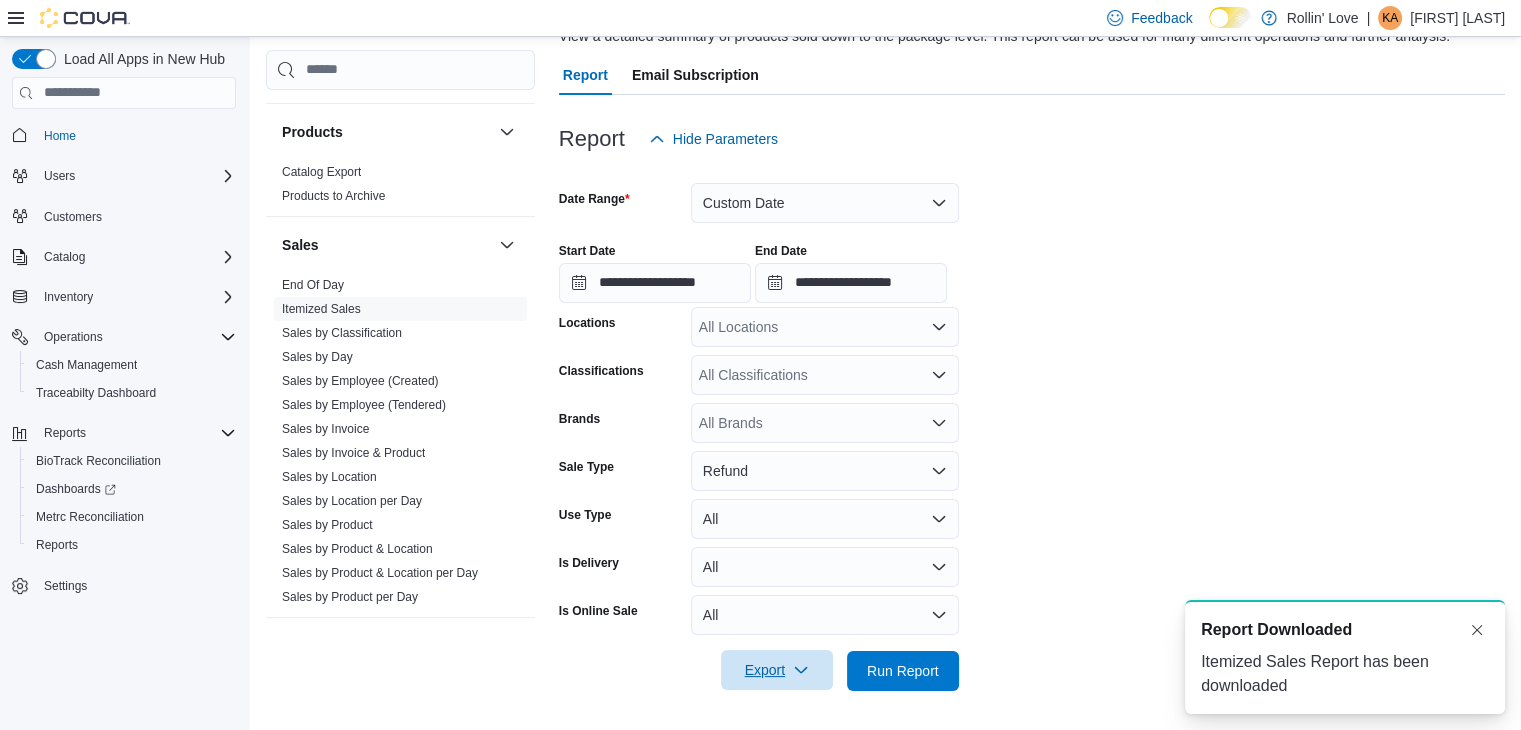 scroll, scrollTop: 0, scrollLeft: 0, axis: both 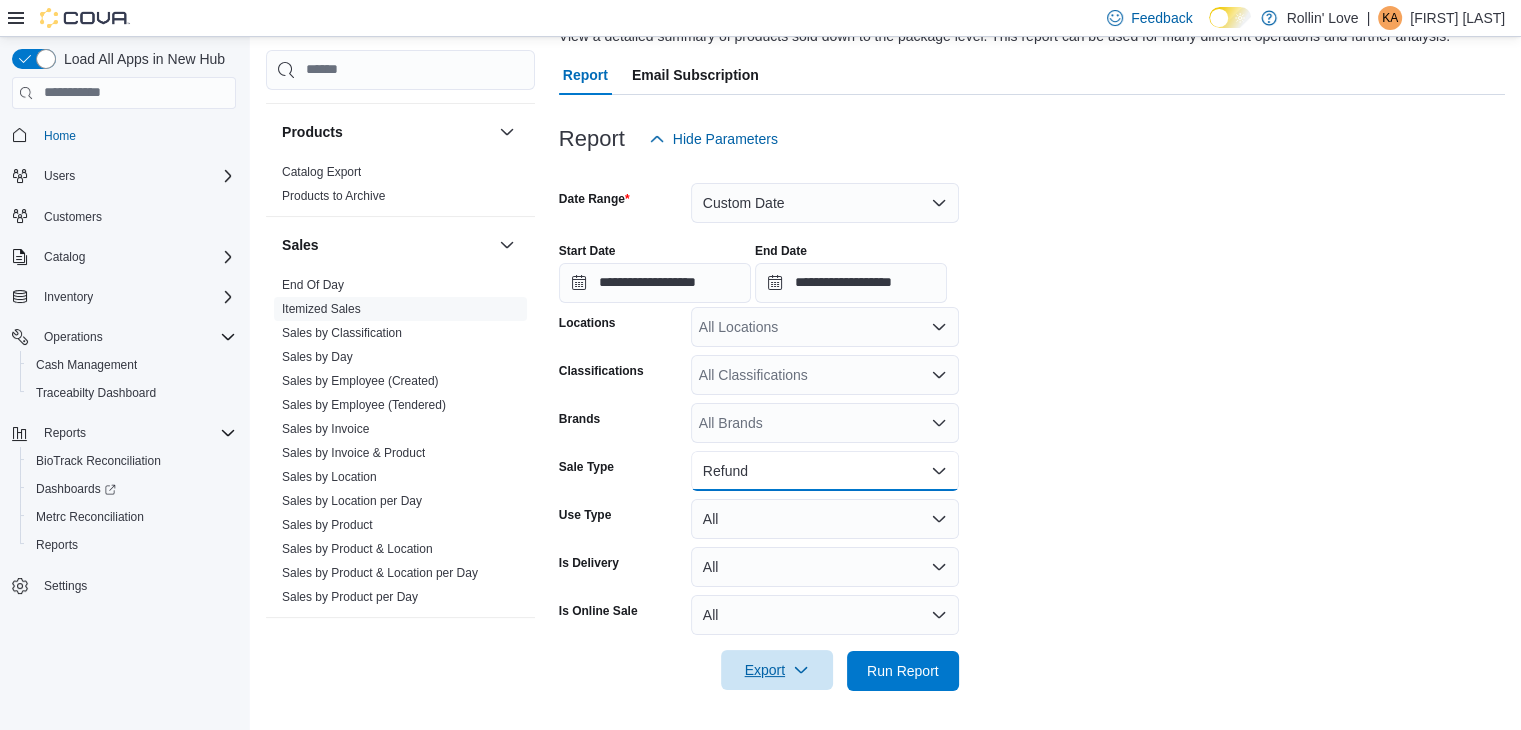 click on "Refund" at bounding box center [825, 471] 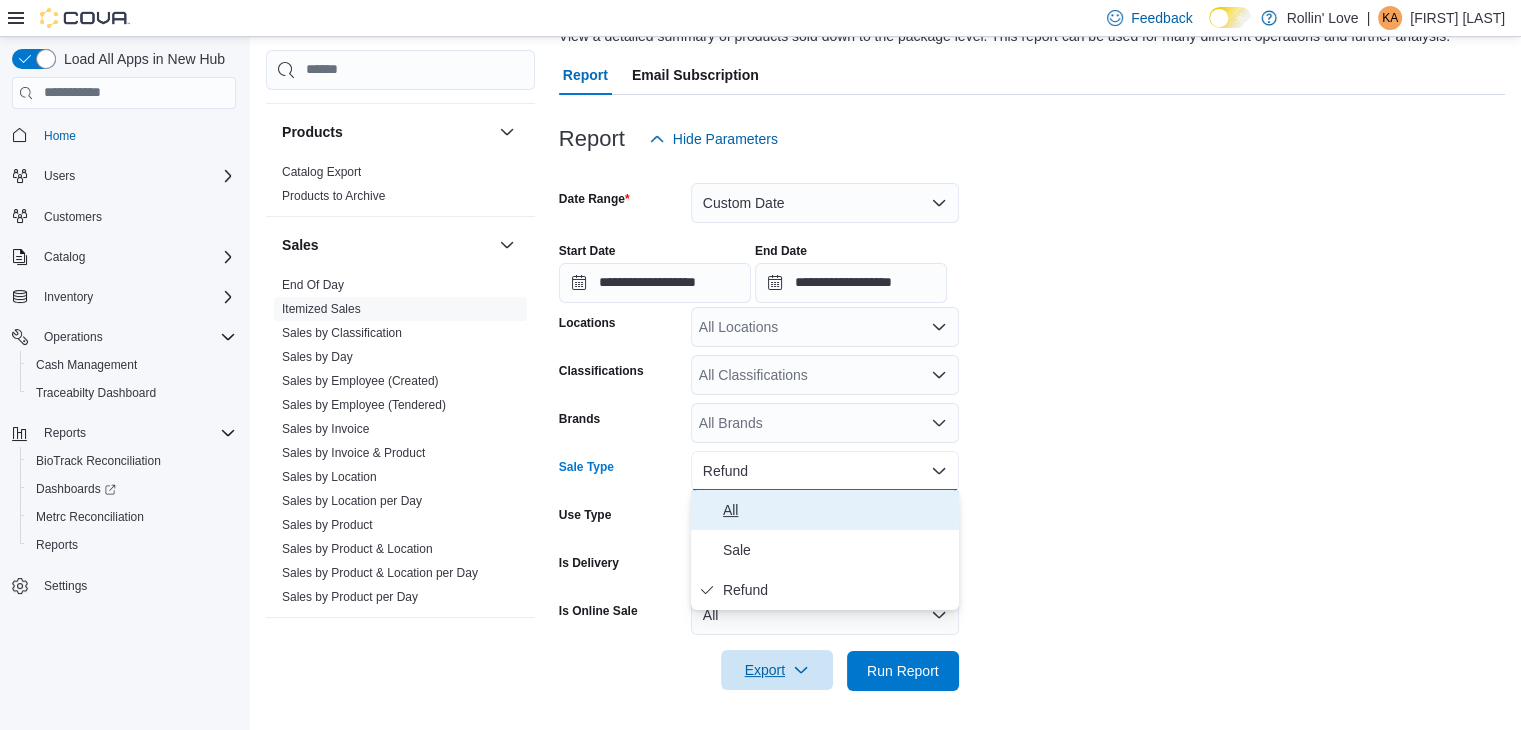click on "All" at bounding box center [837, 510] 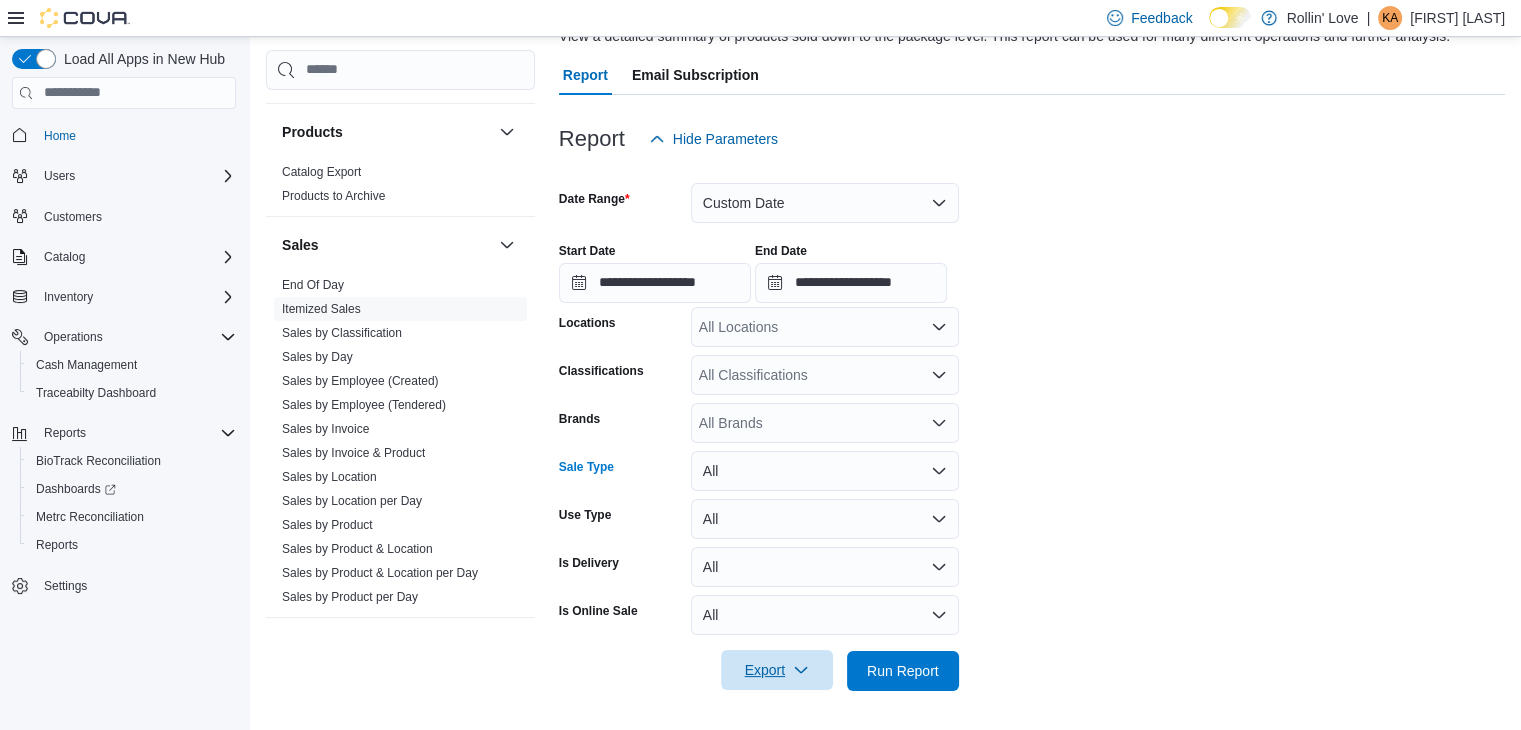 click on "Export" at bounding box center [777, 670] 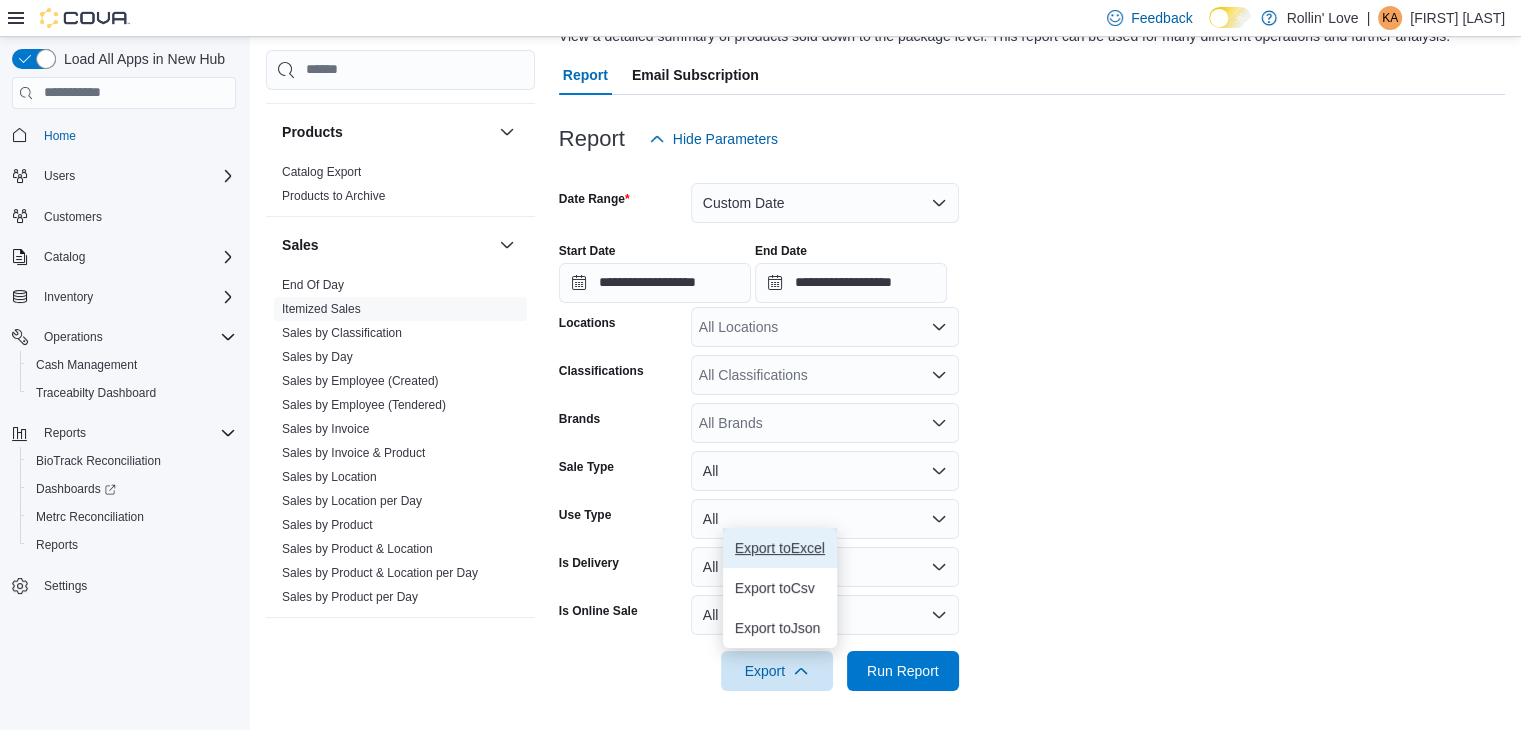 click on "Export to  Excel" at bounding box center (780, 548) 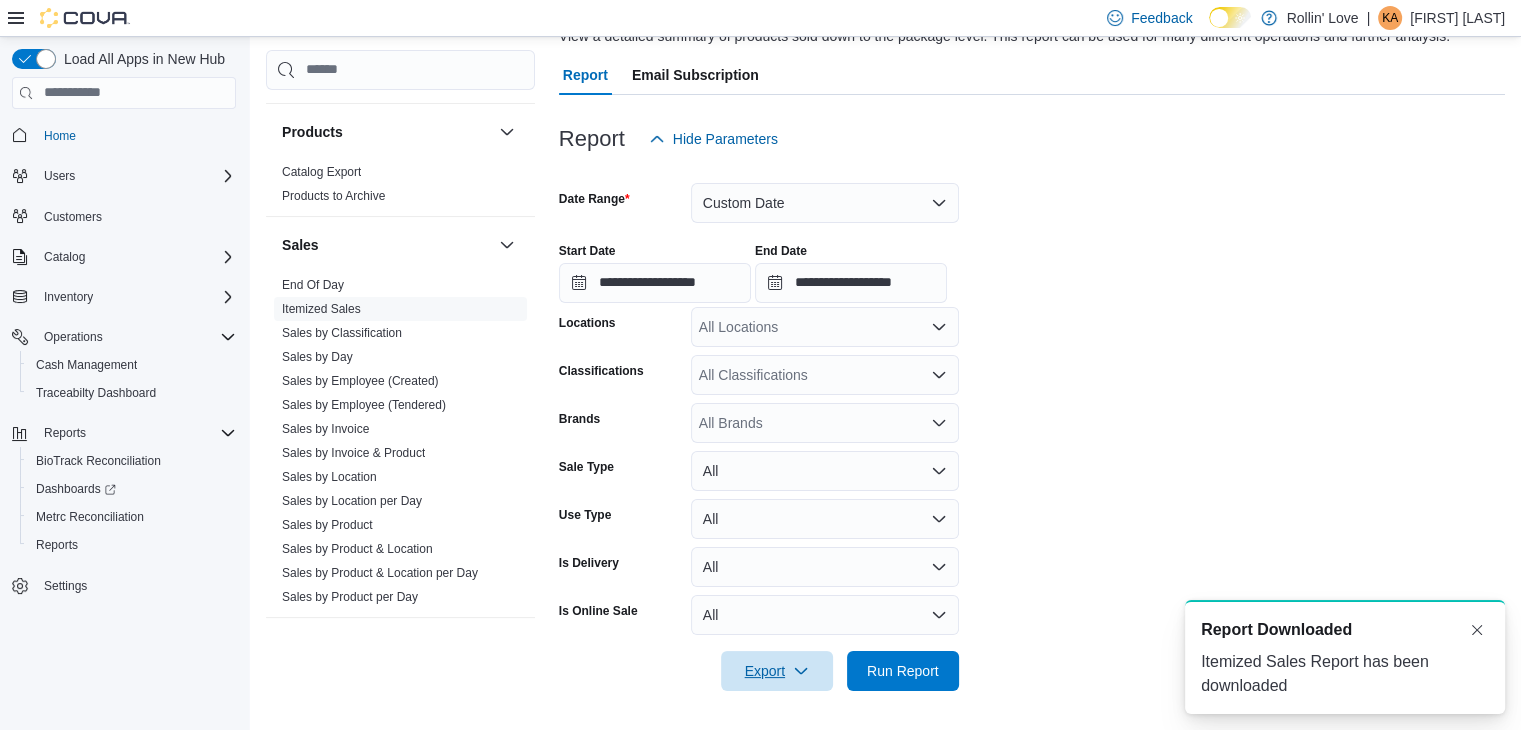 scroll, scrollTop: 0, scrollLeft: 0, axis: both 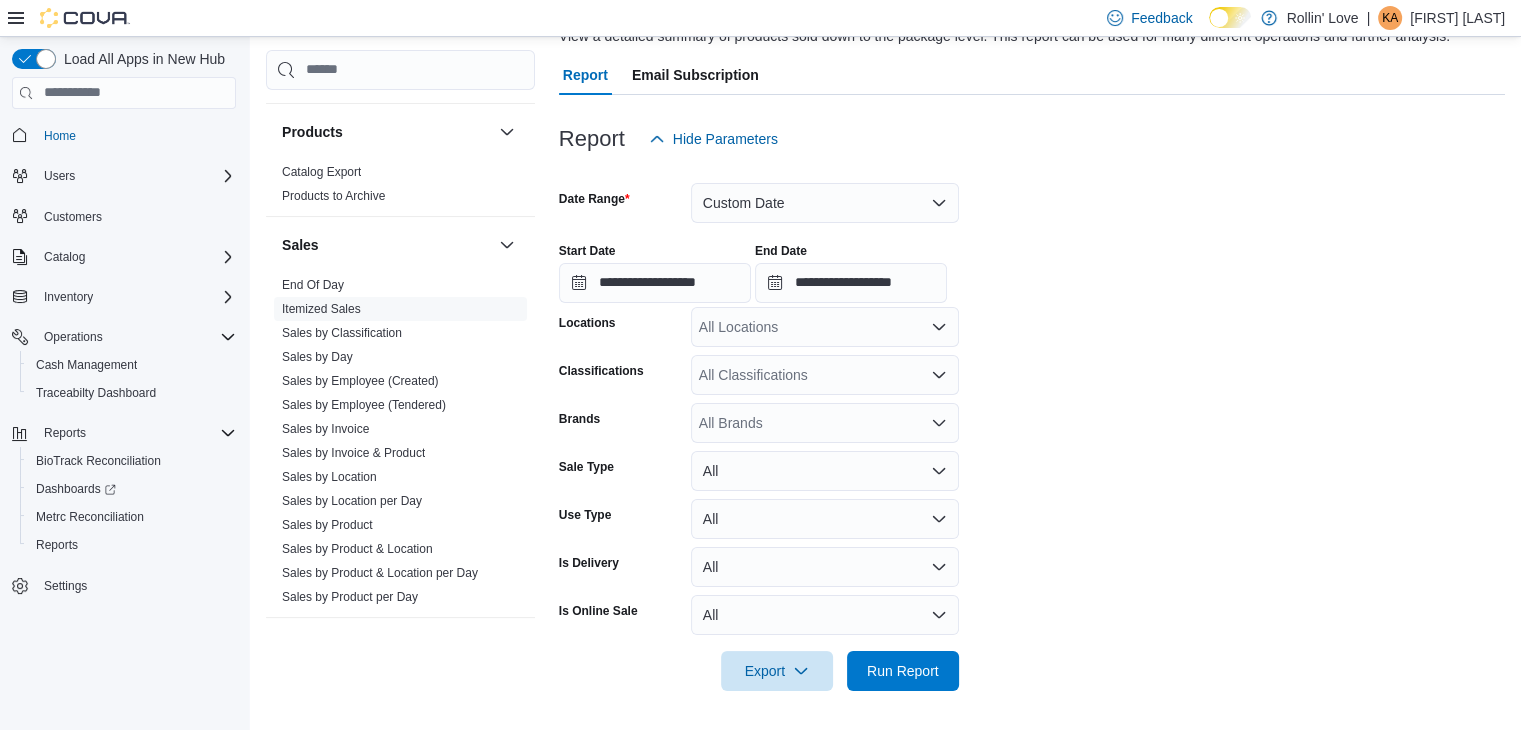 click on "All Locations" at bounding box center (825, 327) 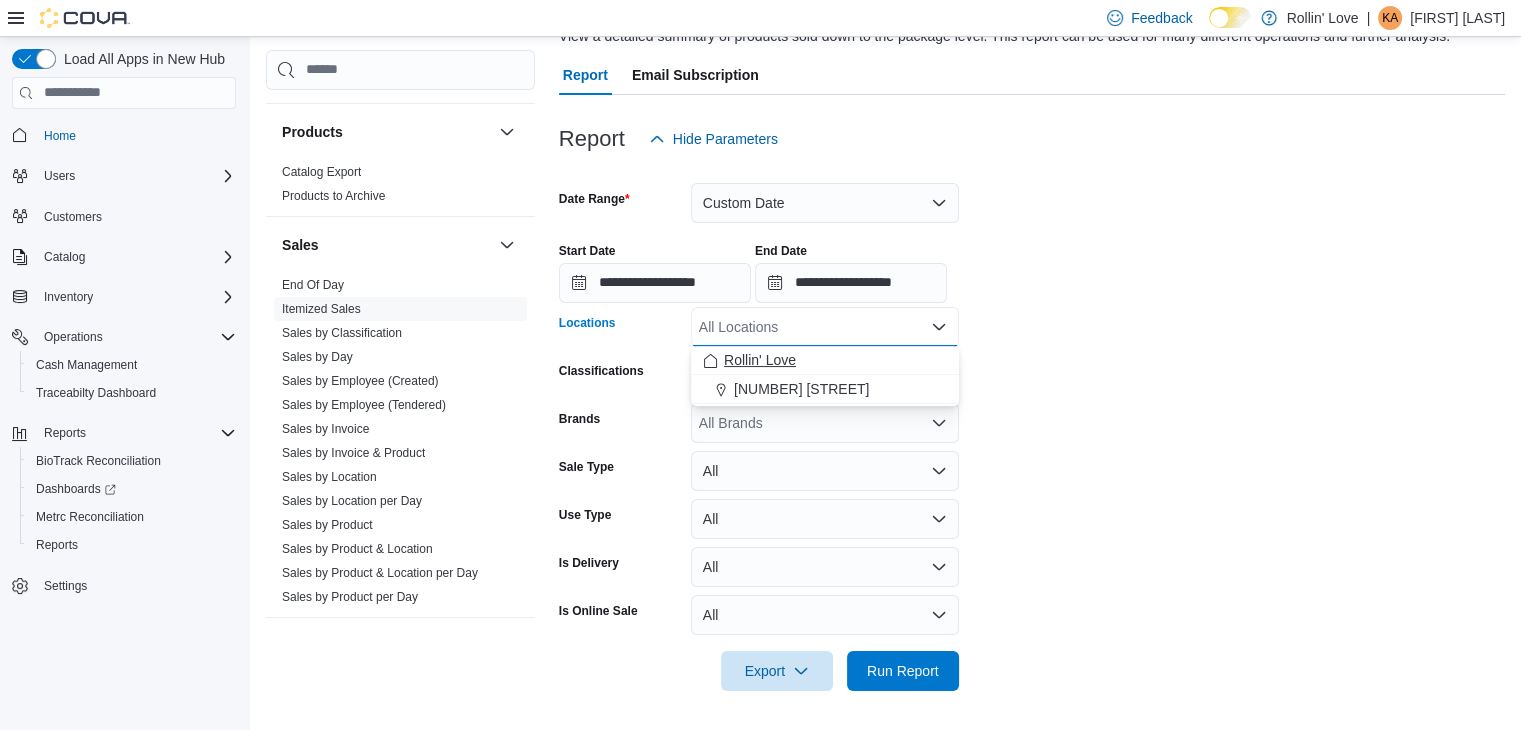 click on "Rollin' Love" at bounding box center (760, 360) 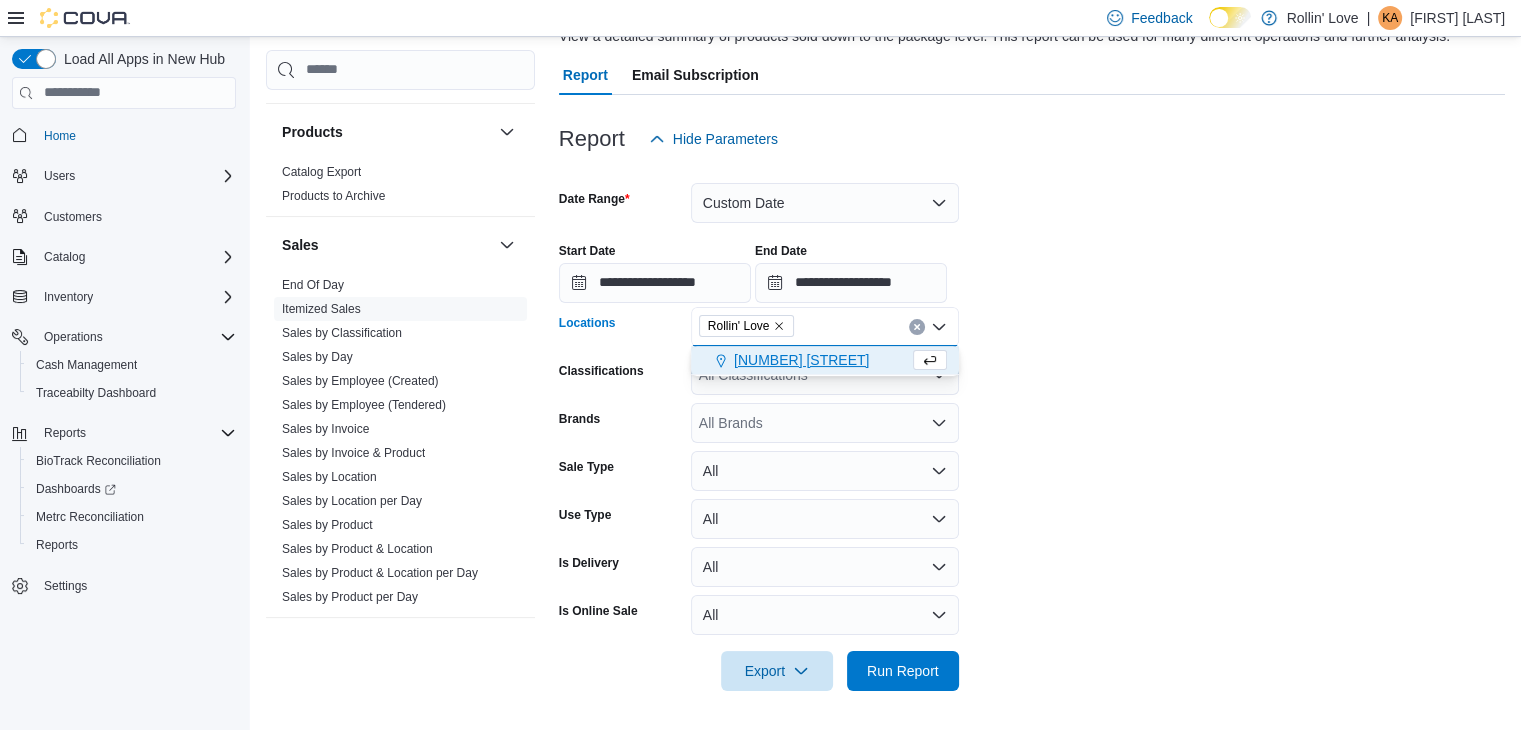 click on "**********" at bounding box center [1032, 425] 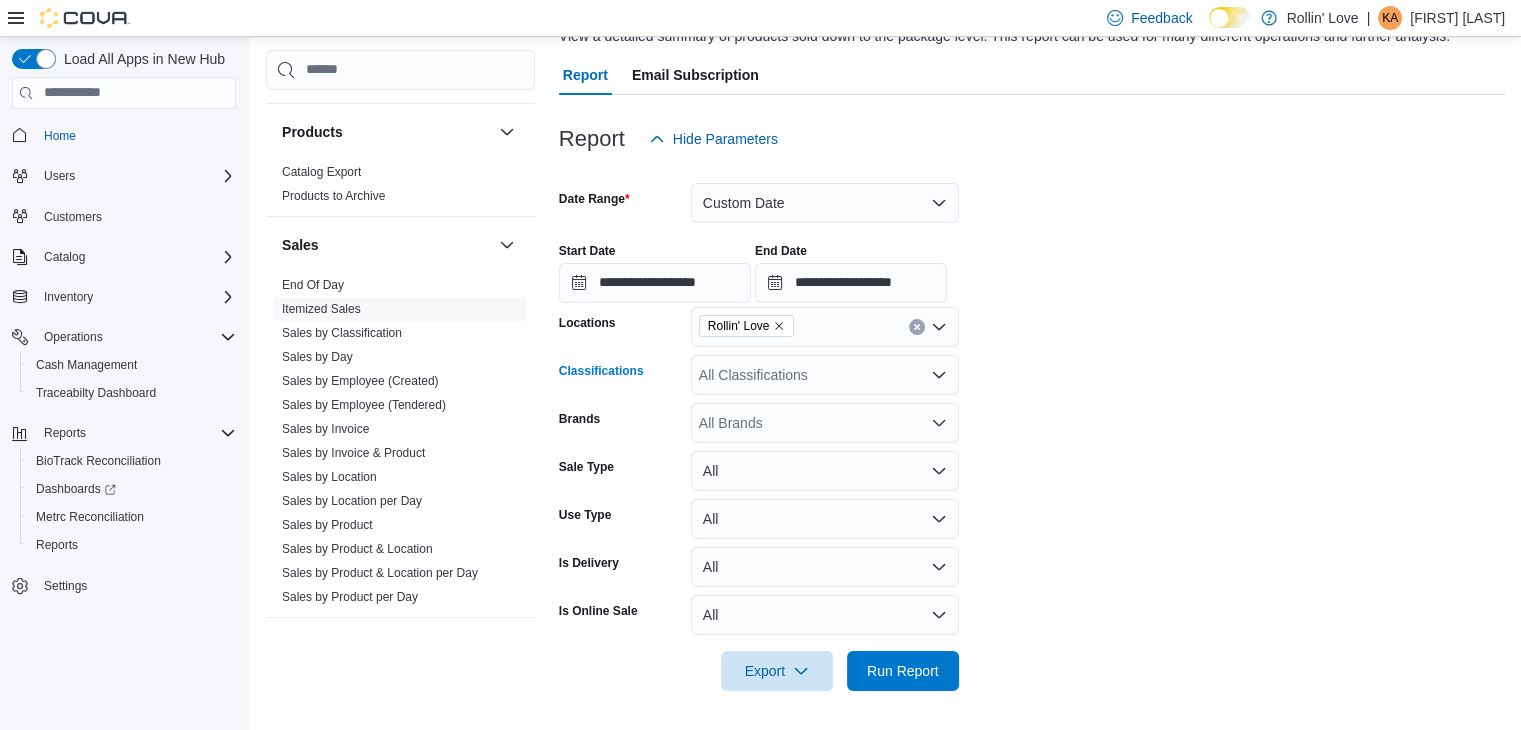 click on "All Classifications" at bounding box center (825, 375) 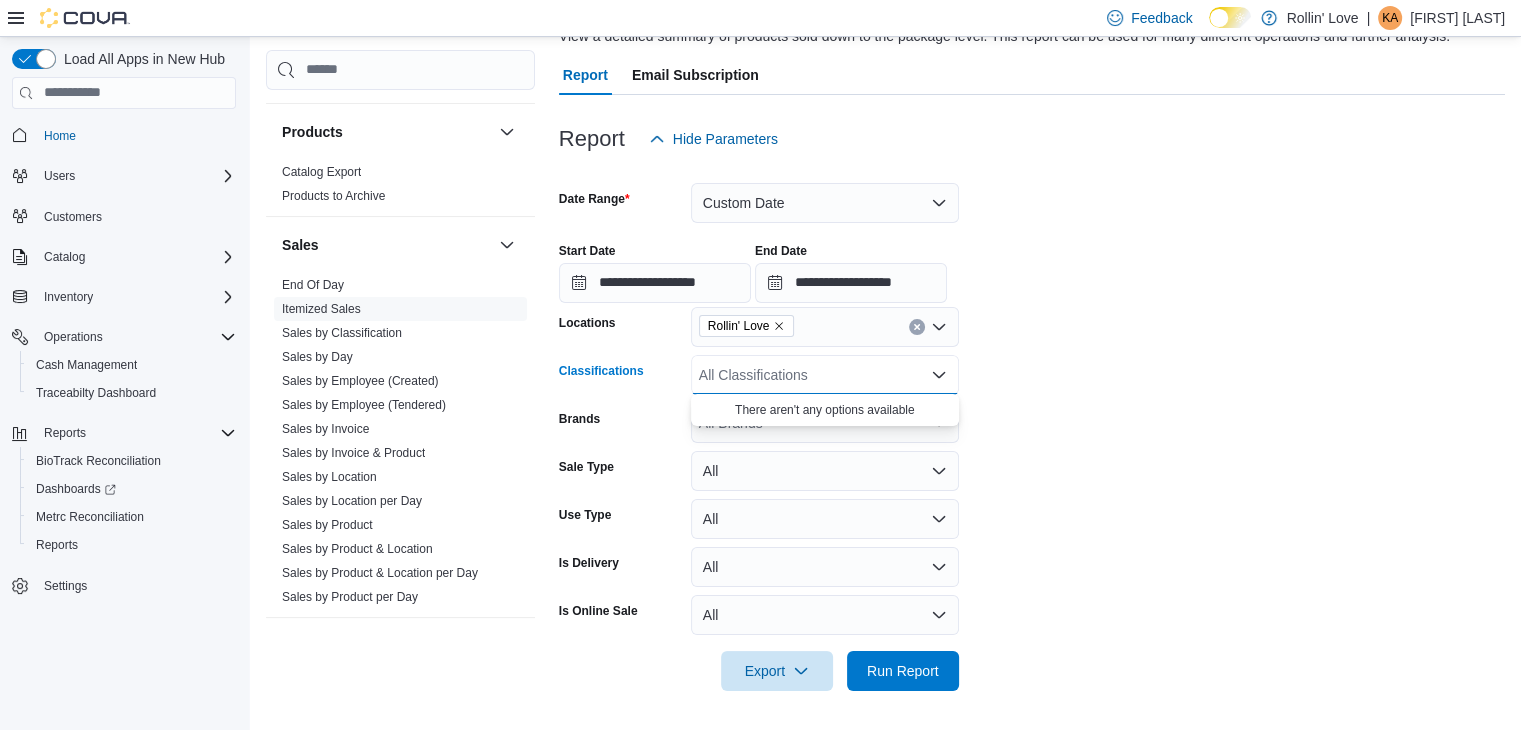 click on "All Classifications" at bounding box center [825, 375] 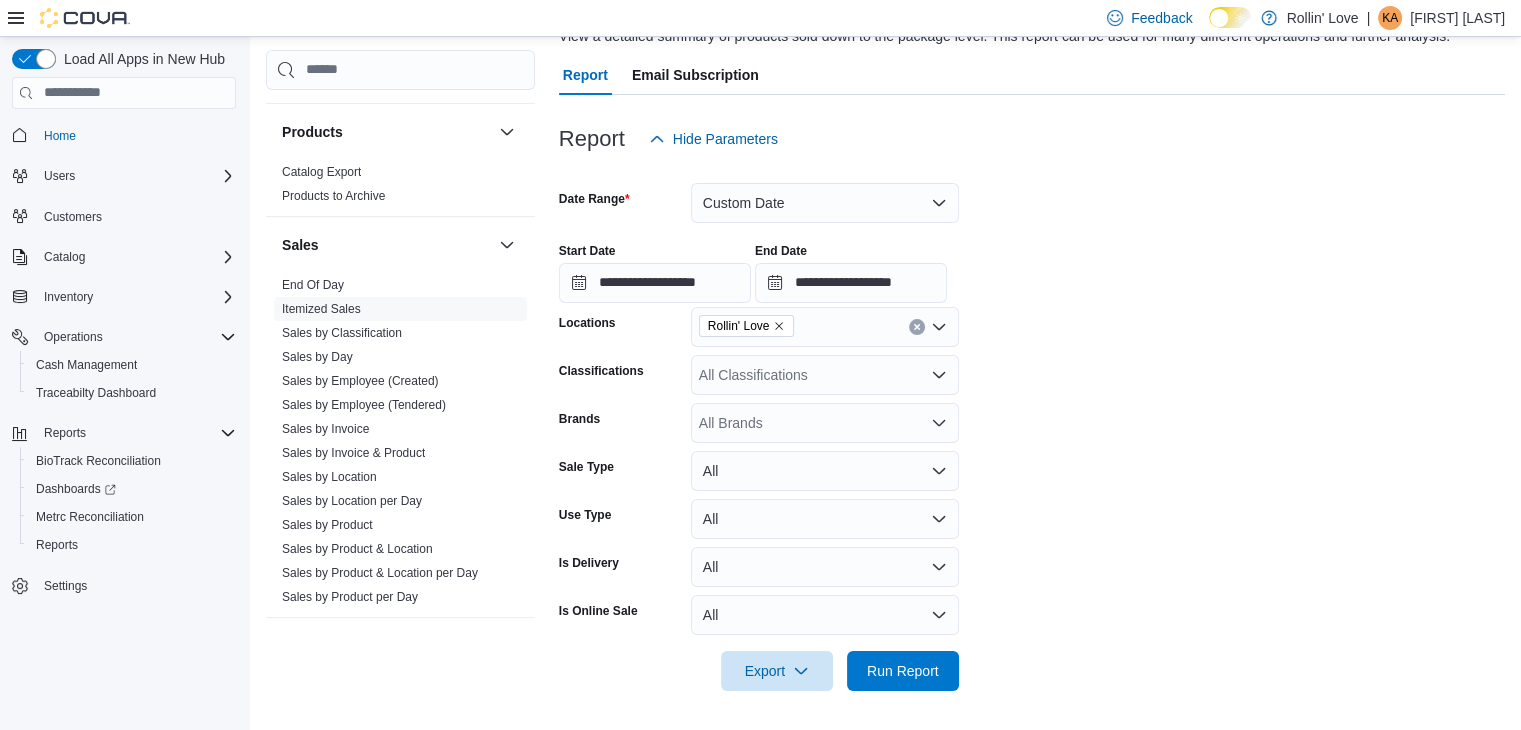 click 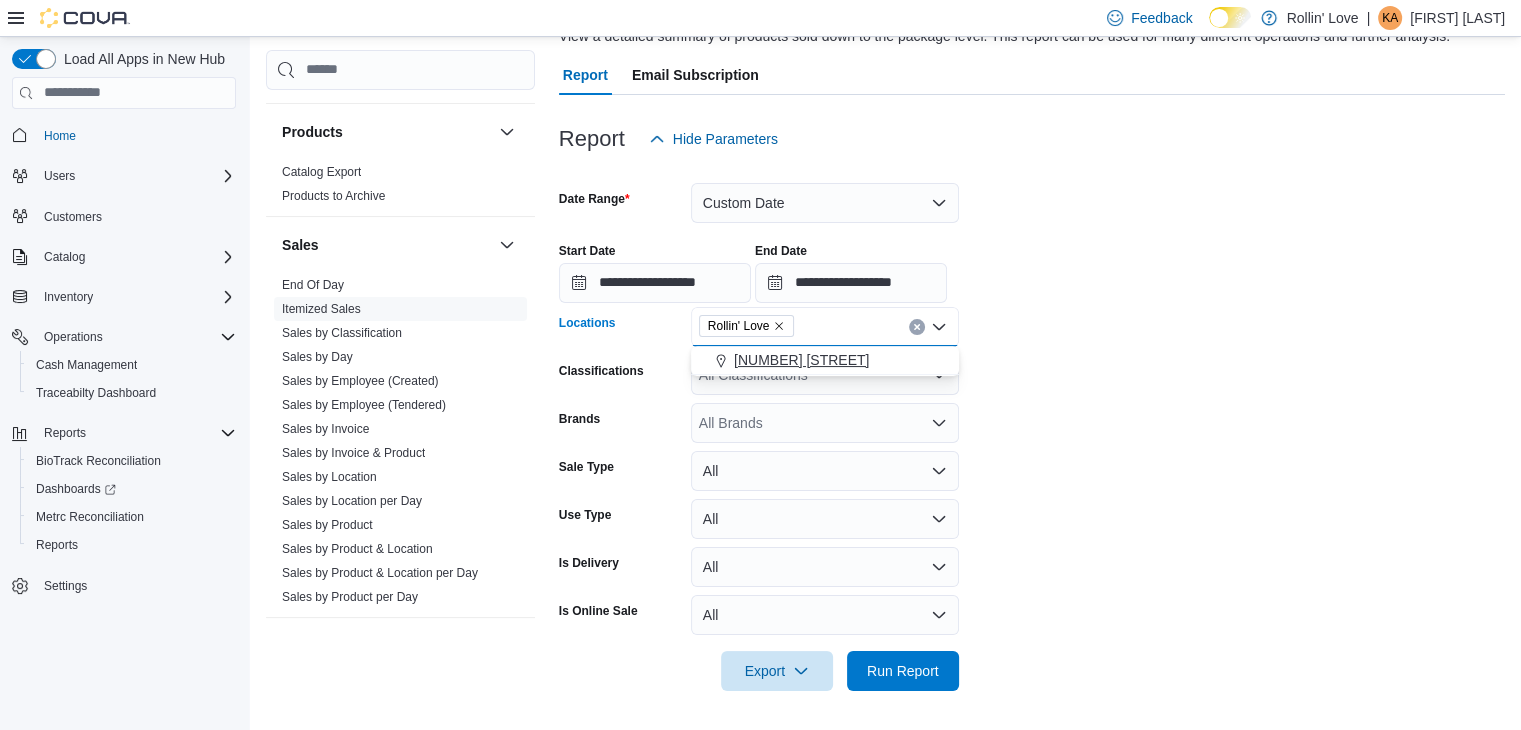 click on "[NUMBER] [STREET]" at bounding box center (801, 360) 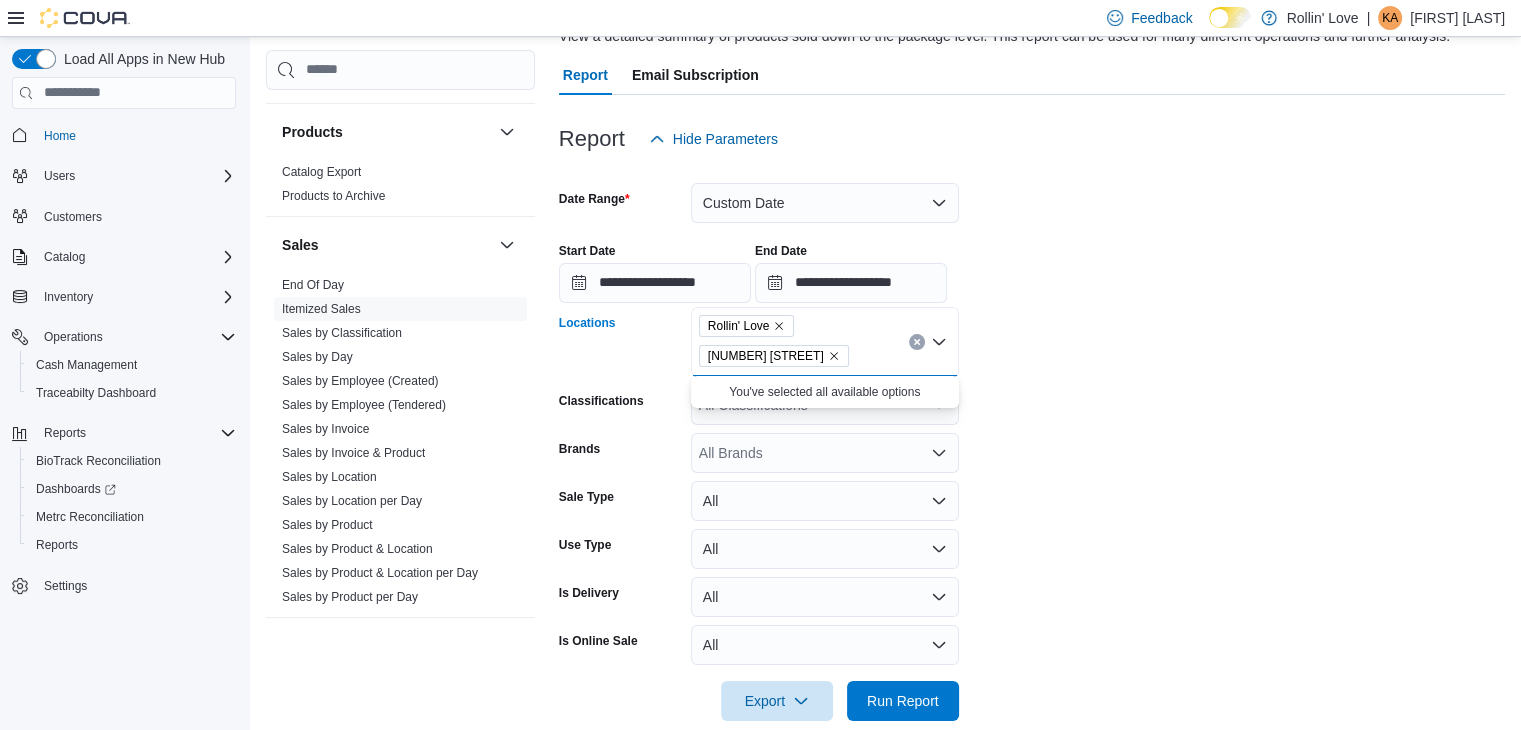 click on "**********" at bounding box center [1032, 440] 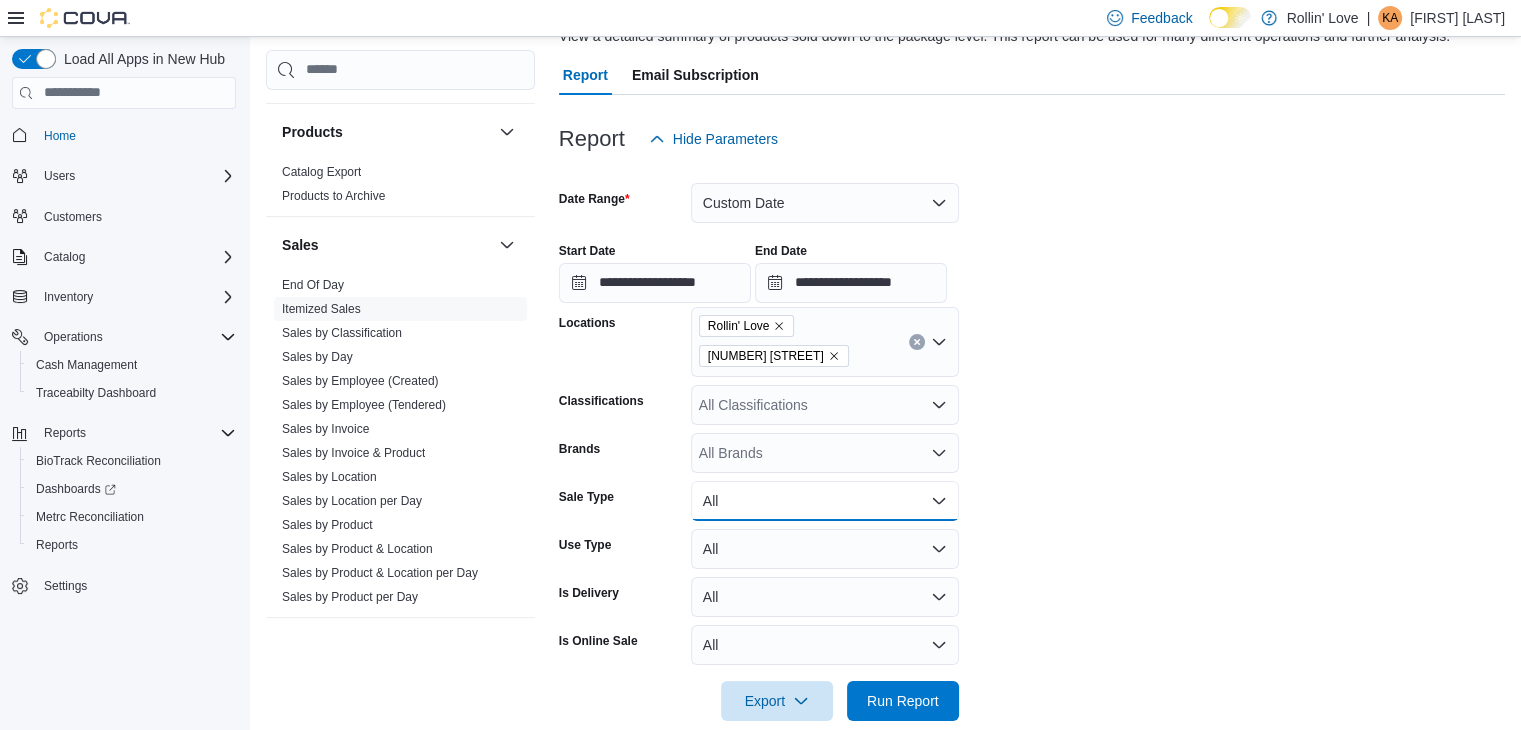 click on "All" at bounding box center (825, 501) 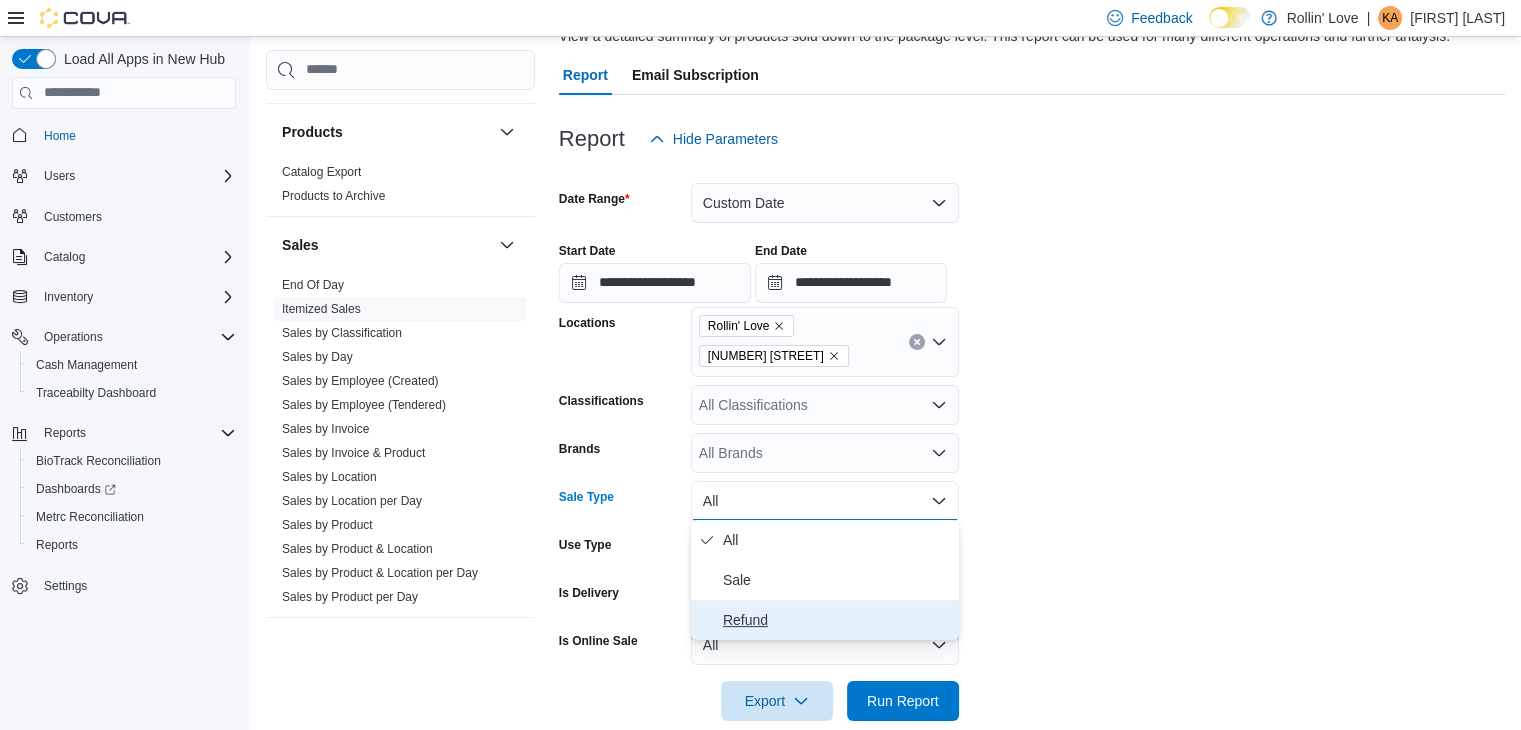 click on "Refund" at bounding box center [837, 620] 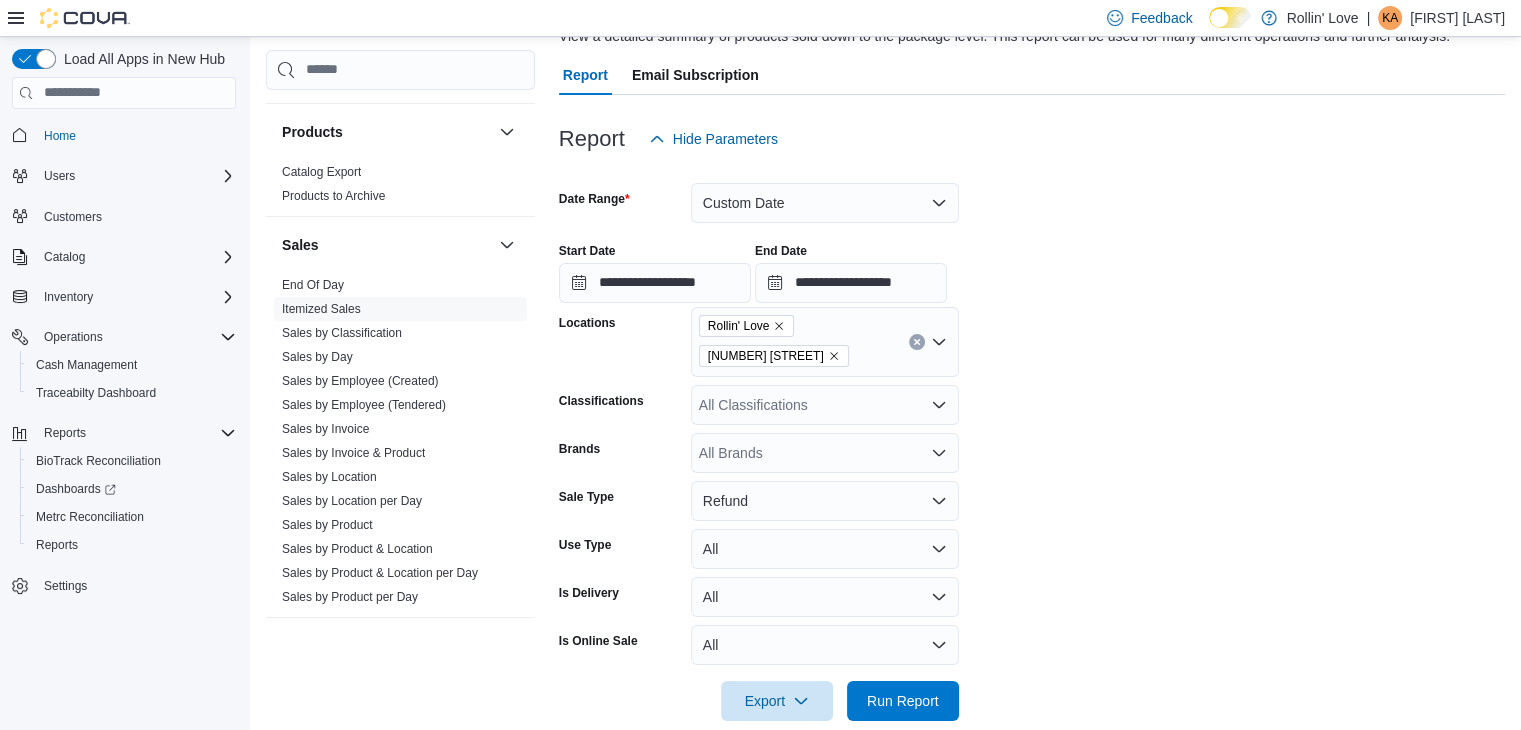 click on "**********" at bounding box center (1032, 440) 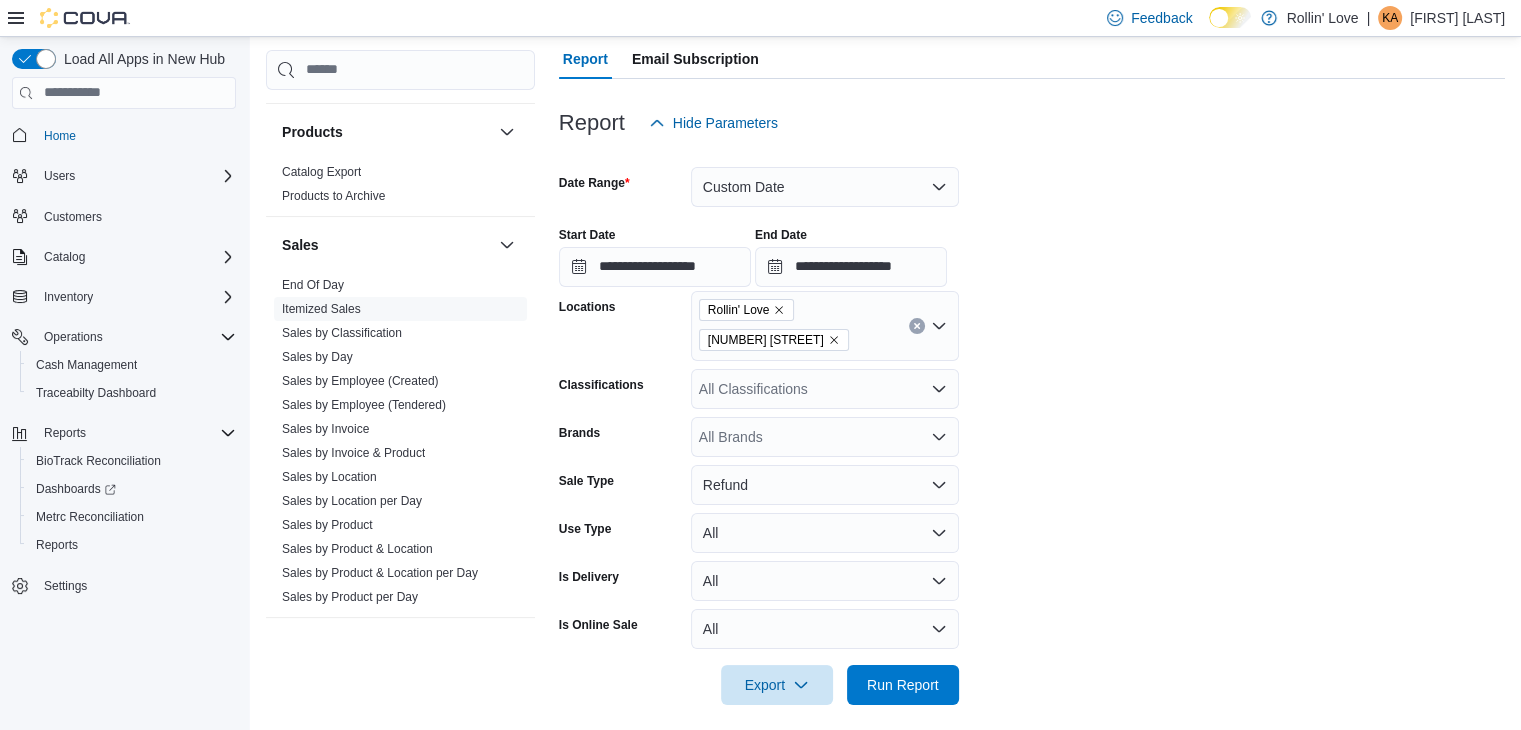 scroll, scrollTop: 195, scrollLeft: 0, axis: vertical 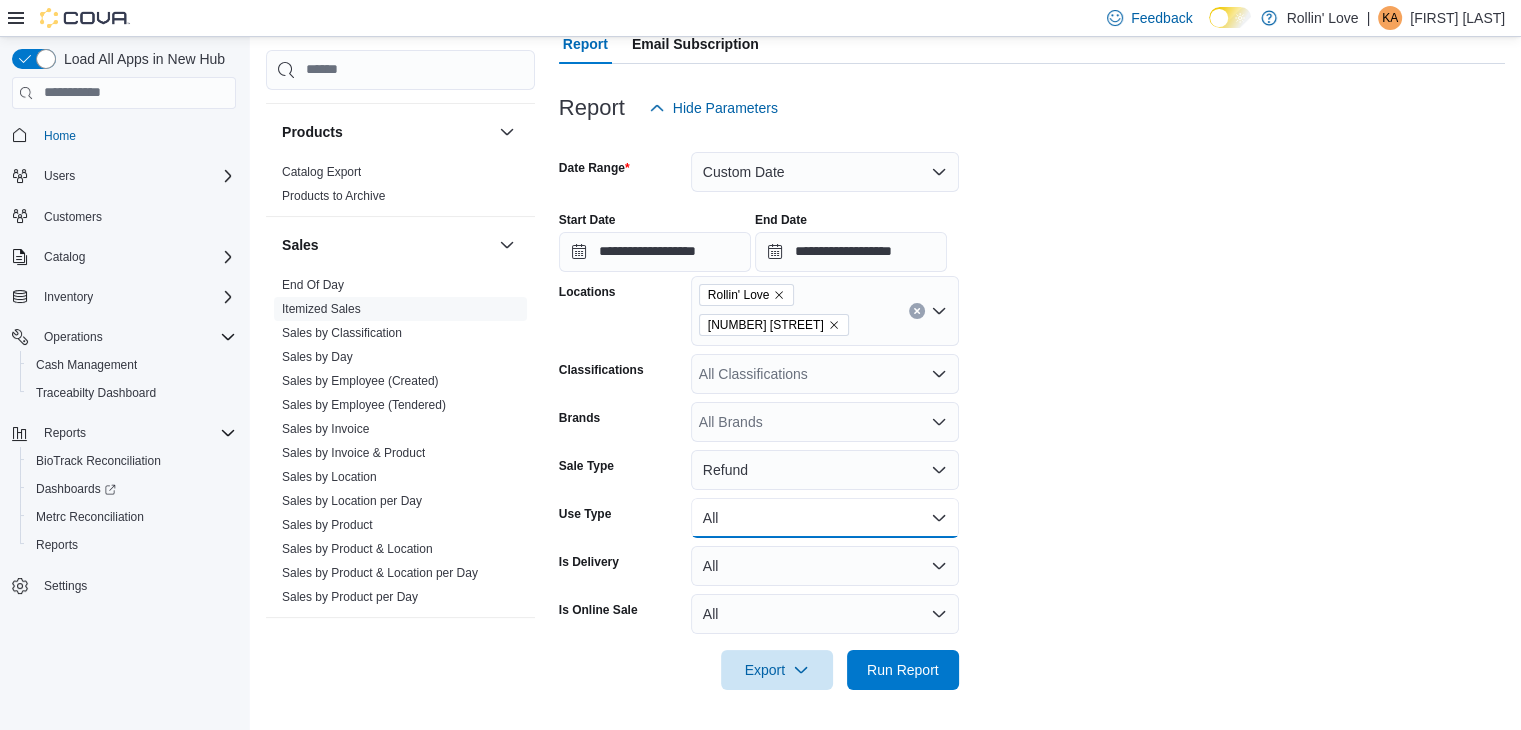 click on "All" at bounding box center [825, 518] 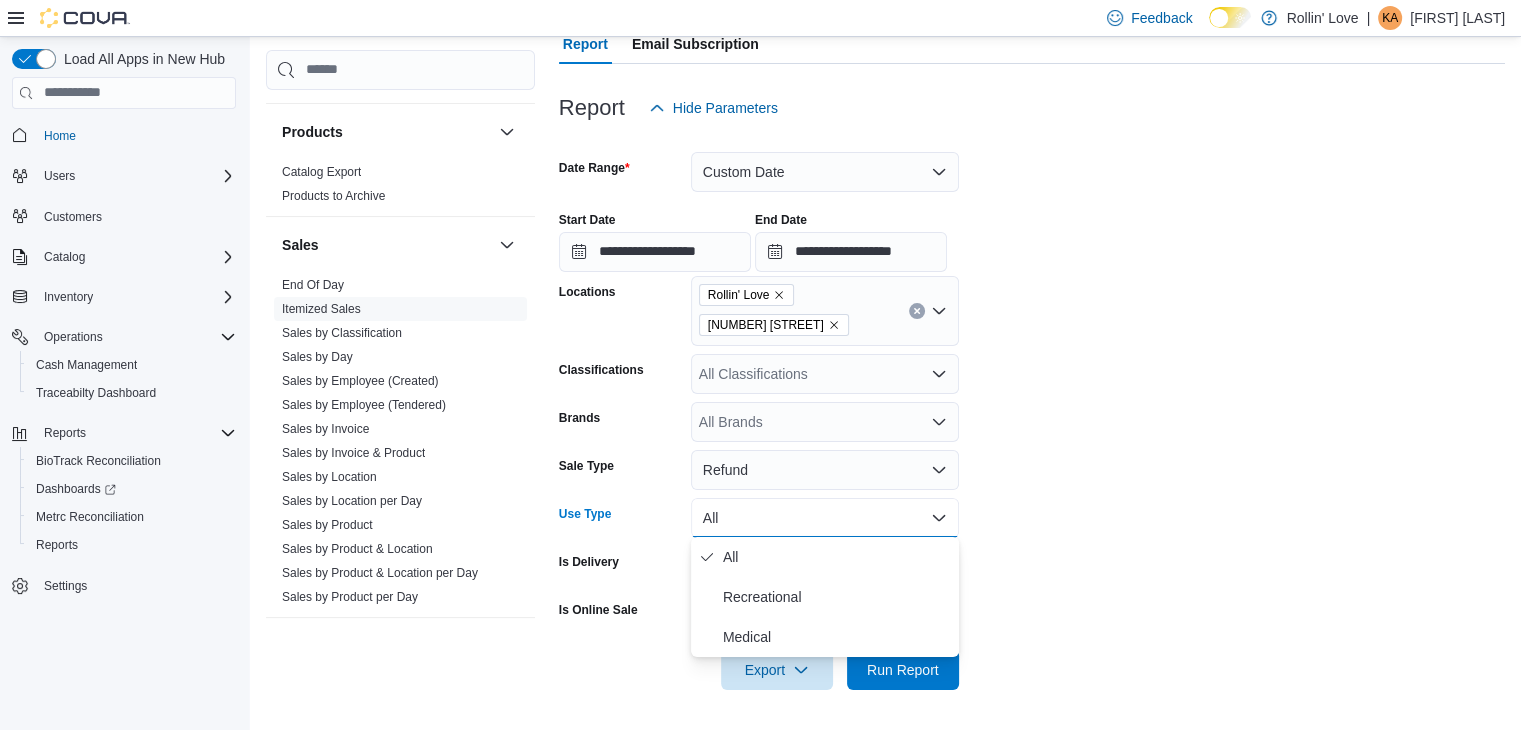 click on "**********" at bounding box center [1032, 409] 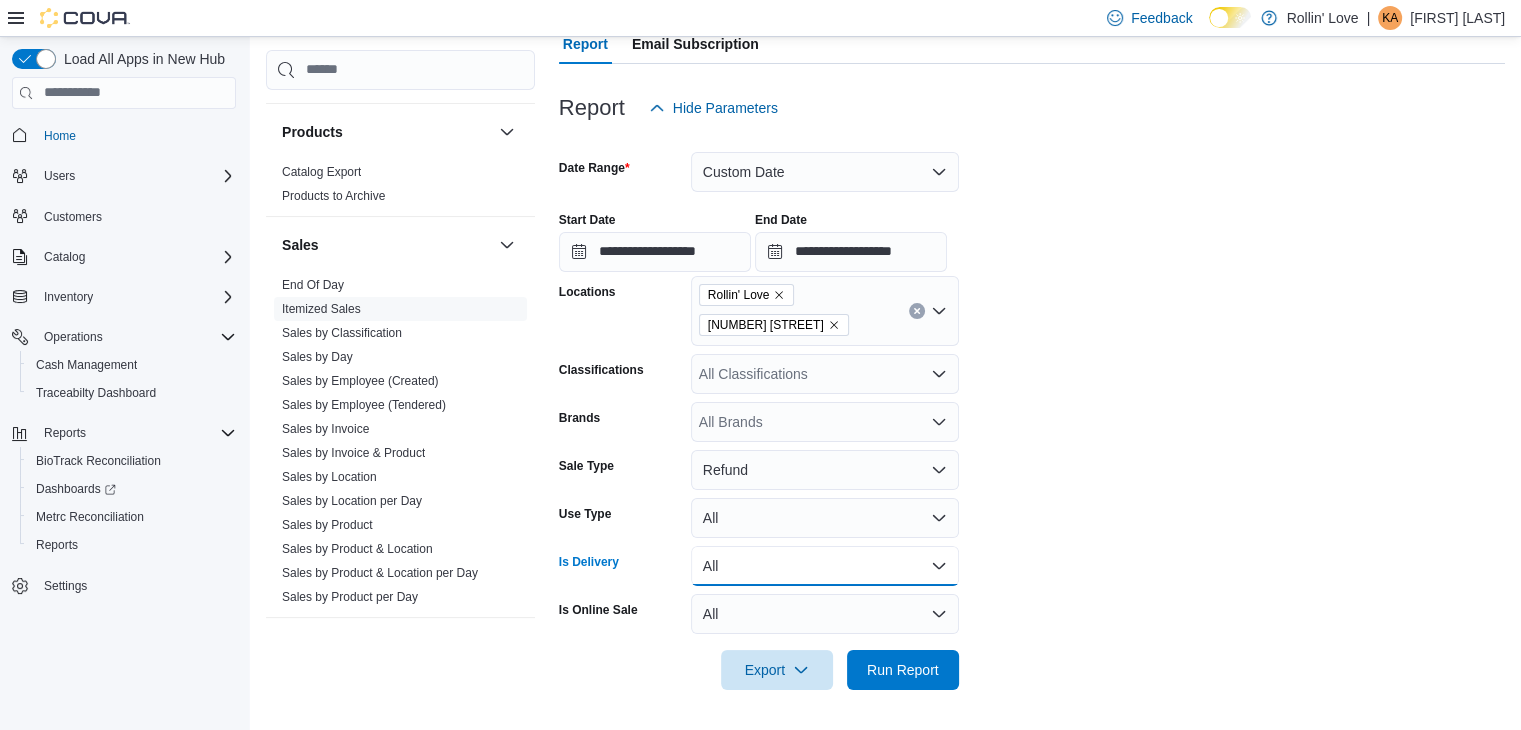 click on "All" at bounding box center [825, 566] 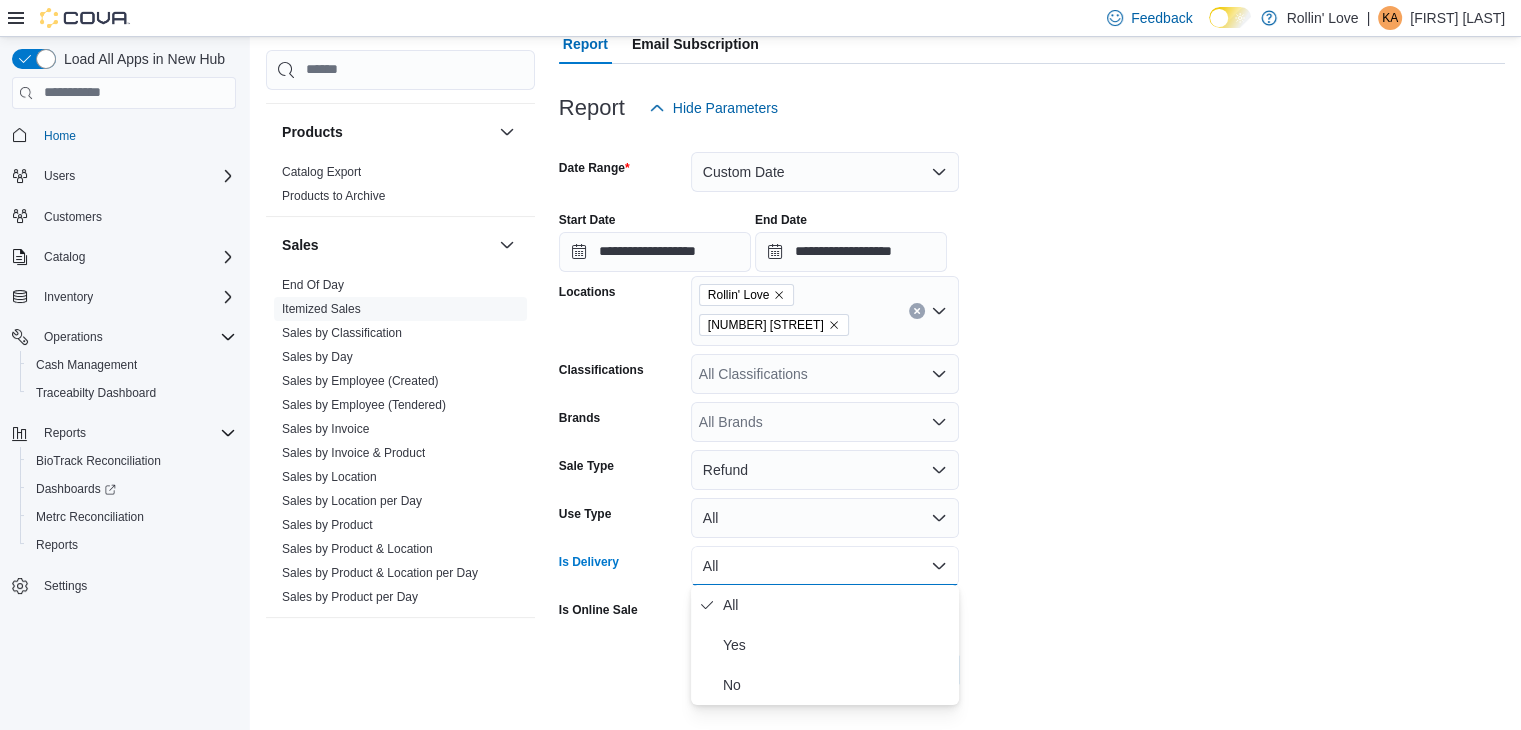 click on "**********" at bounding box center (1032, 409) 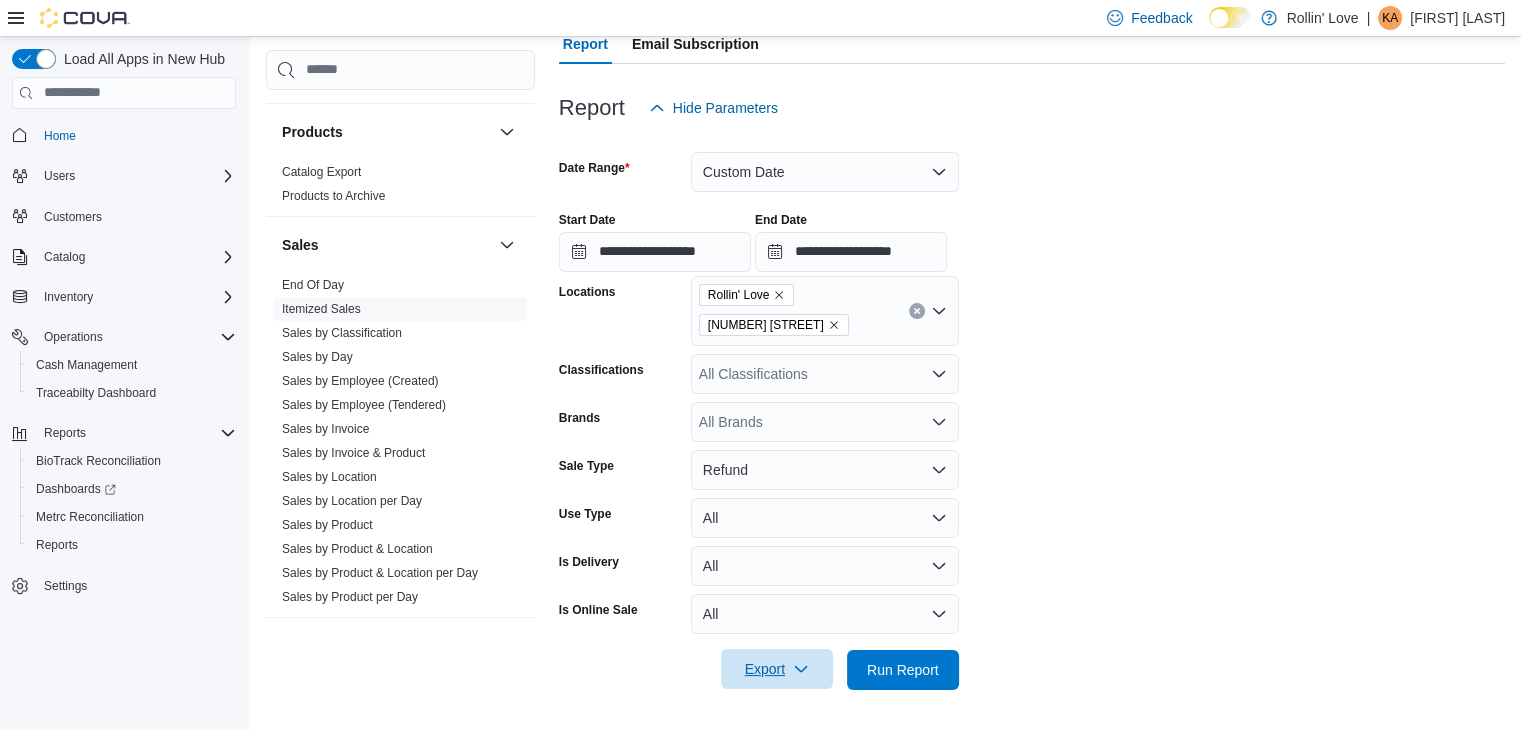 click 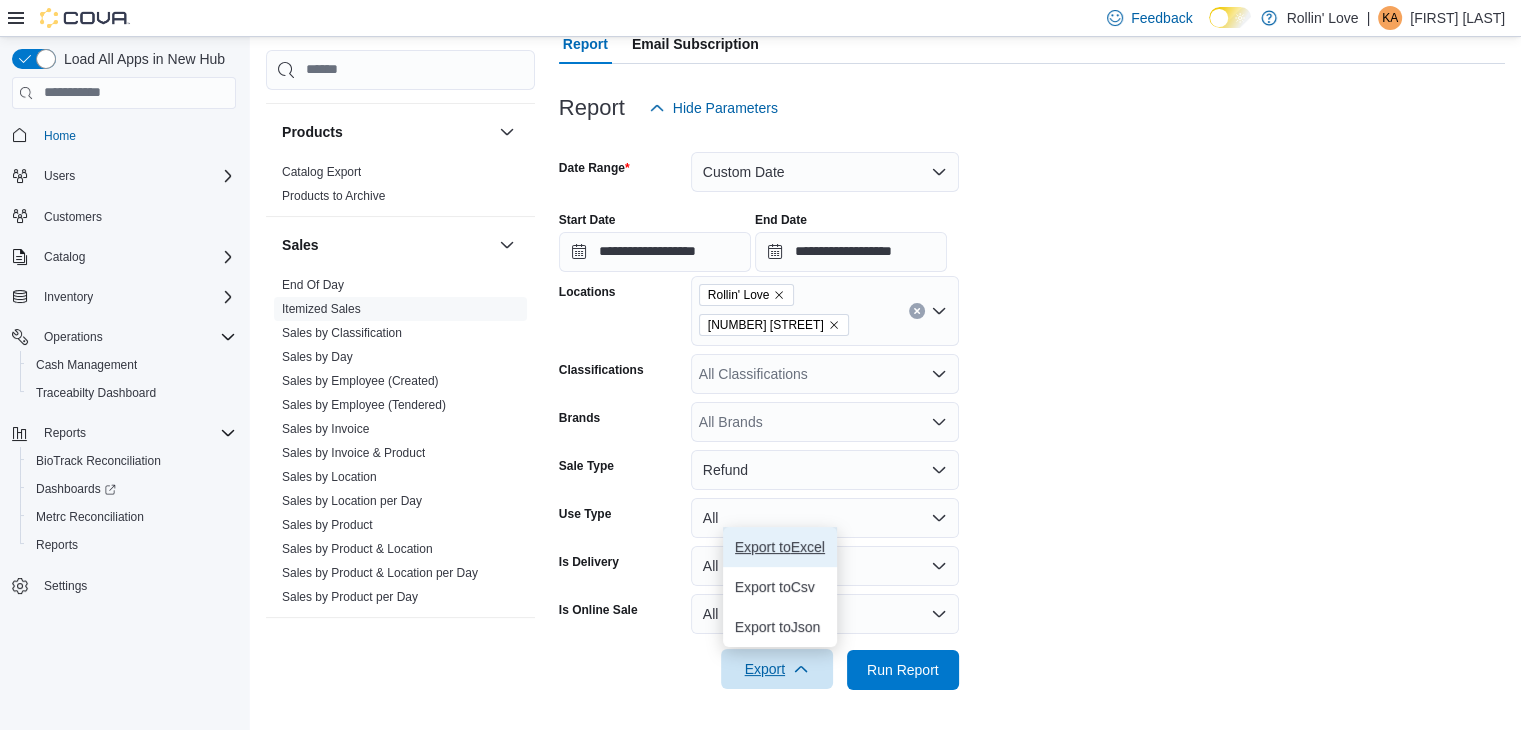 click on "Export to  Excel" at bounding box center [780, 547] 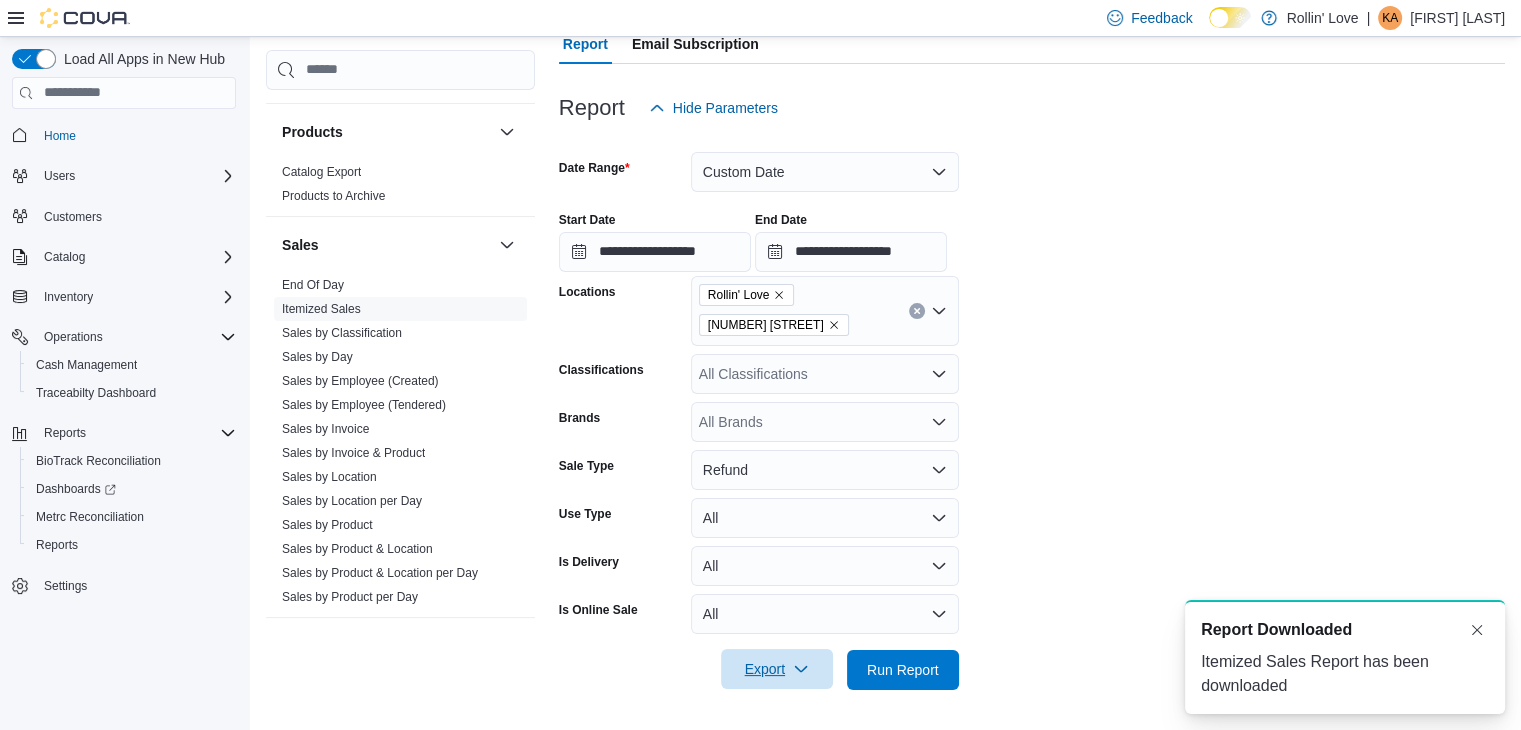 scroll, scrollTop: 0, scrollLeft: 0, axis: both 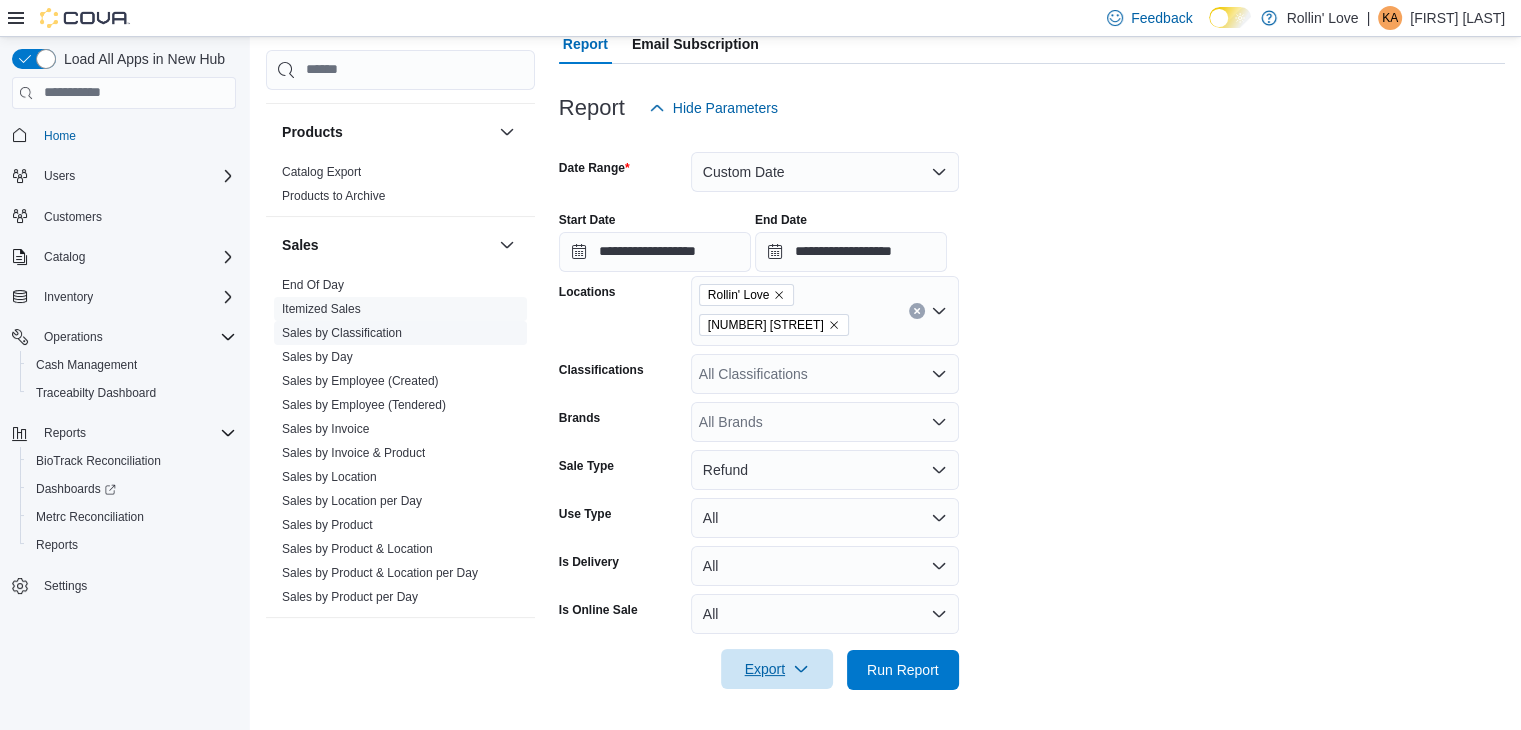 click on "Sales by Classification" at bounding box center (342, 333) 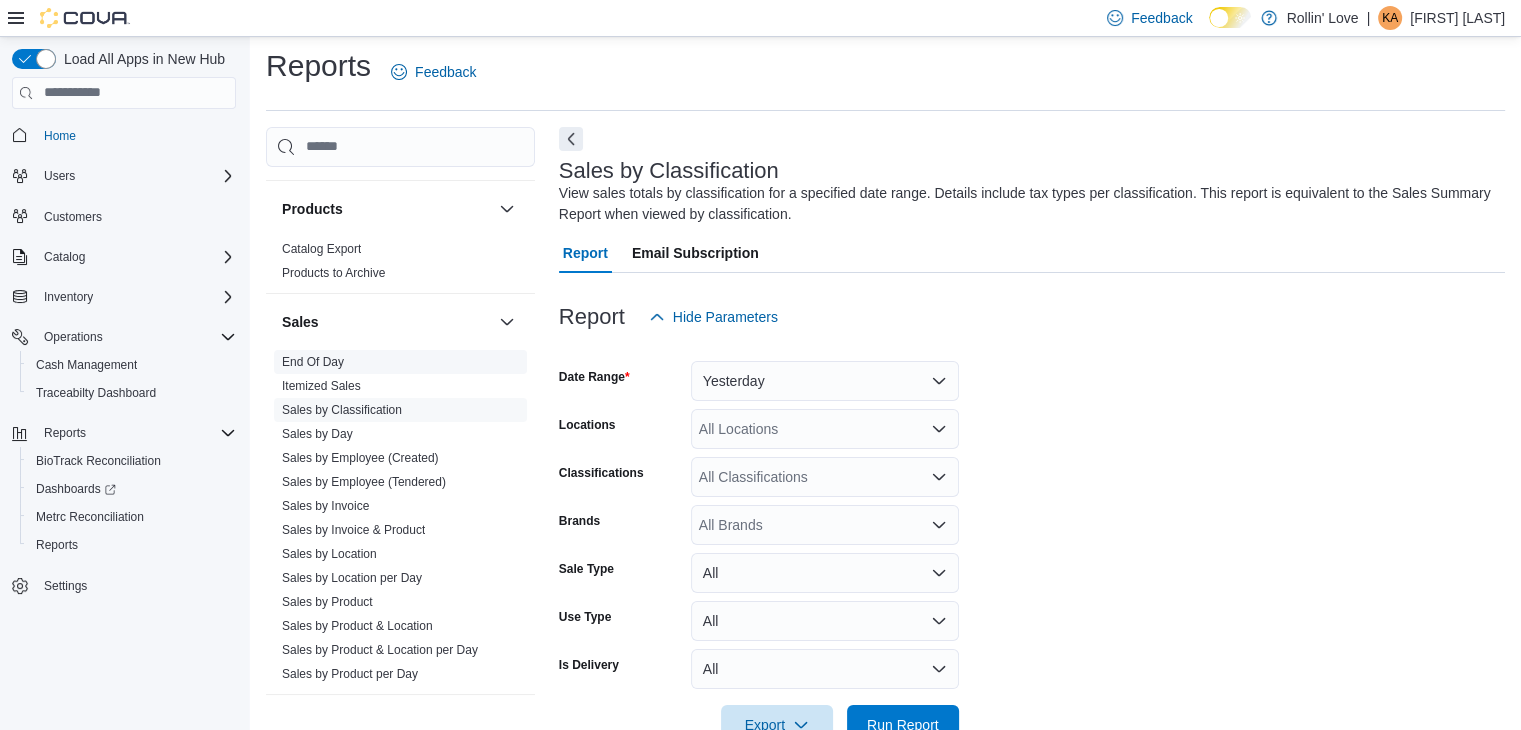 scroll, scrollTop: 61, scrollLeft: 0, axis: vertical 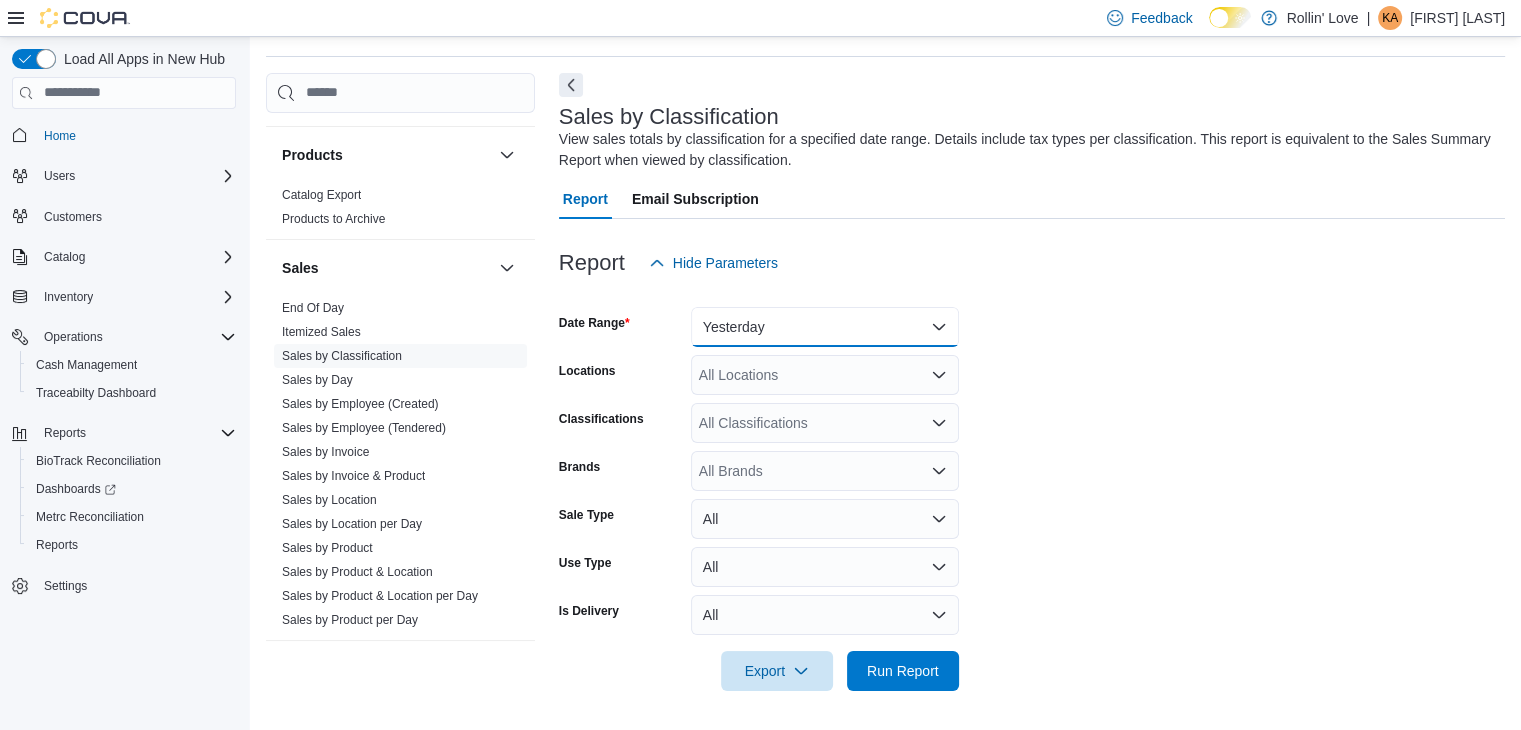 click on "Yesterday" at bounding box center [825, 327] 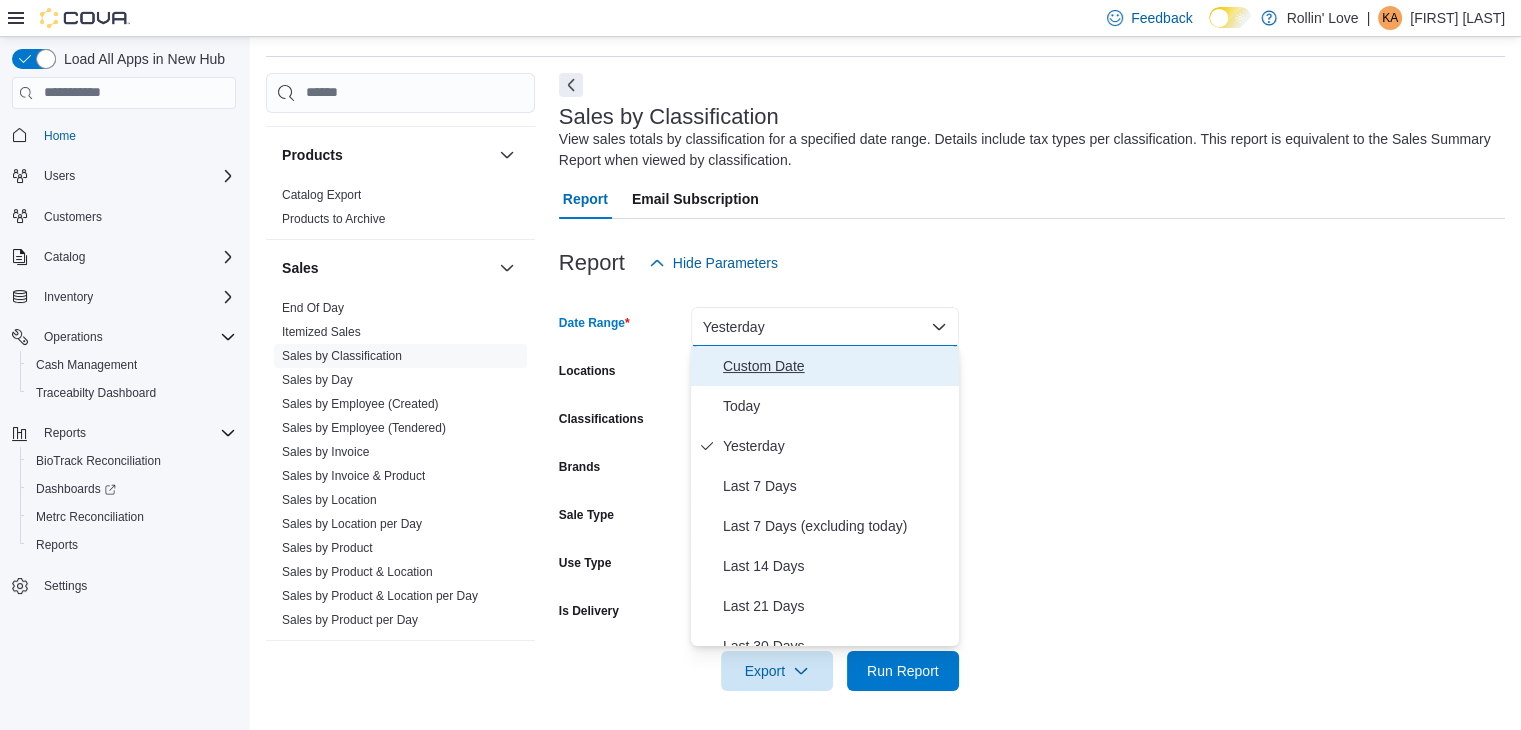 click on "Custom Date" at bounding box center (837, 366) 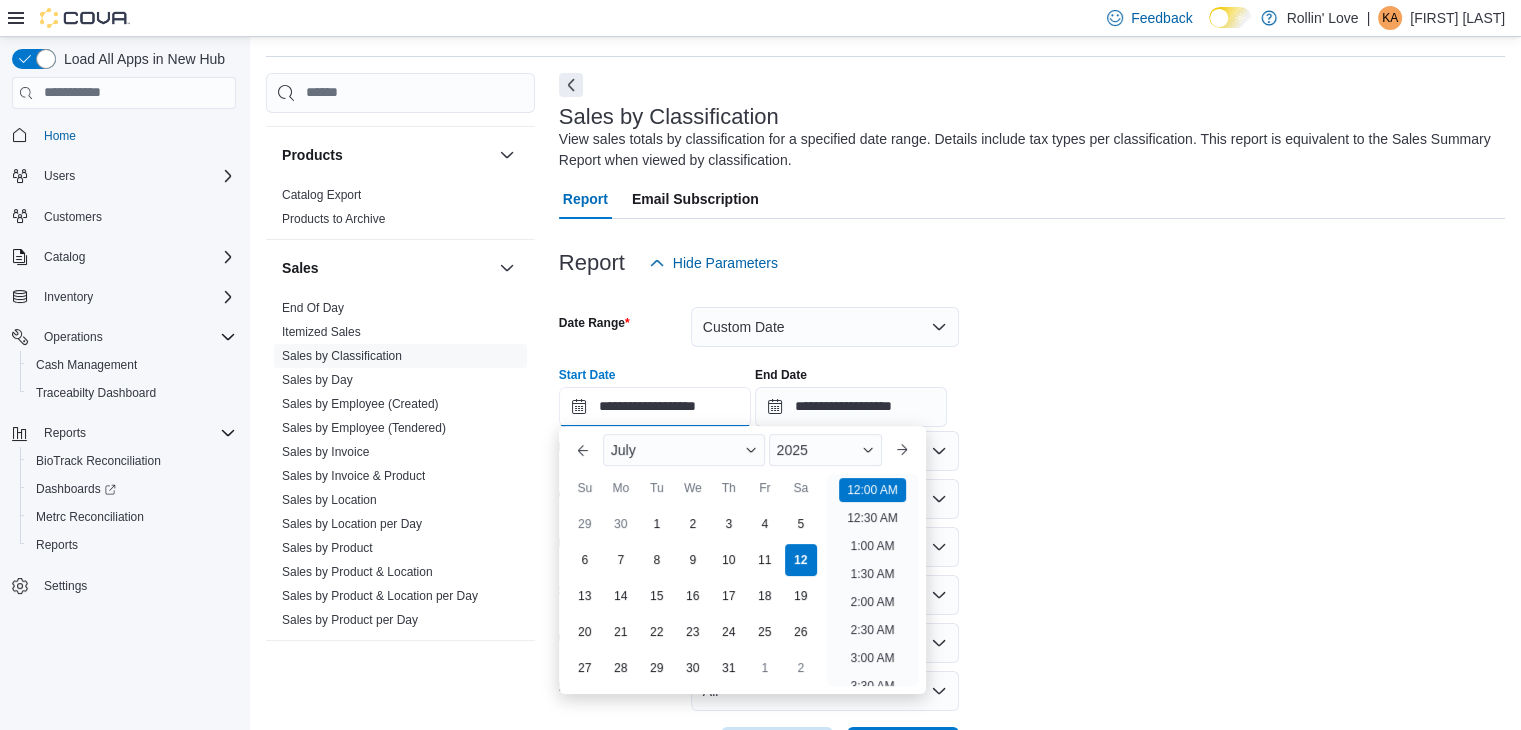 click on "**********" at bounding box center (655, 407) 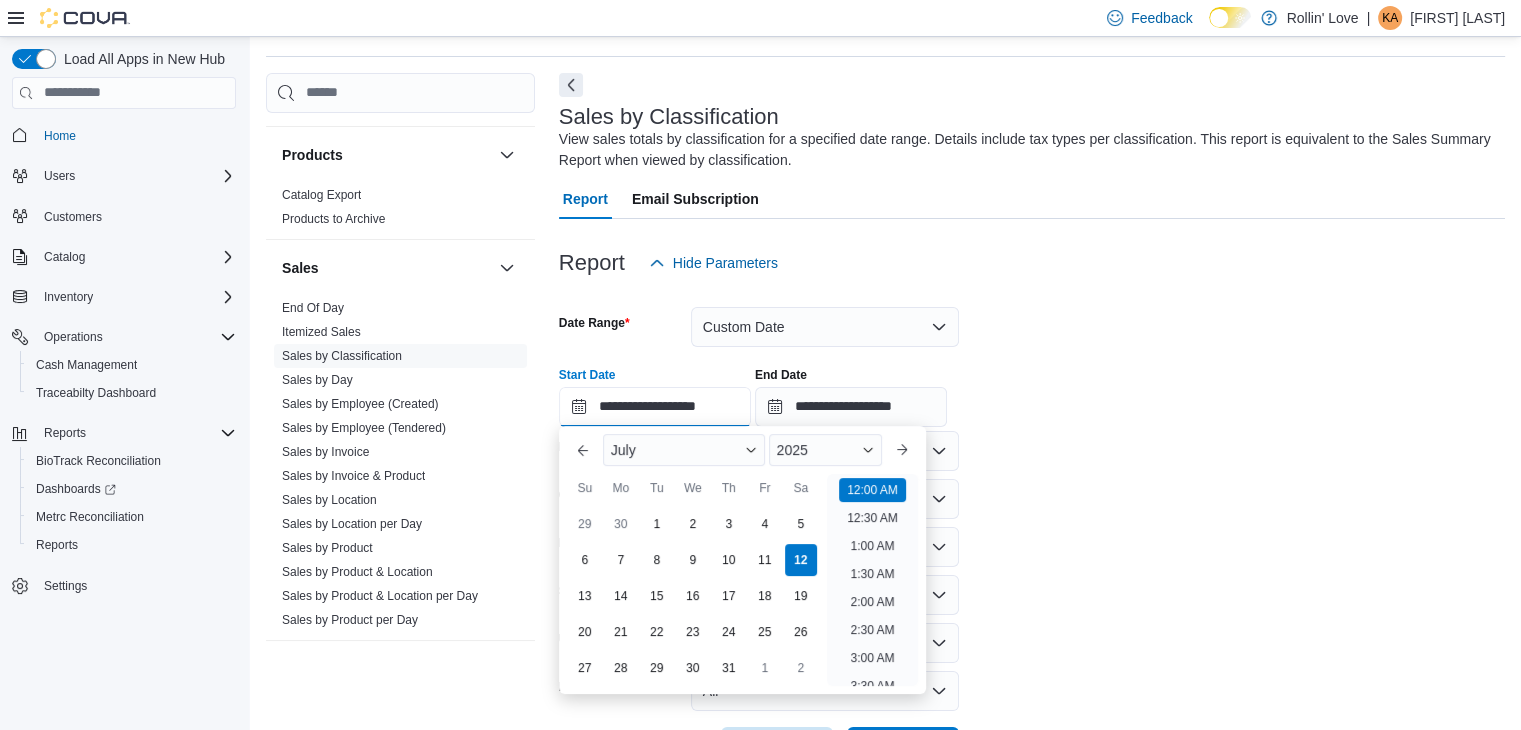 scroll, scrollTop: 62, scrollLeft: 0, axis: vertical 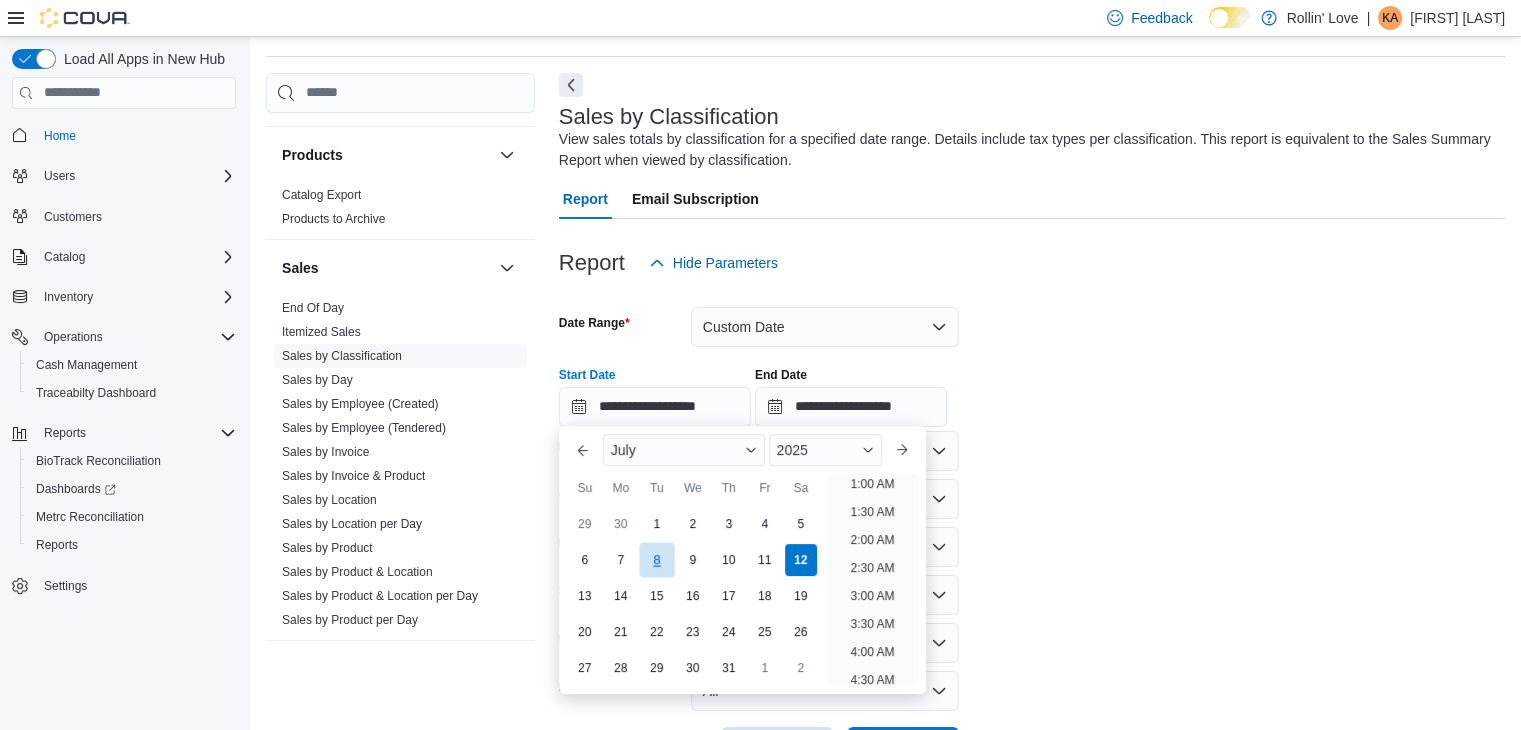 click on "8" at bounding box center [656, 560] 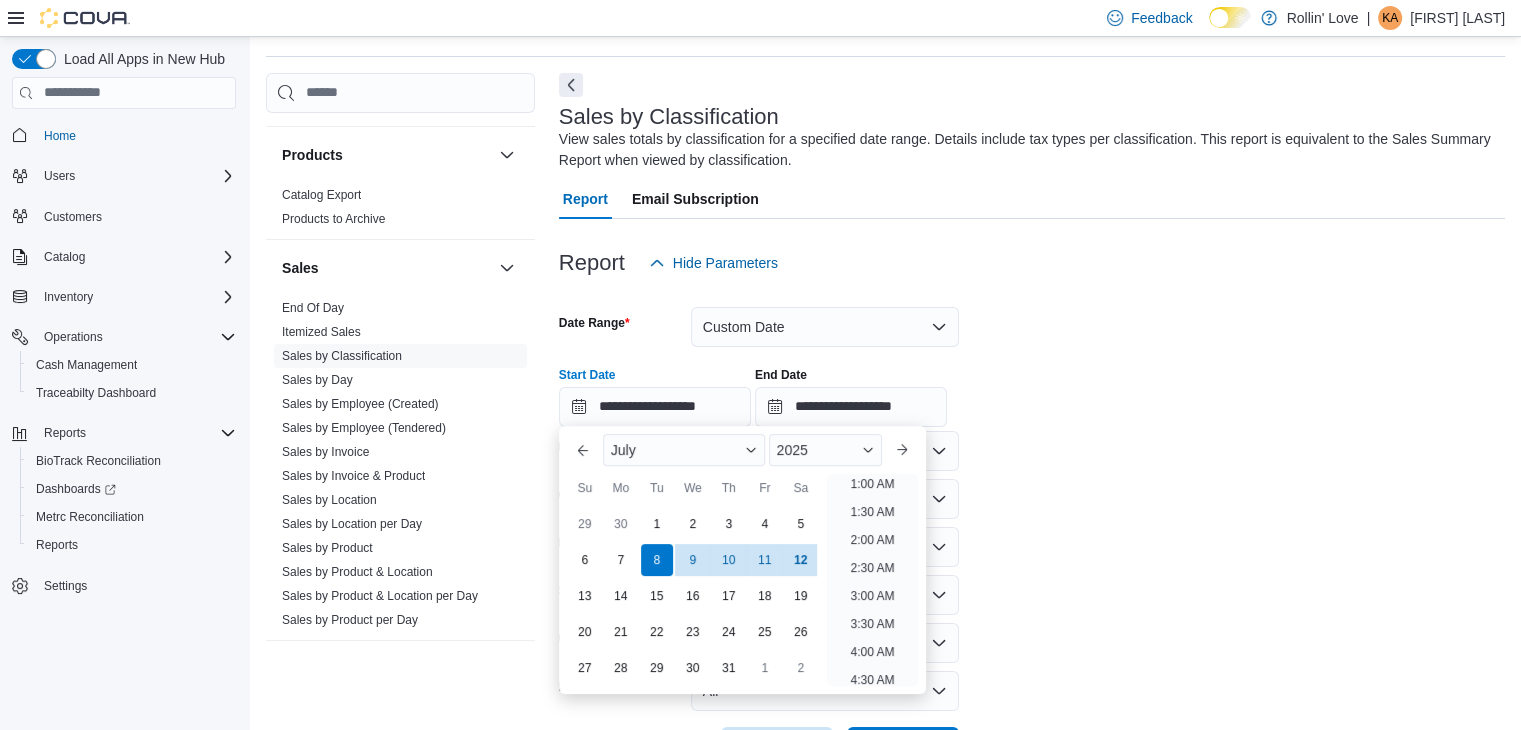 scroll, scrollTop: 4, scrollLeft: 0, axis: vertical 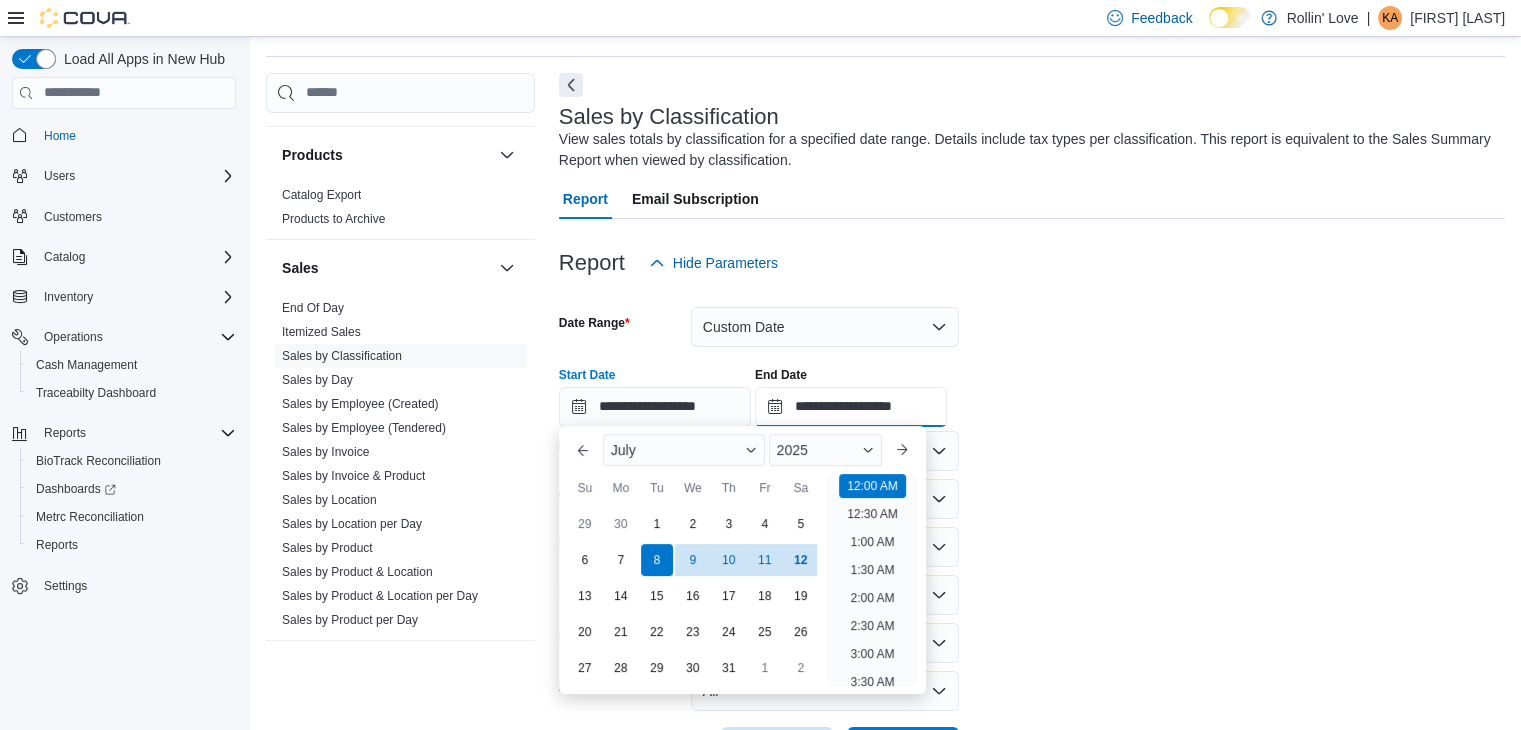click on "**********" at bounding box center (851, 407) 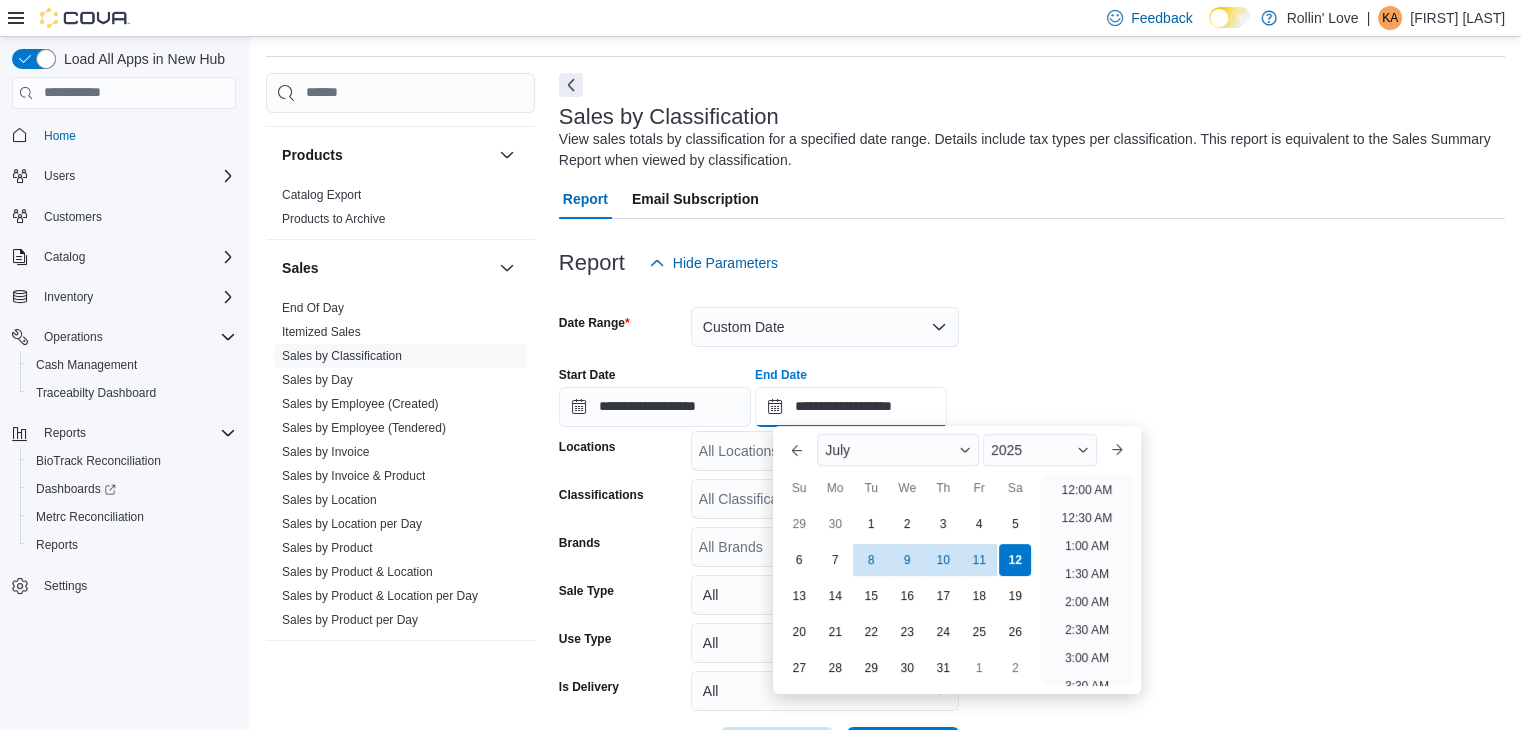scroll, scrollTop: 1136, scrollLeft: 0, axis: vertical 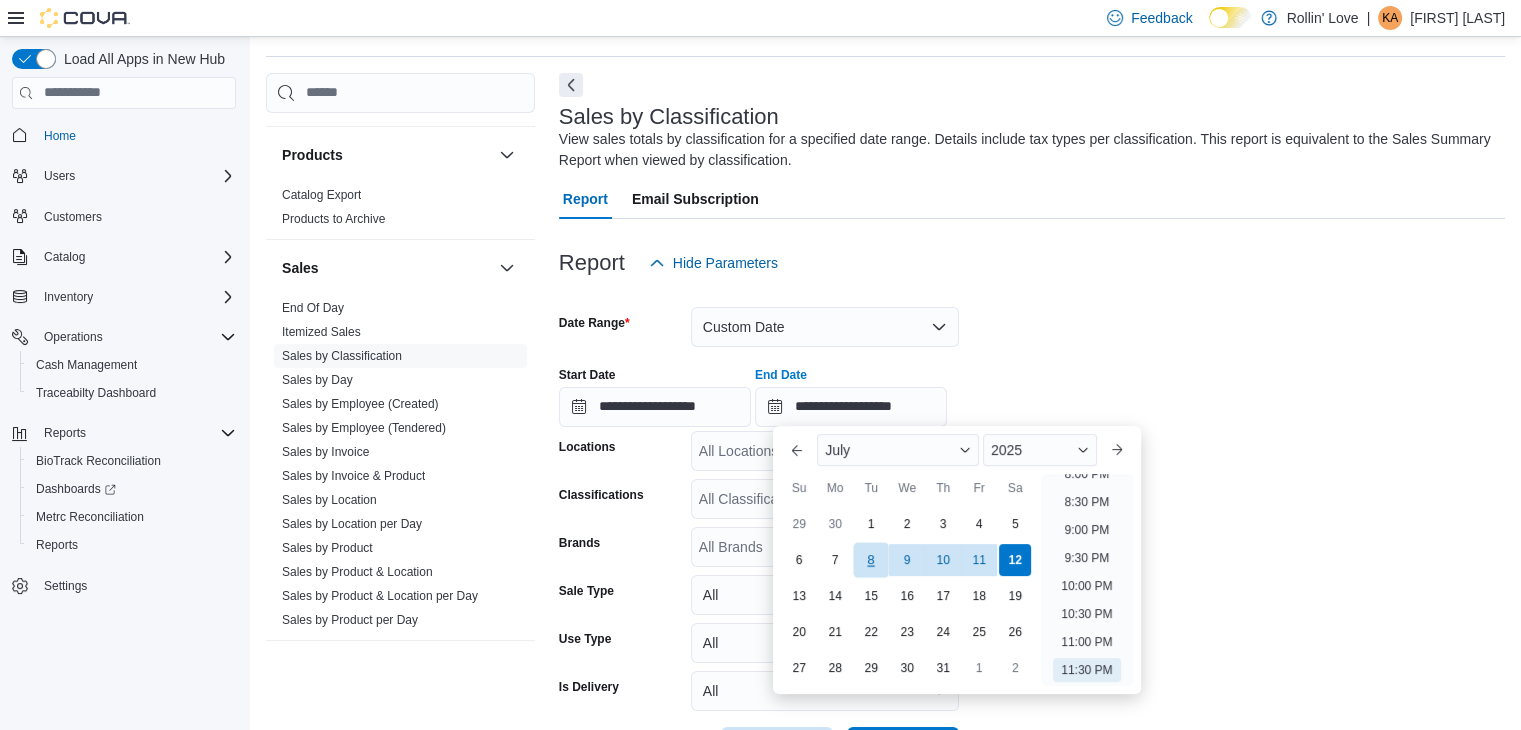 click on "8" at bounding box center [871, 560] 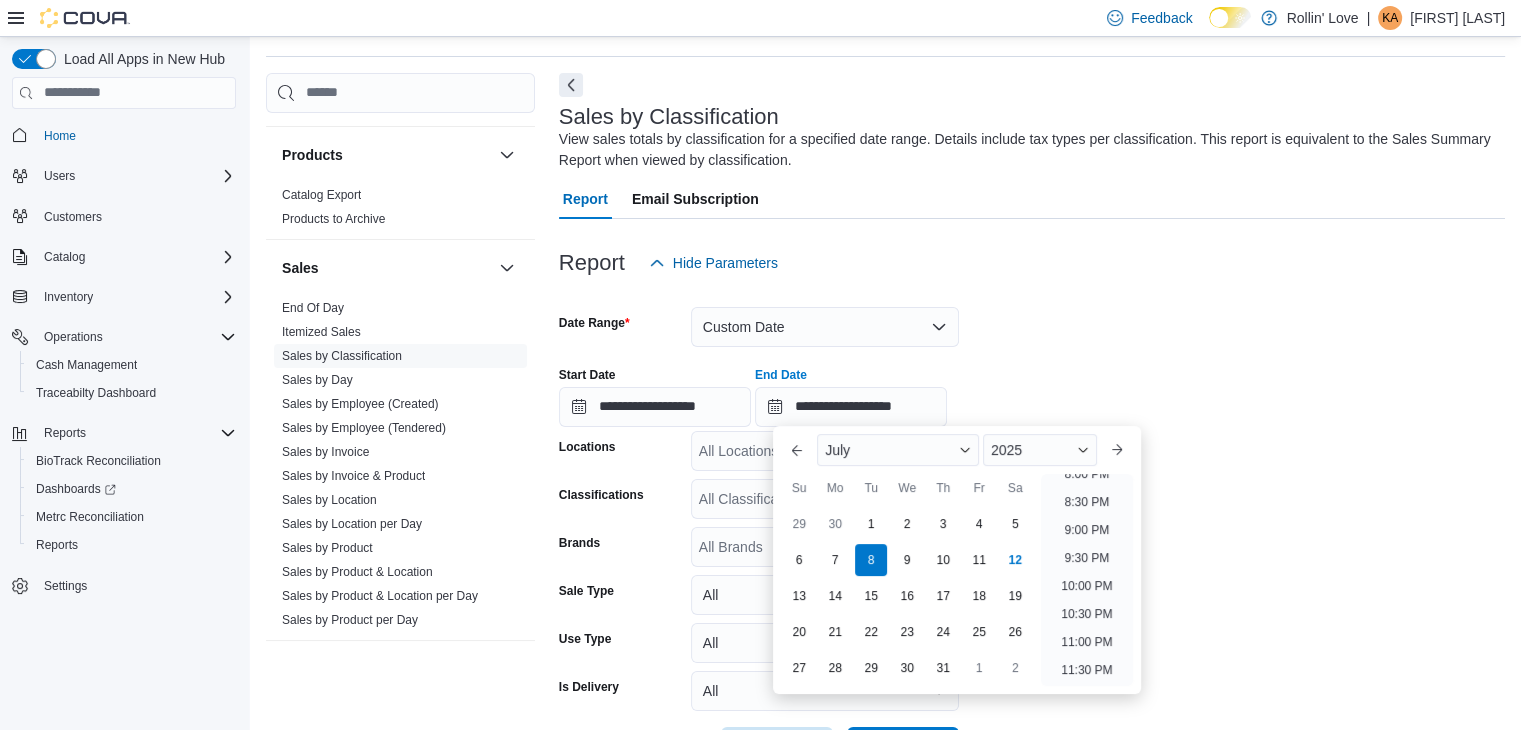 click on "**********" at bounding box center [1032, 389] 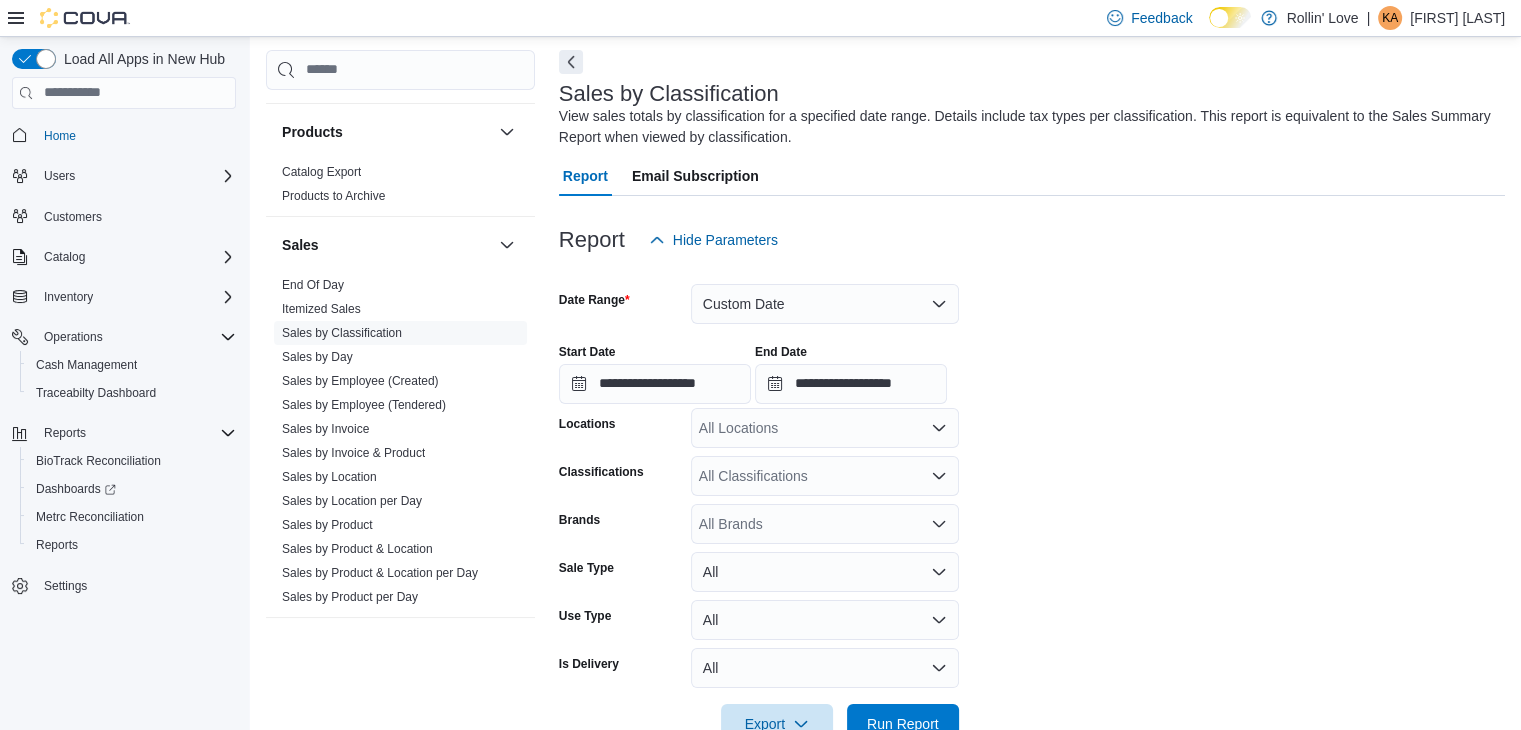 scroll, scrollTop: 128, scrollLeft: 0, axis: vertical 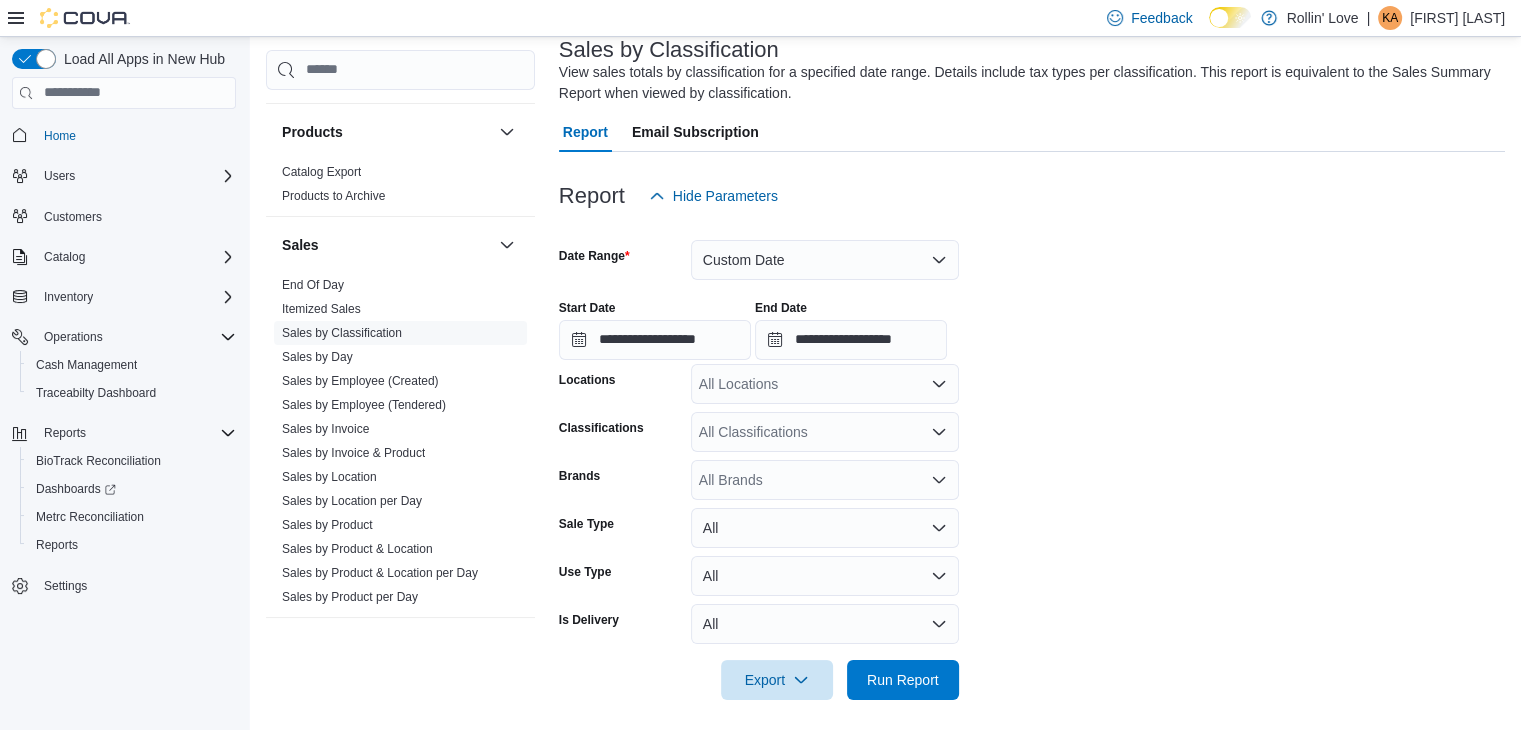 click on "All Locations" at bounding box center [825, 384] 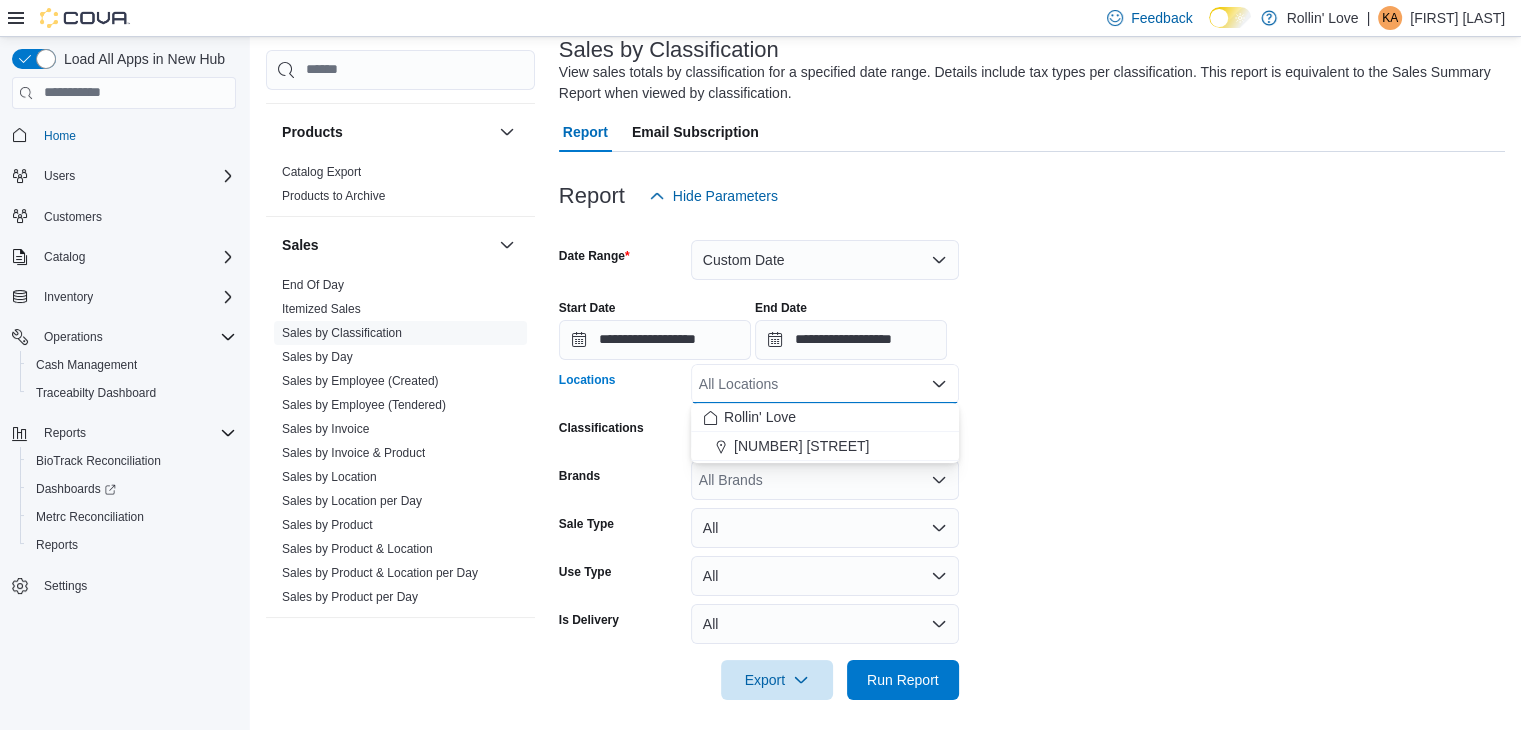 click on "All Locations Combo box. Selected. Combo box input. All Locations. Type some text or, to display a list of choices, press Down Arrow. To exit the list of choices, press Escape." at bounding box center [825, 384] 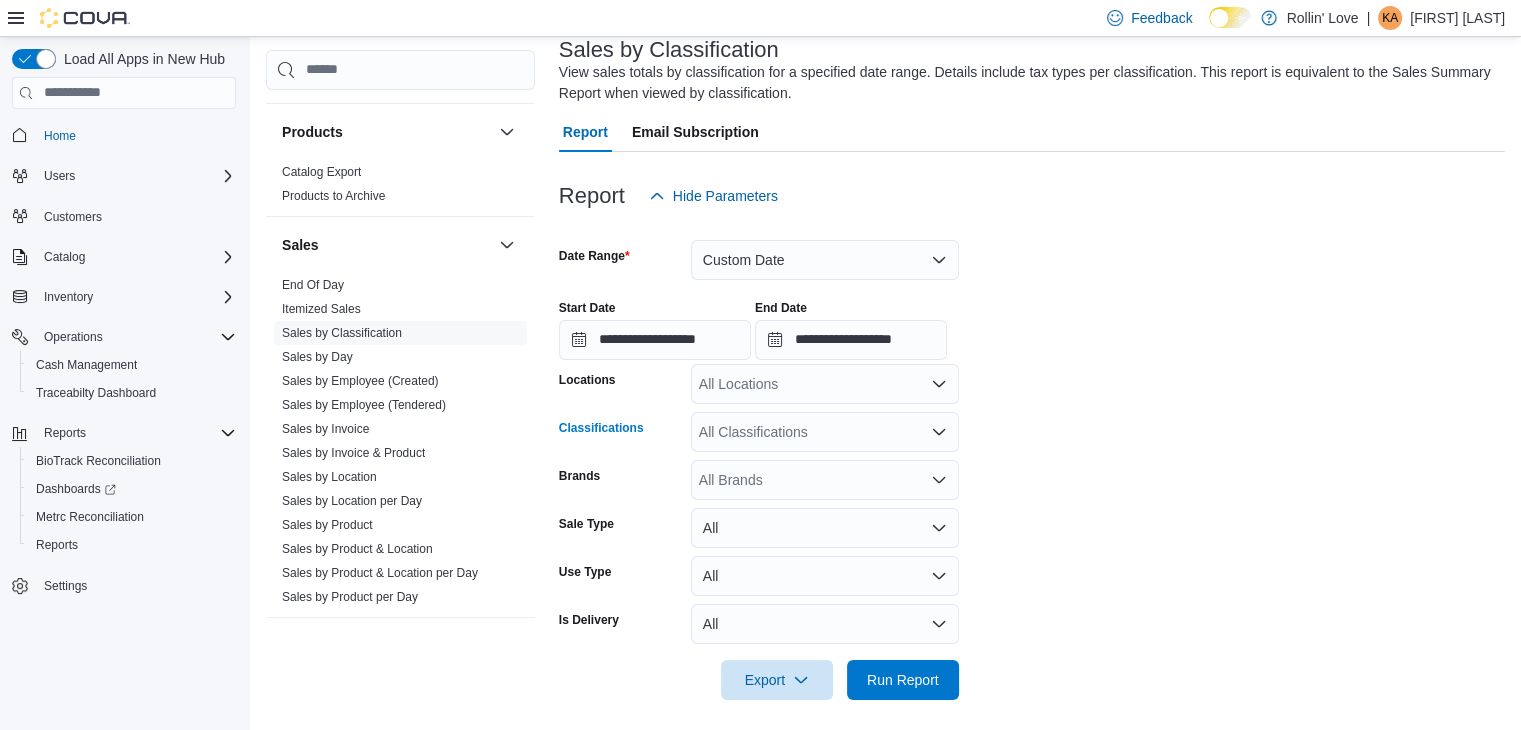 click on "All Classifications" at bounding box center [825, 432] 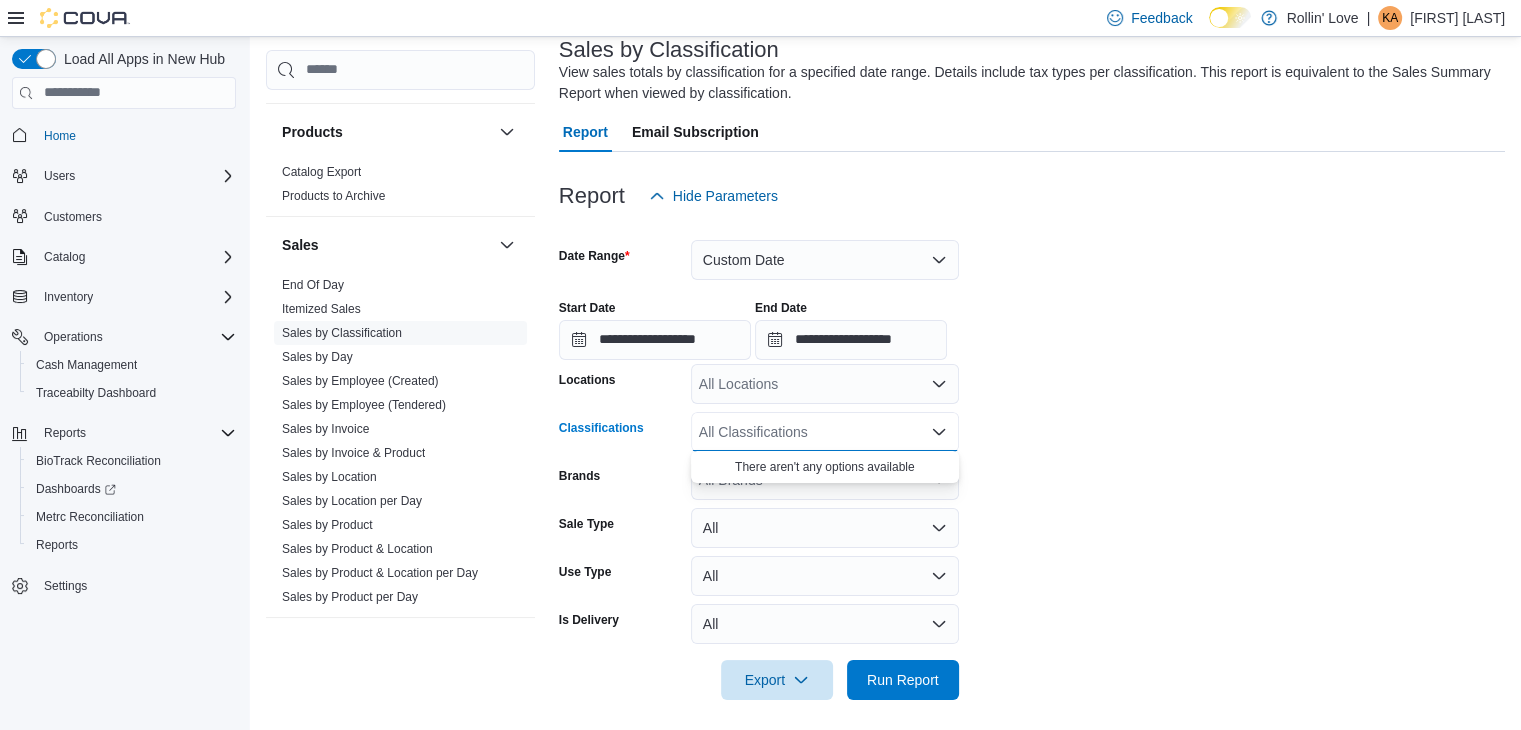 click on "All Classifications Combo box. Selected. Combo box input. All Classifications. Type some text or, to display a list of choices, press Down Arrow. To exit the list of choices, press Escape." at bounding box center (825, 432) 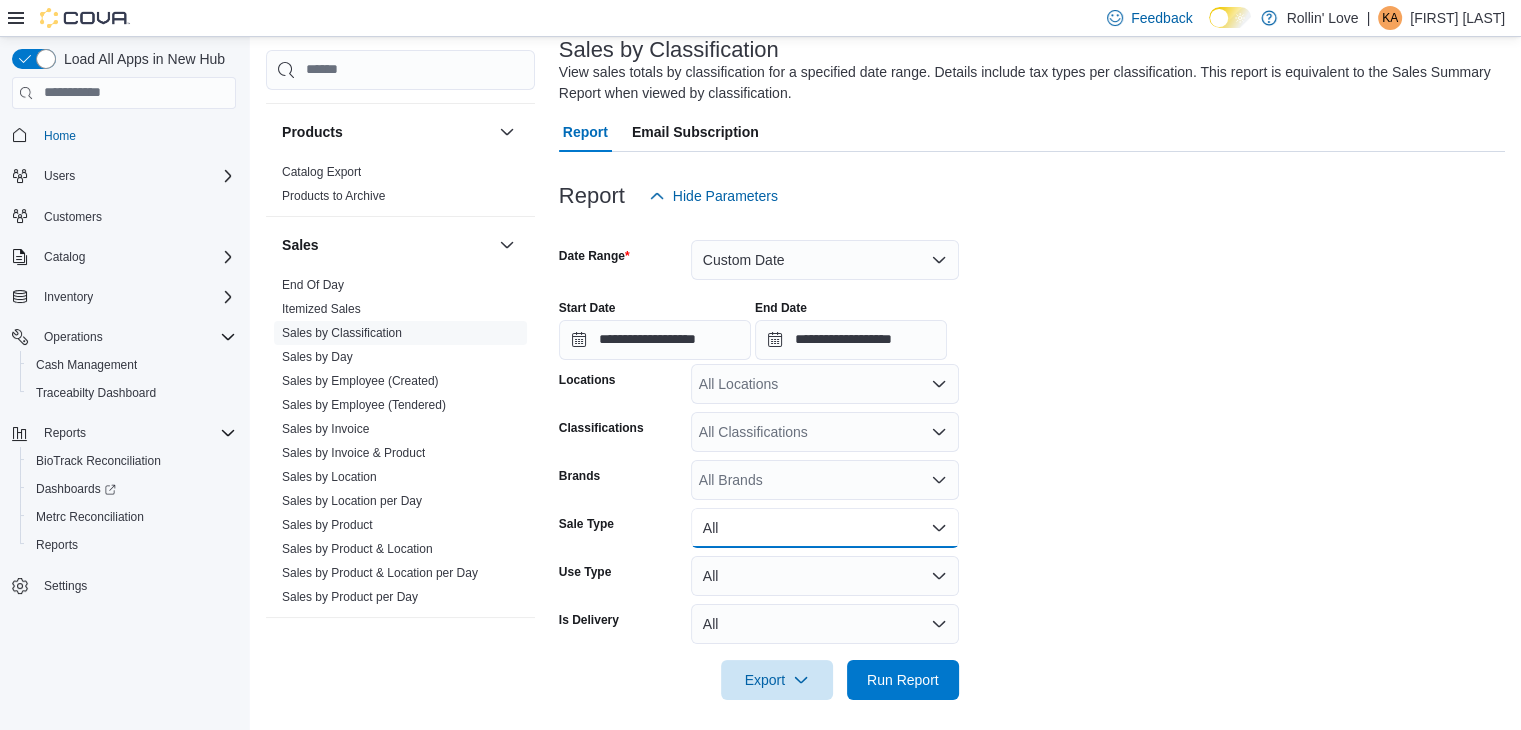 click on "All" at bounding box center (825, 528) 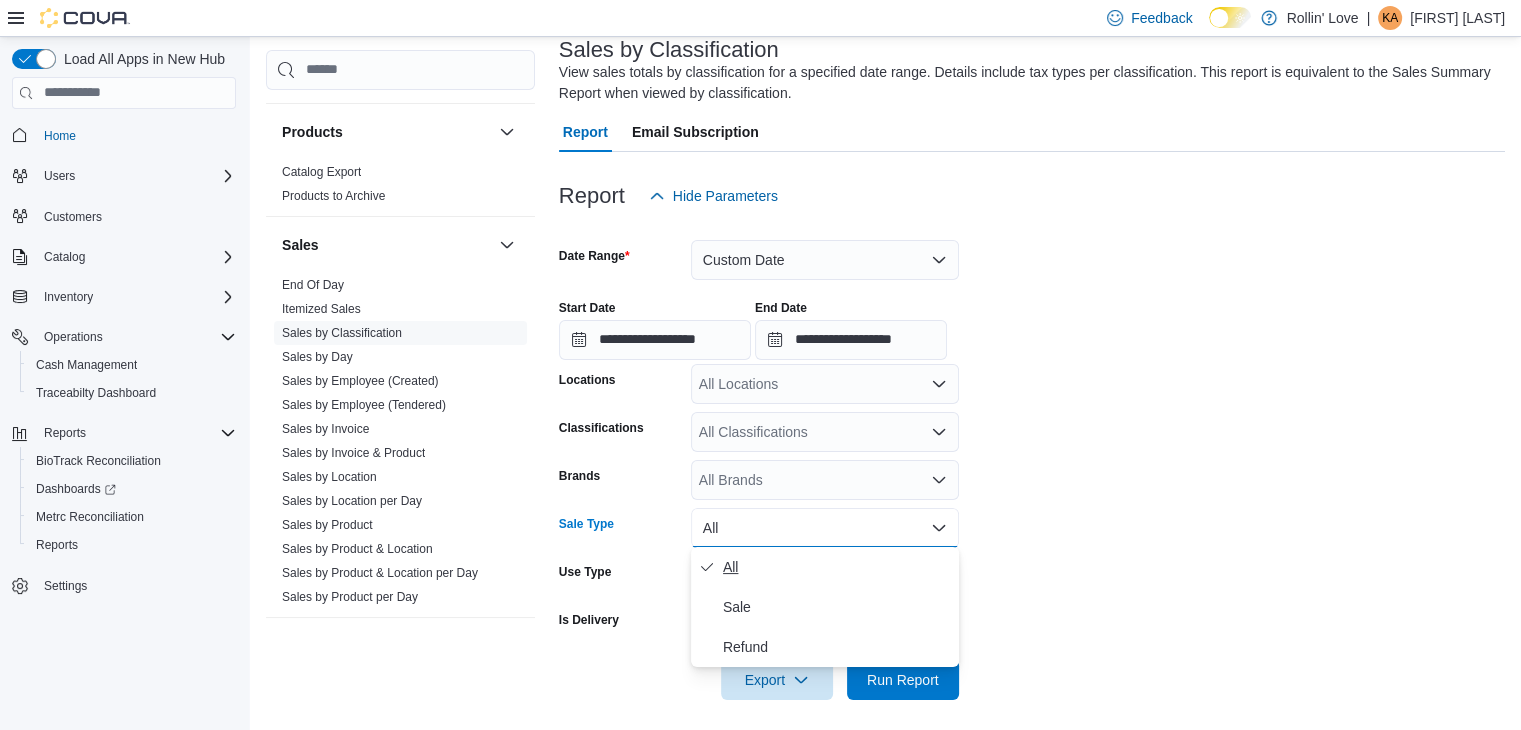 click on "All" at bounding box center [837, 567] 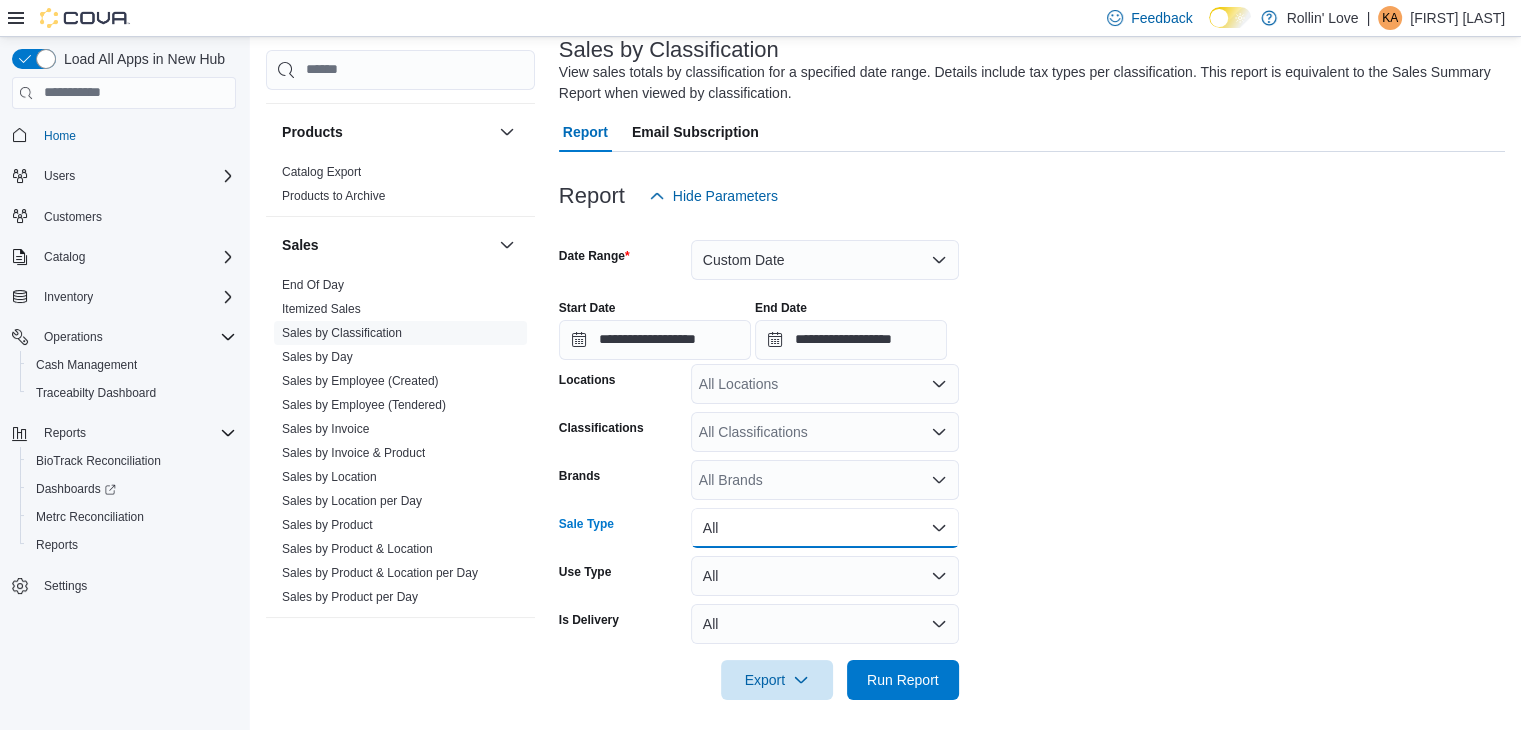 click on "All" at bounding box center (825, 528) 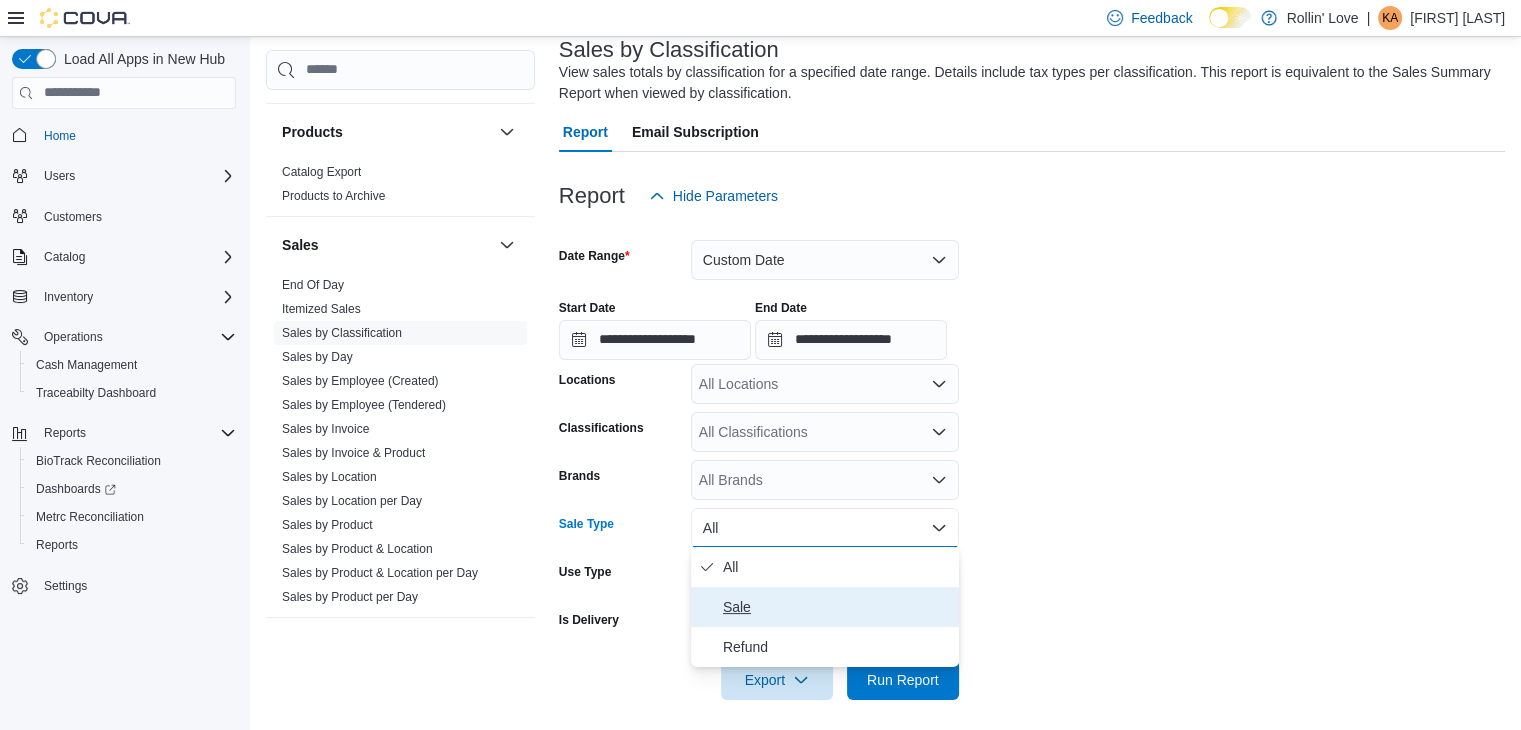 click on "Sale" at bounding box center (837, 607) 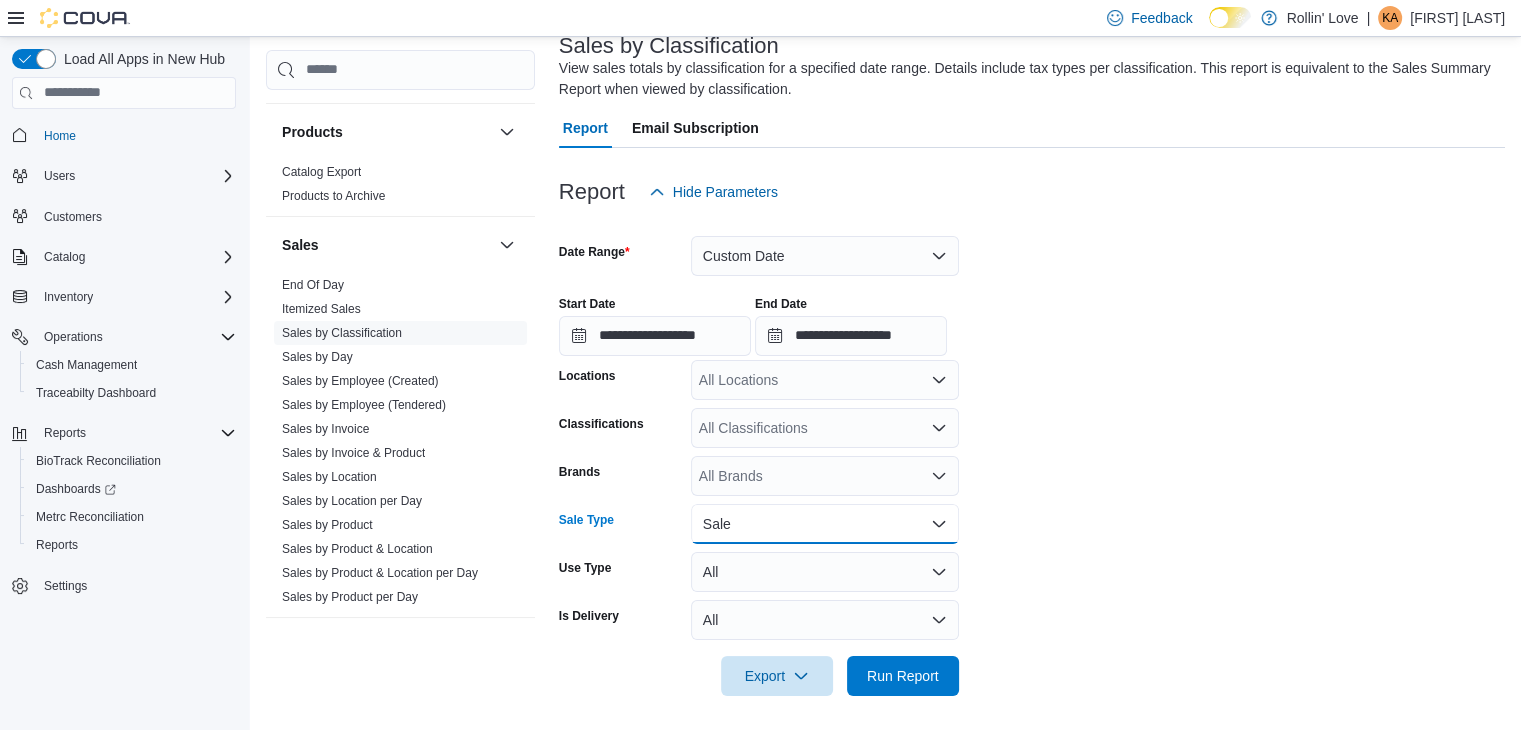 scroll, scrollTop: 137, scrollLeft: 0, axis: vertical 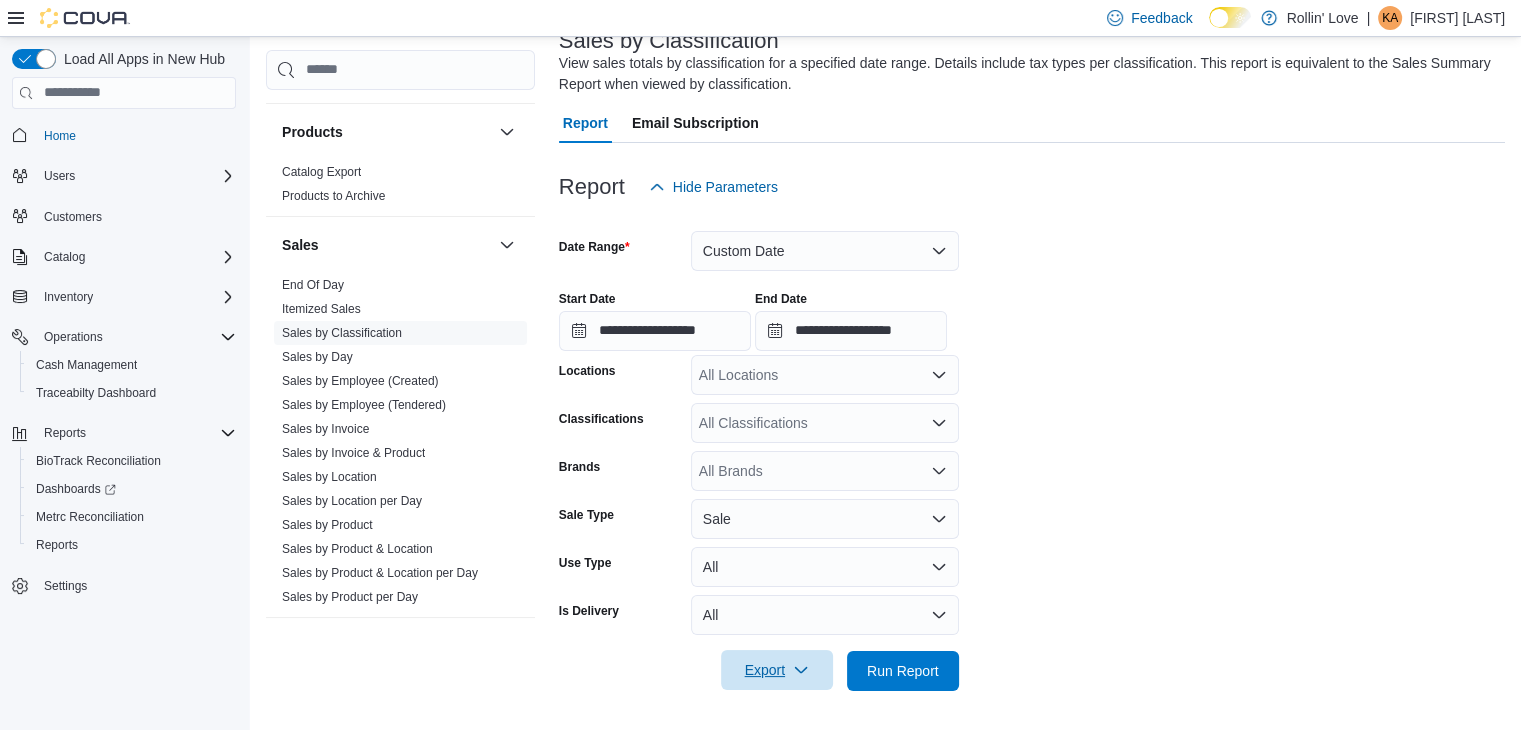 click on "Export" at bounding box center [777, 670] 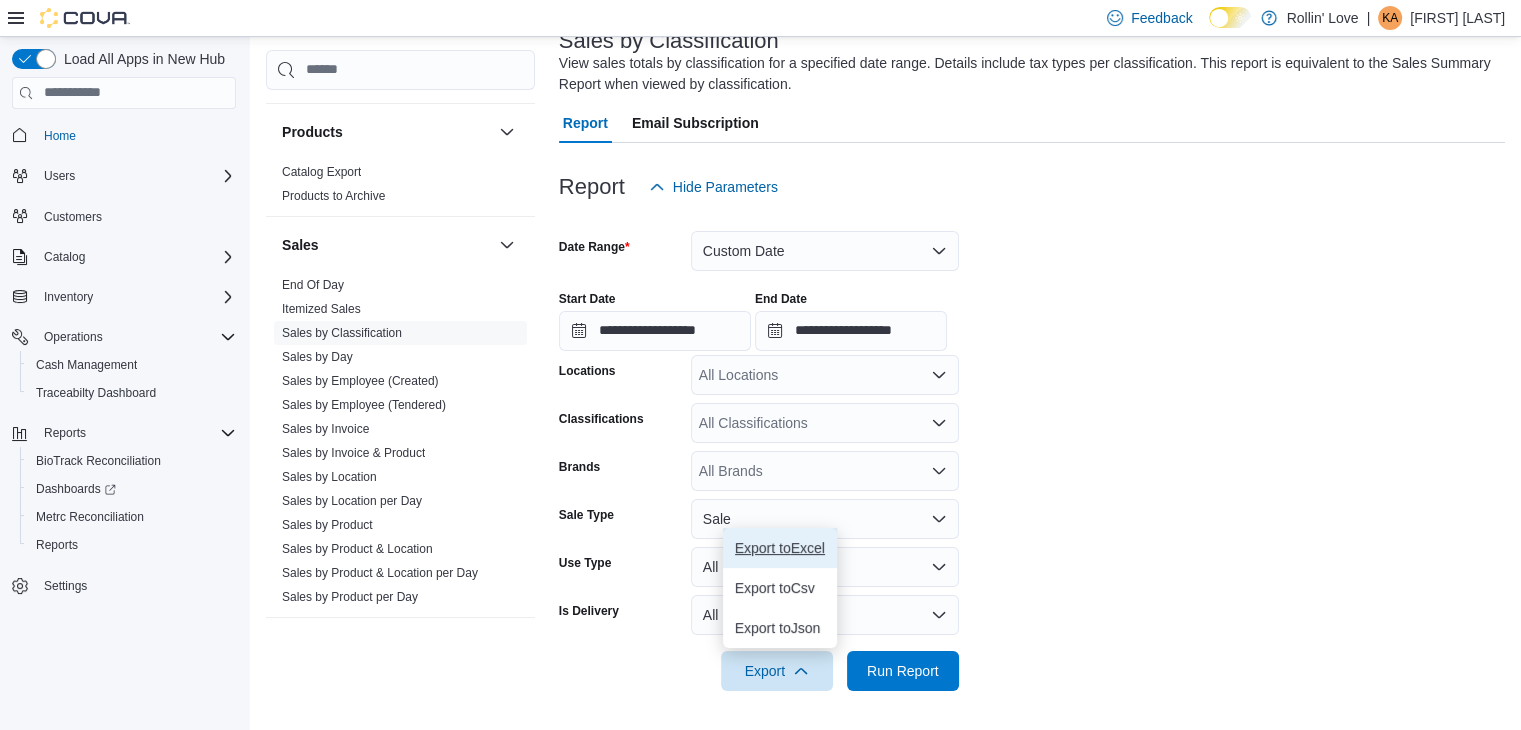 click on "Export to  Excel" at bounding box center [780, 548] 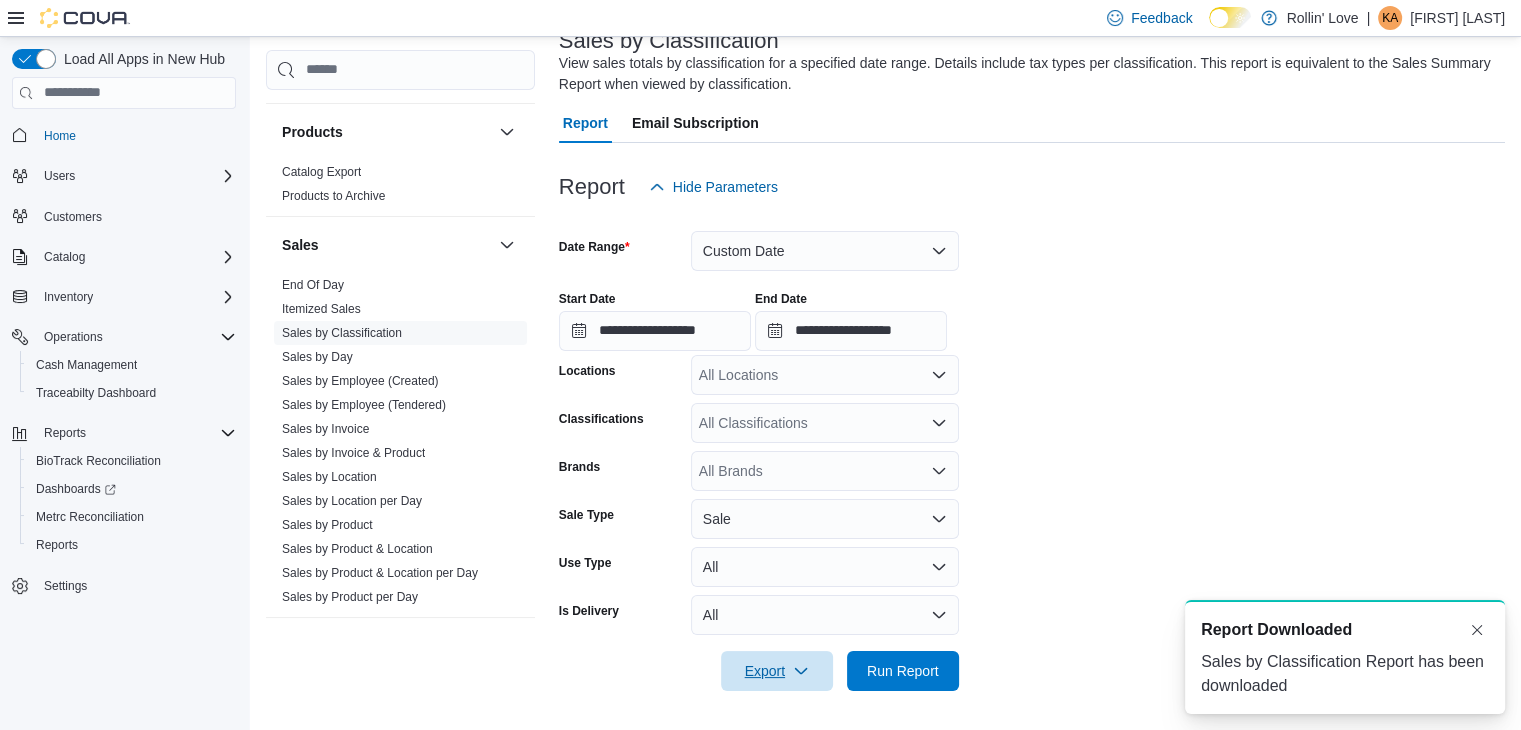 scroll, scrollTop: 0, scrollLeft: 0, axis: both 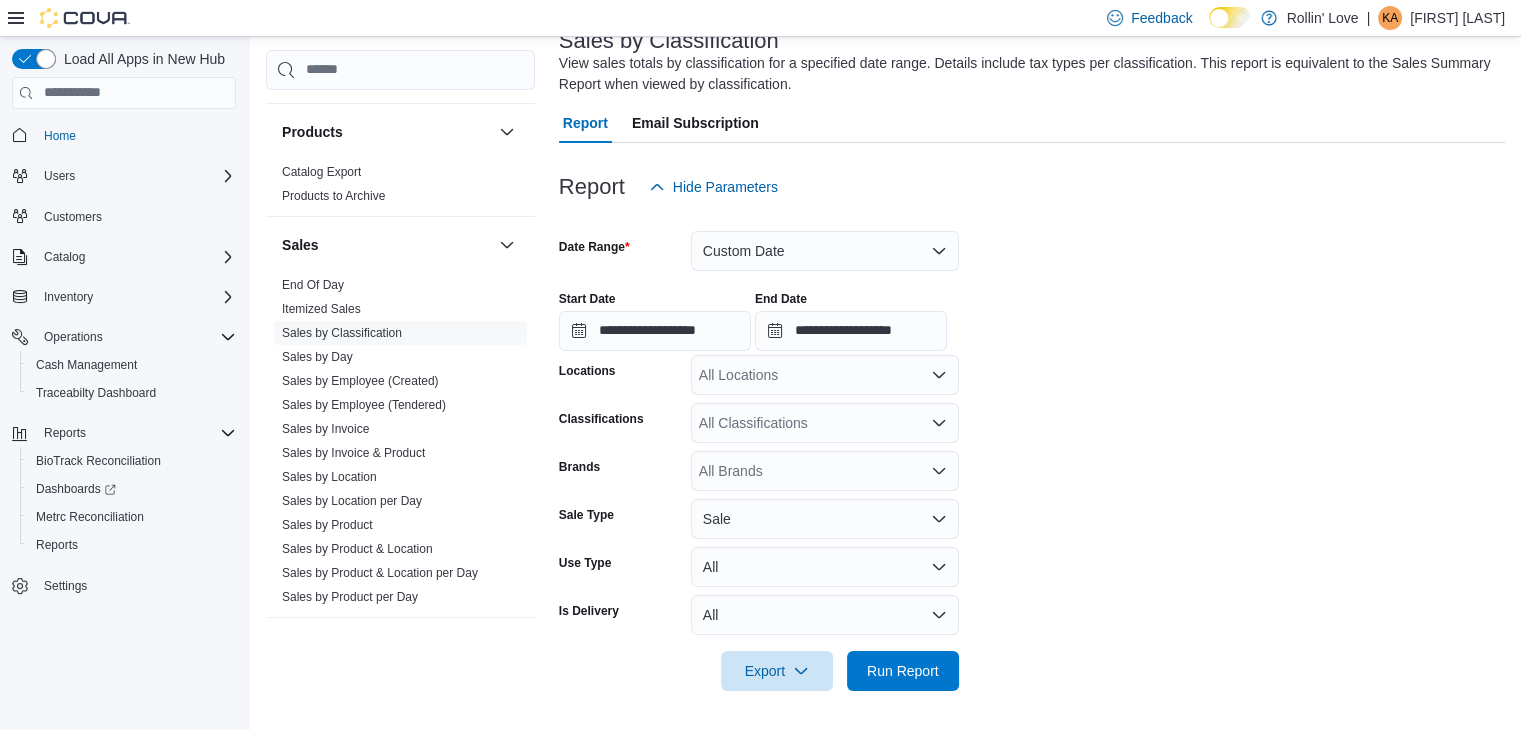 click on "**********" at bounding box center (1032, 313) 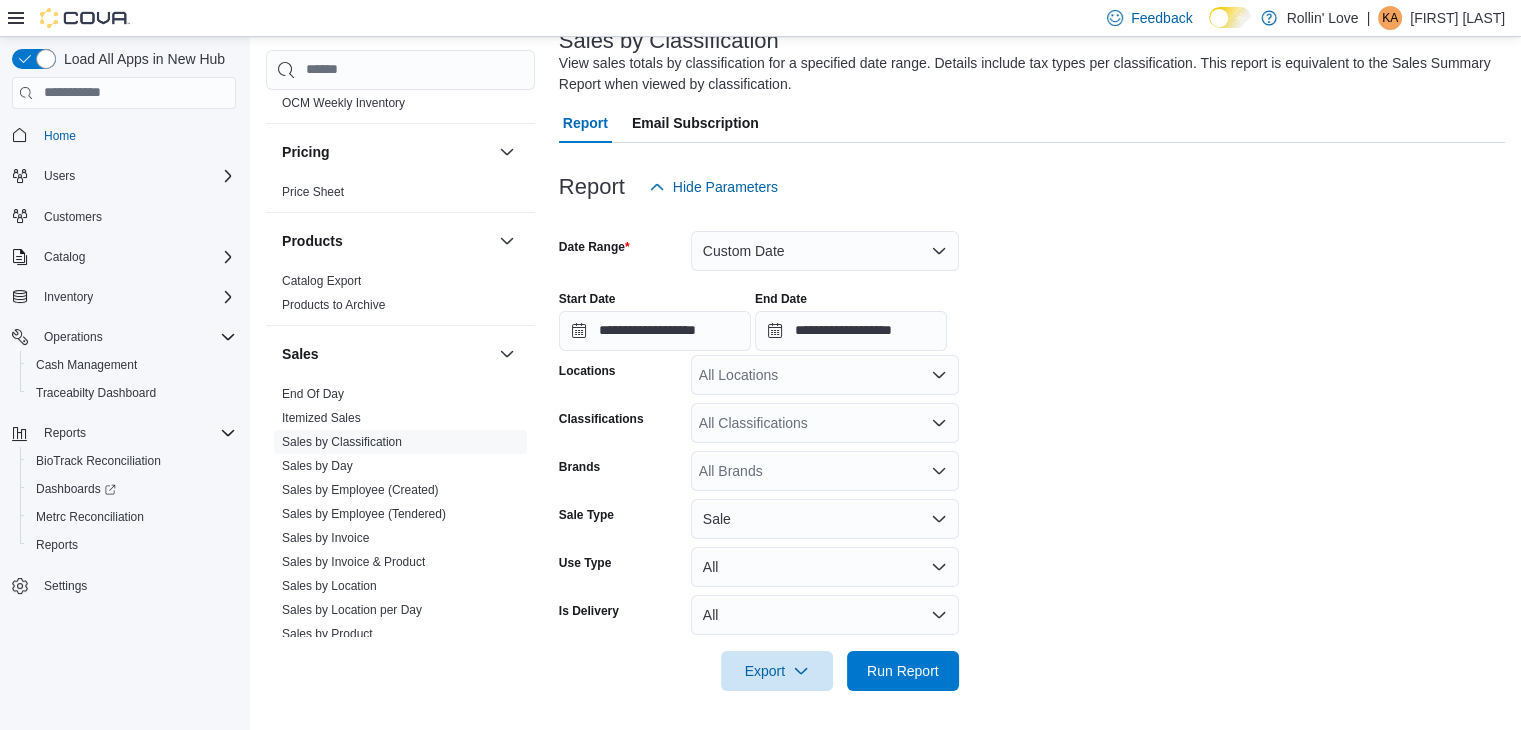scroll, scrollTop: 916, scrollLeft: 0, axis: vertical 